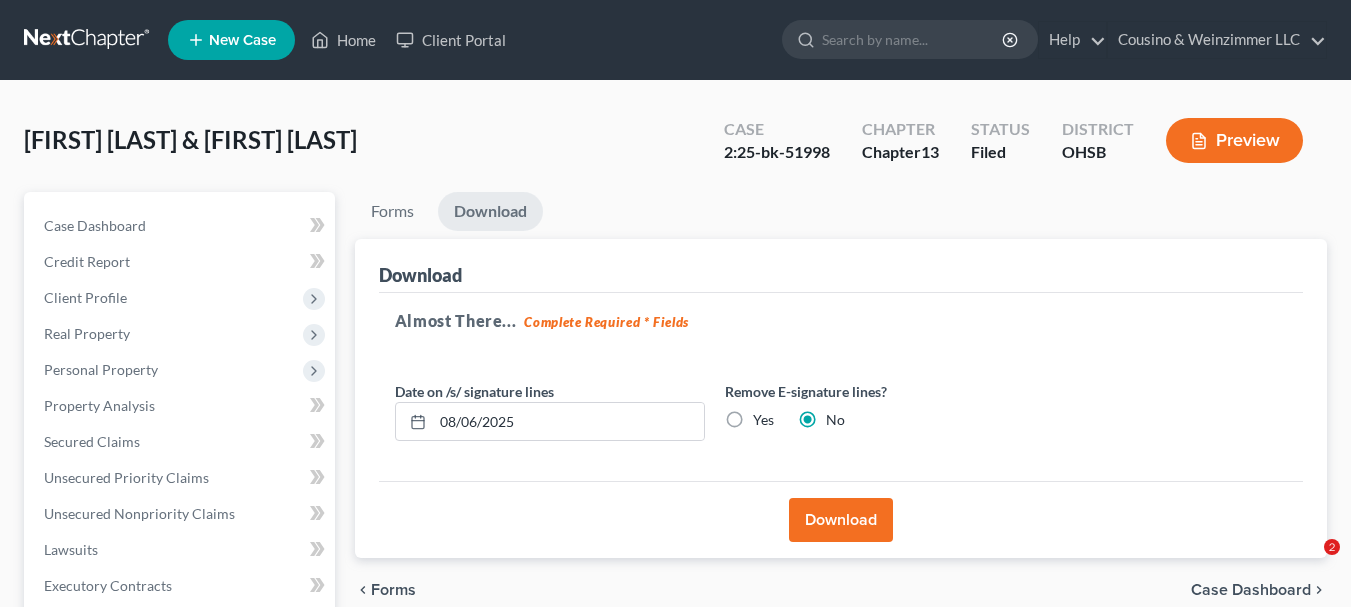 scroll, scrollTop: 13, scrollLeft: 0, axis: vertical 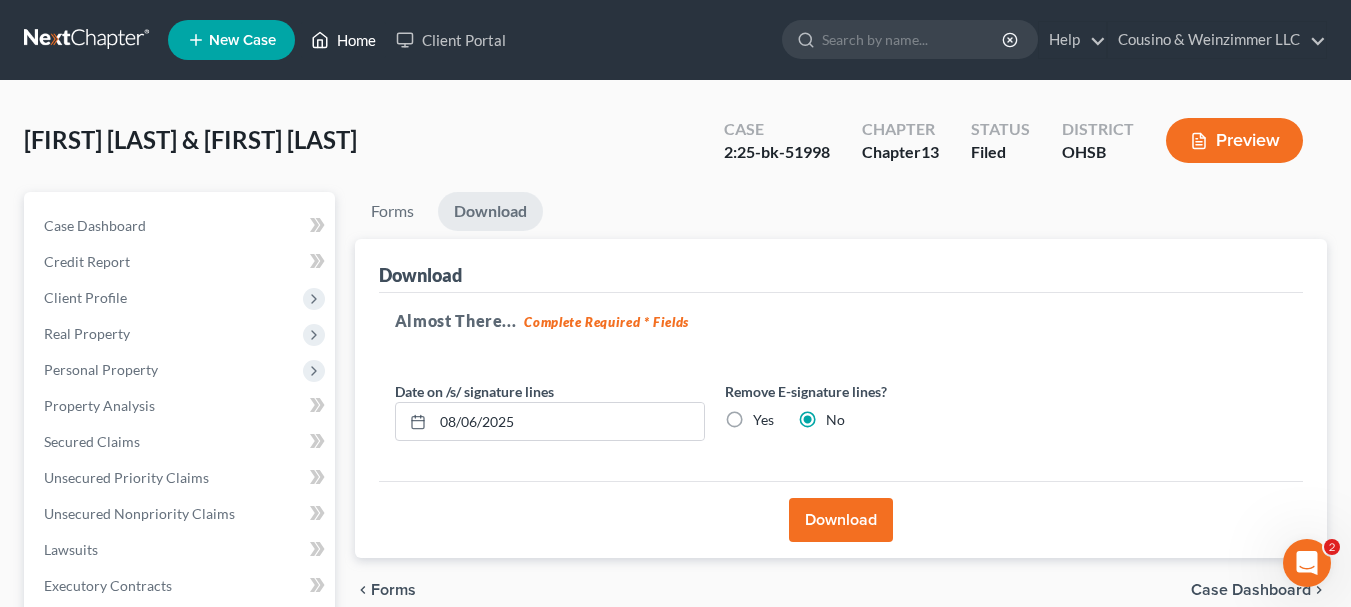 click on "Home" at bounding box center (343, 40) 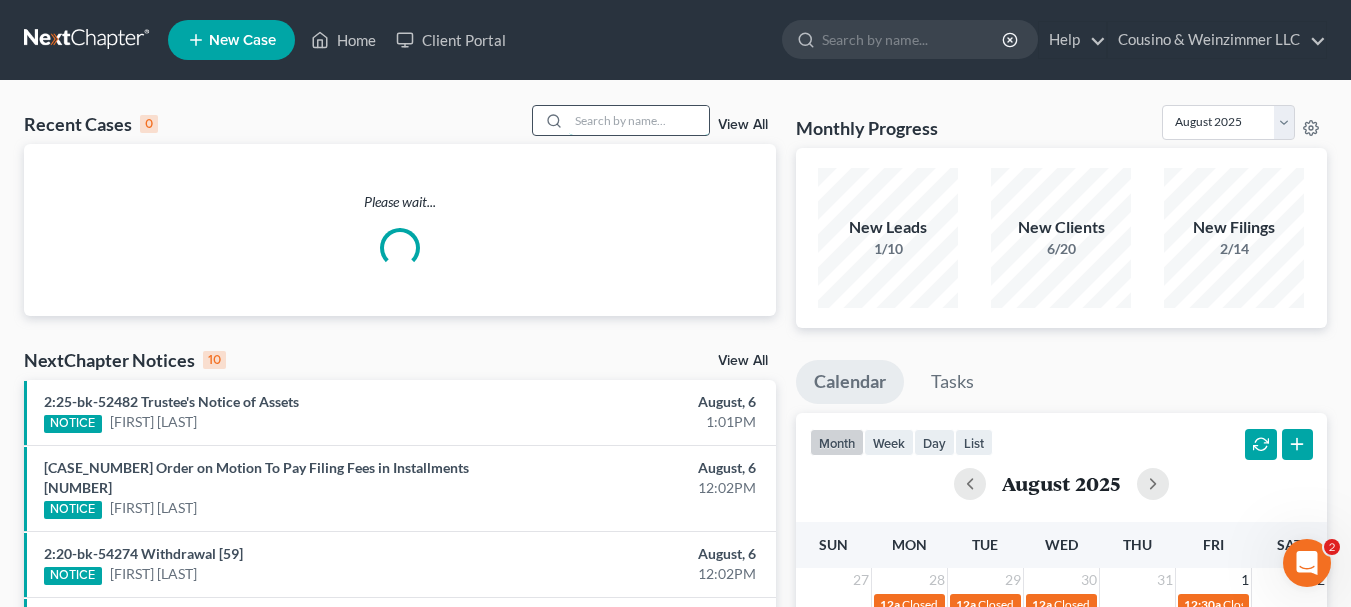 click at bounding box center [639, 120] 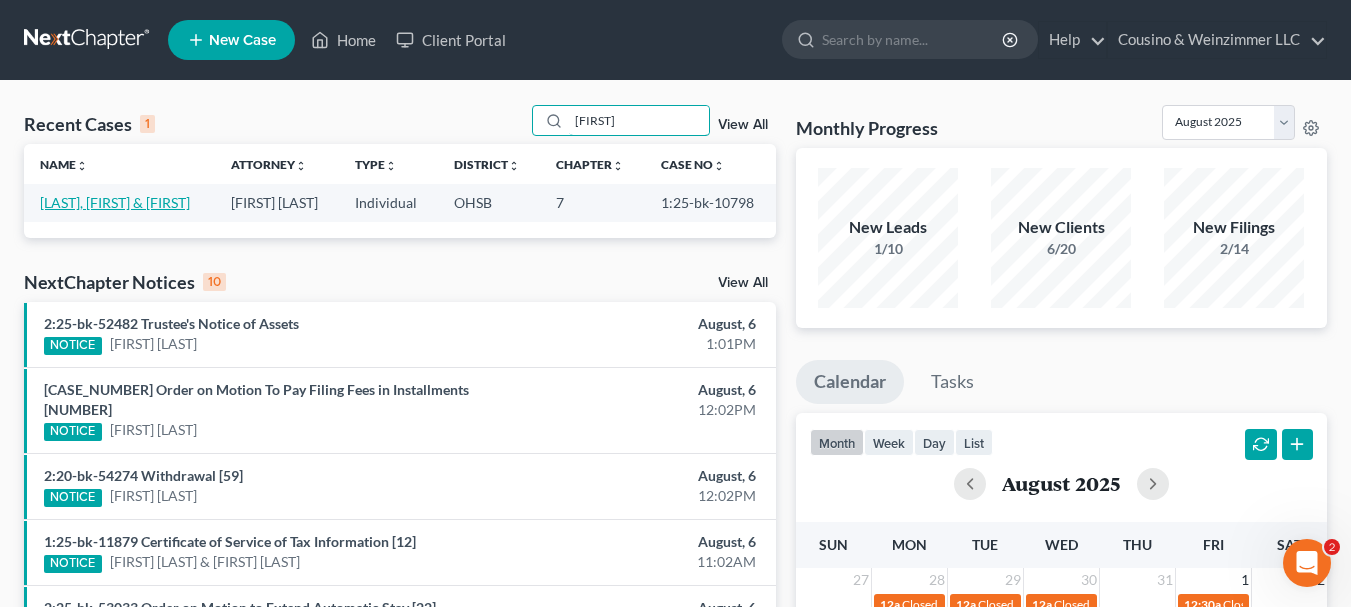 type on "[FIRST]" 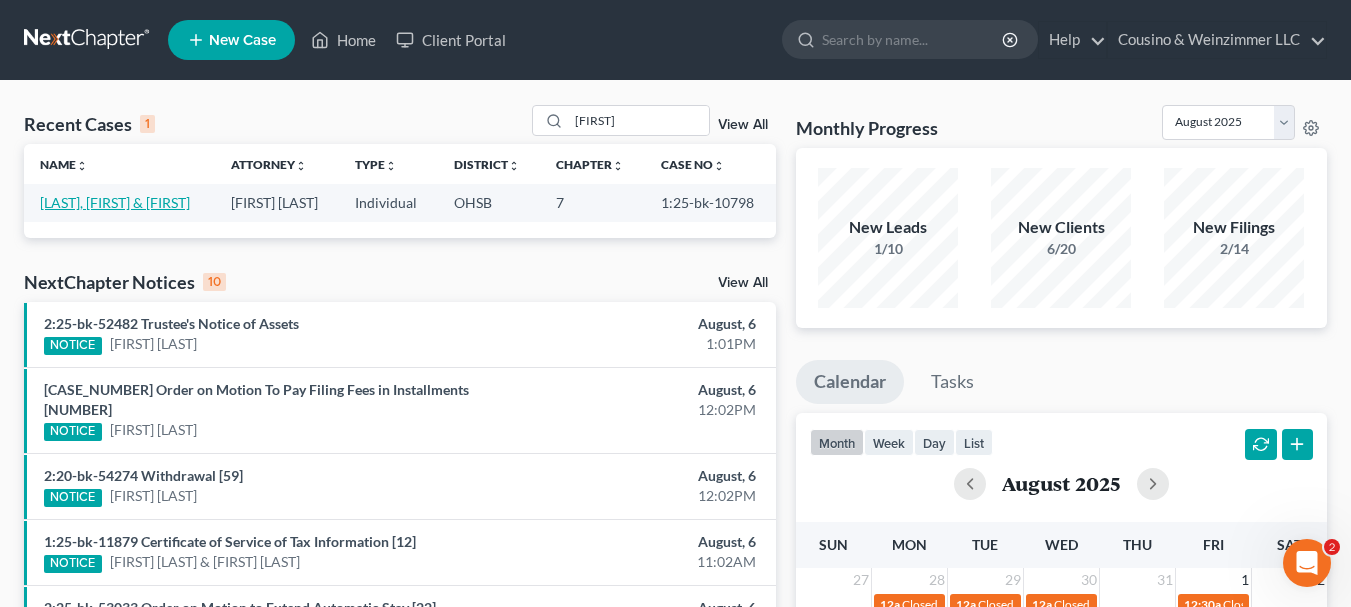 click on "[LAST], [FIRST] & [FIRST]" at bounding box center (115, 202) 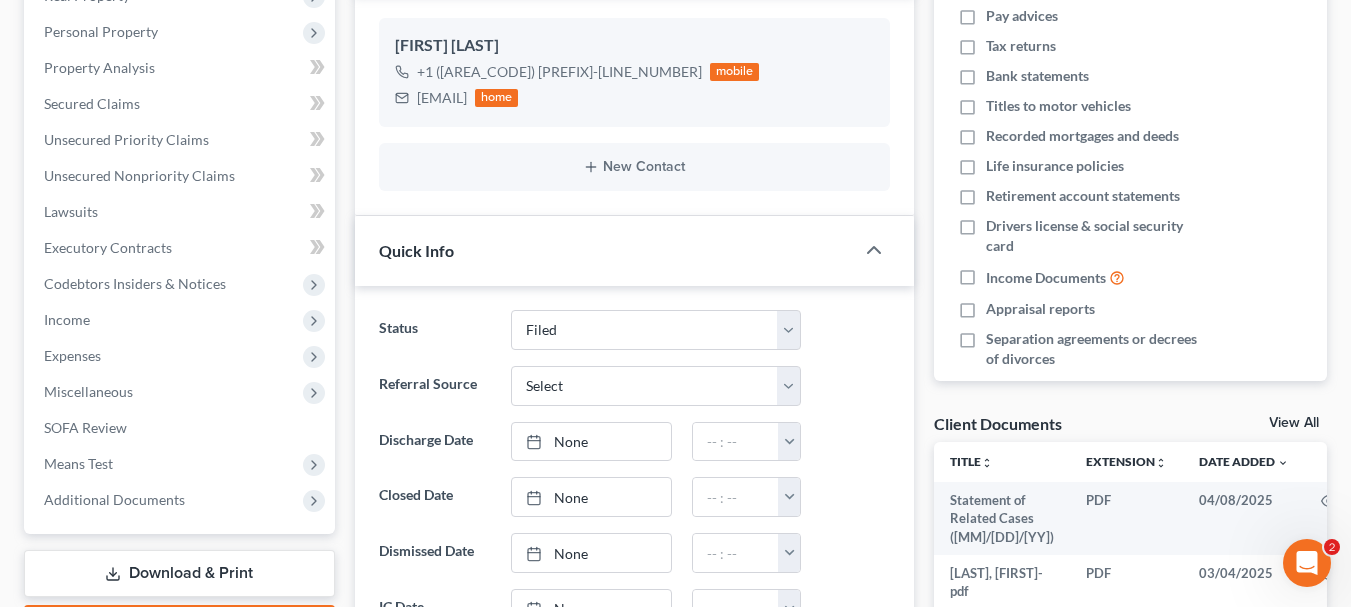 scroll, scrollTop: 400, scrollLeft: 0, axis: vertical 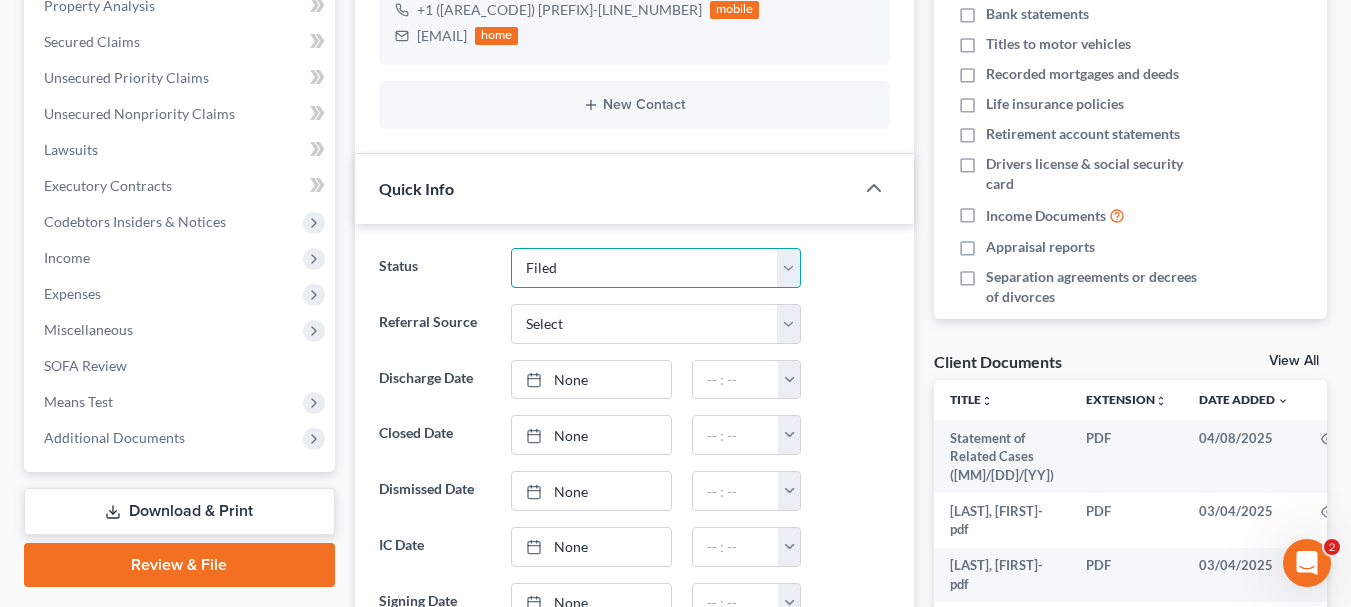 click on "Closed Discharged Dismissed Filed In Progress Lead Lost Lead Ready to File Retained To Review" at bounding box center [656, 268] 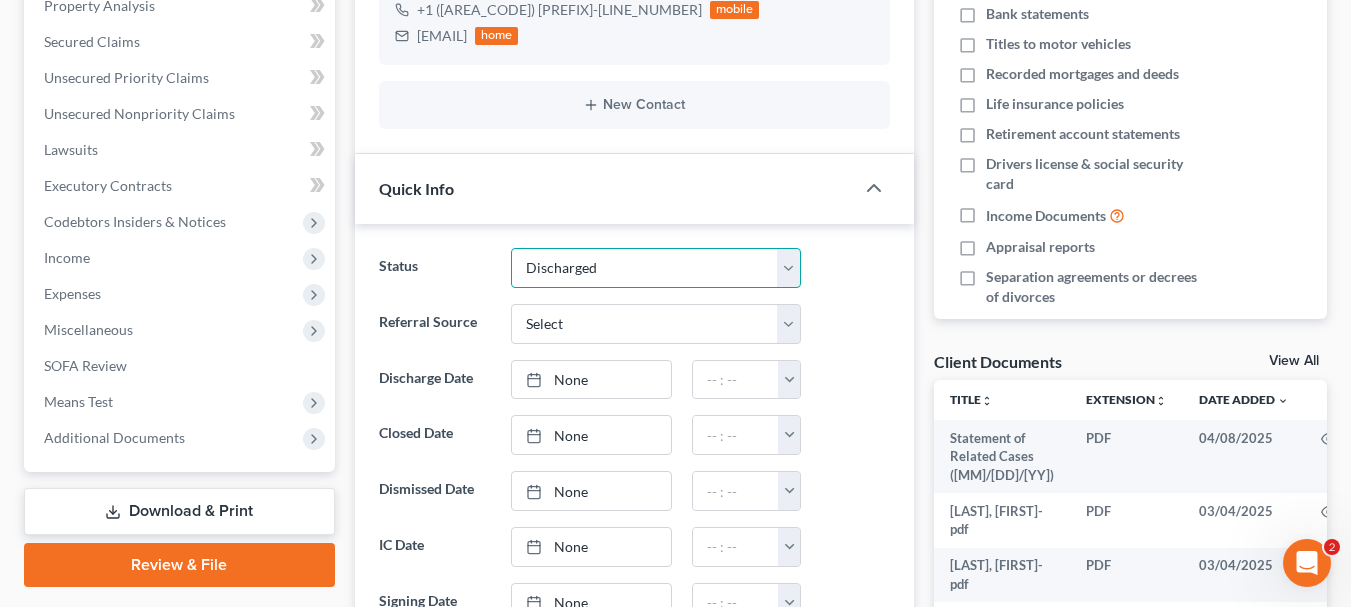 click on "Closed Discharged Dismissed Filed In Progress Lead Lost Lead Ready to File Retained To Review" at bounding box center (656, 268) 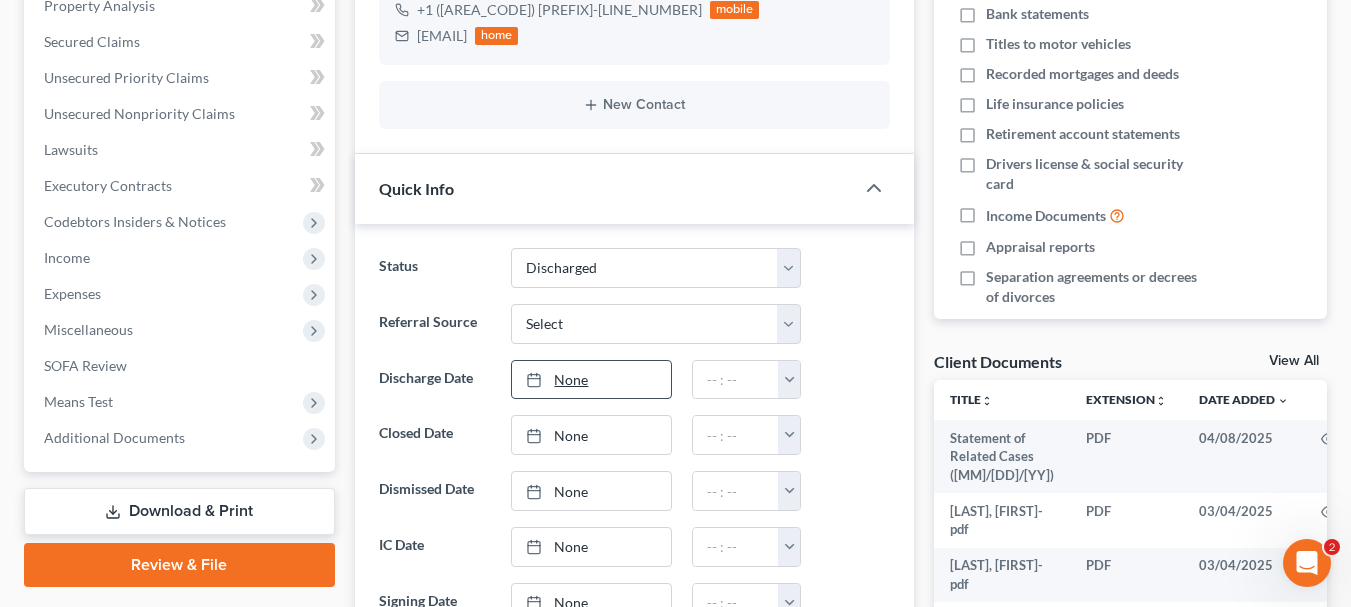 click on "None" at bounding box center (591, 380) 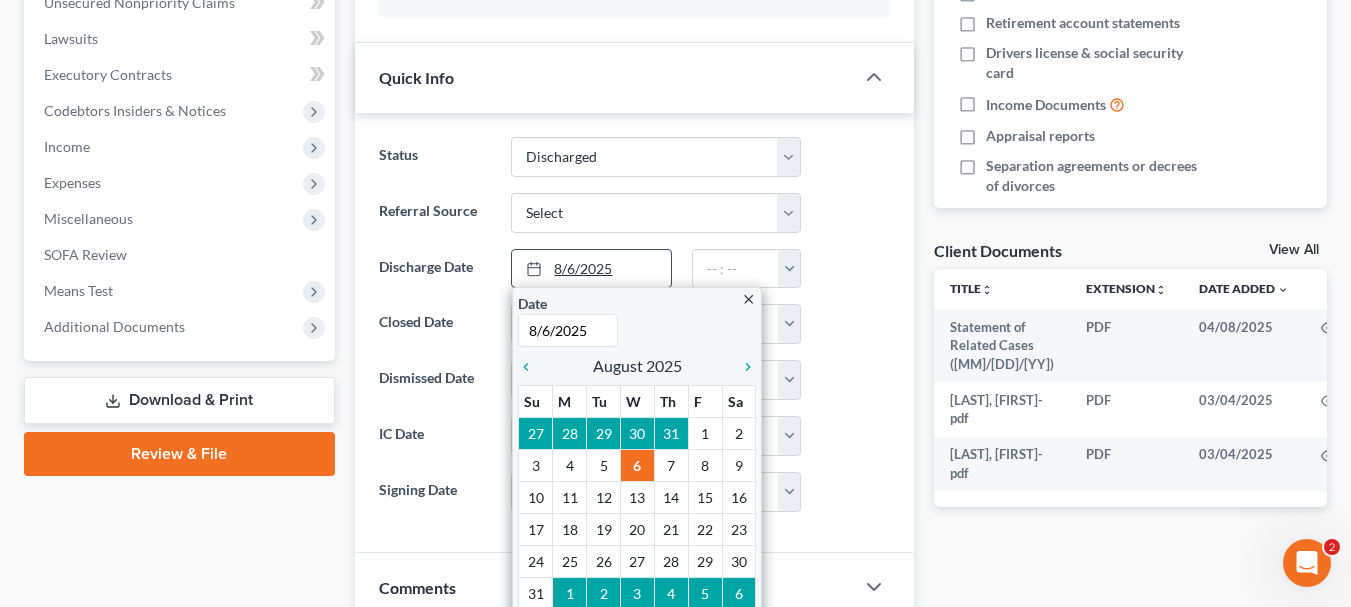scroll, scrollTop: 600, scrollLeft: 0, axis: vertical 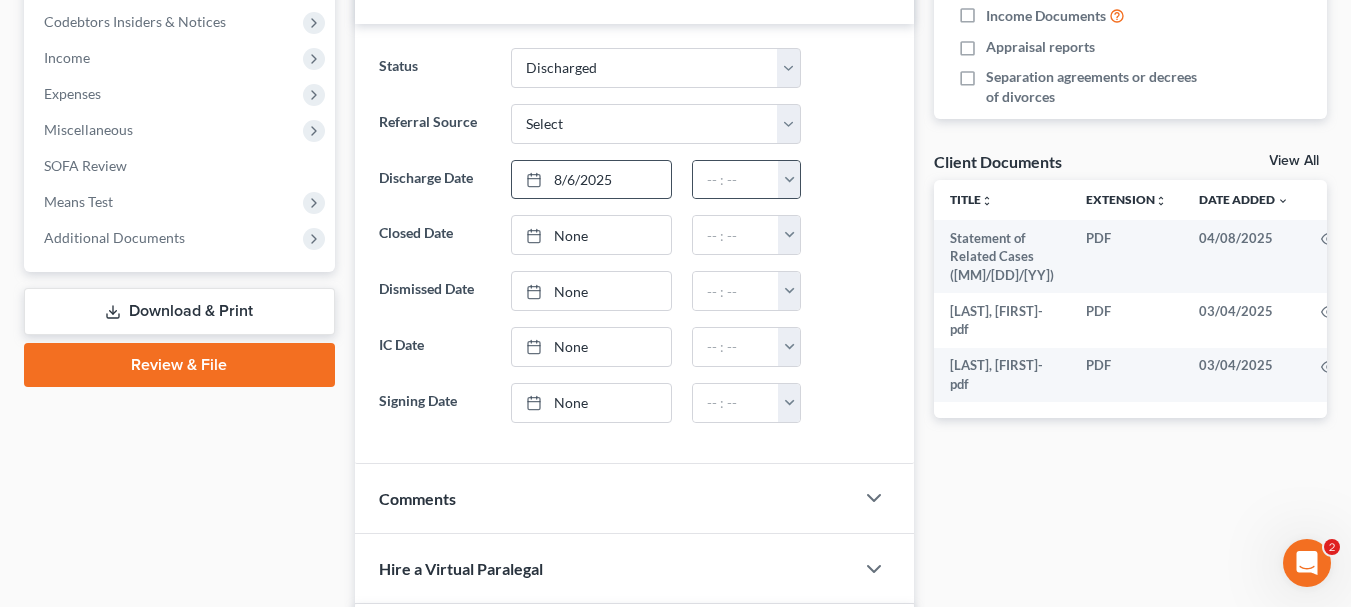 click at bounding box center [789, 180] 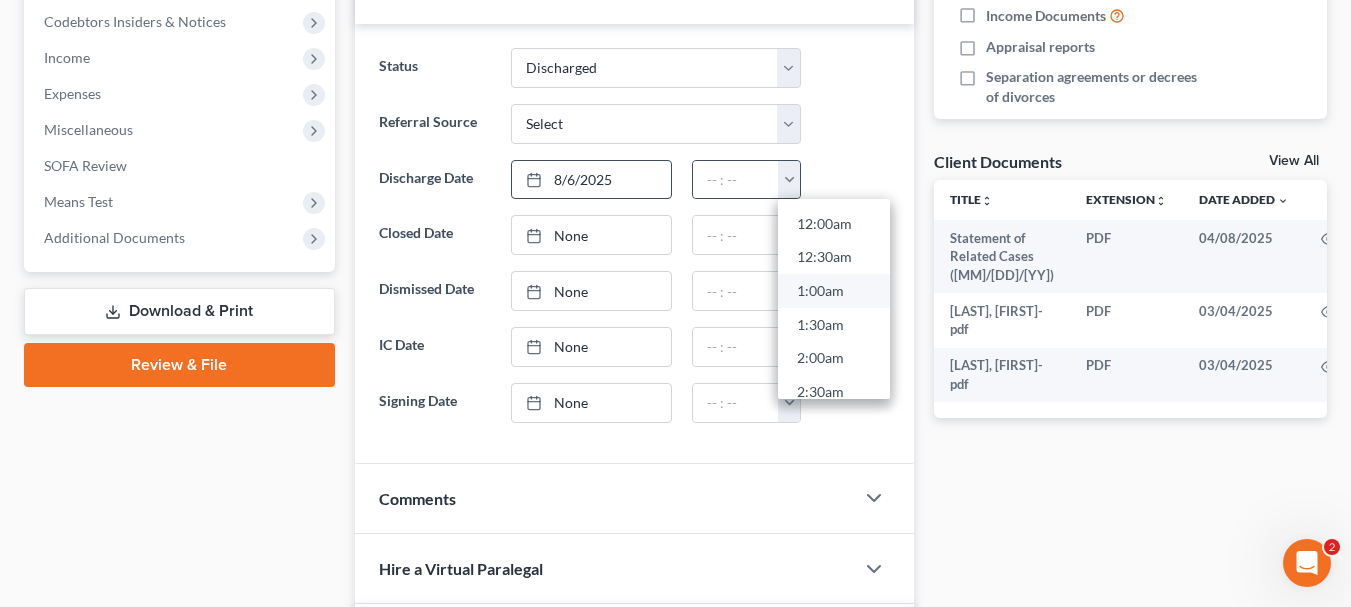 click on "1:00am" at bounding box center (834, 291) 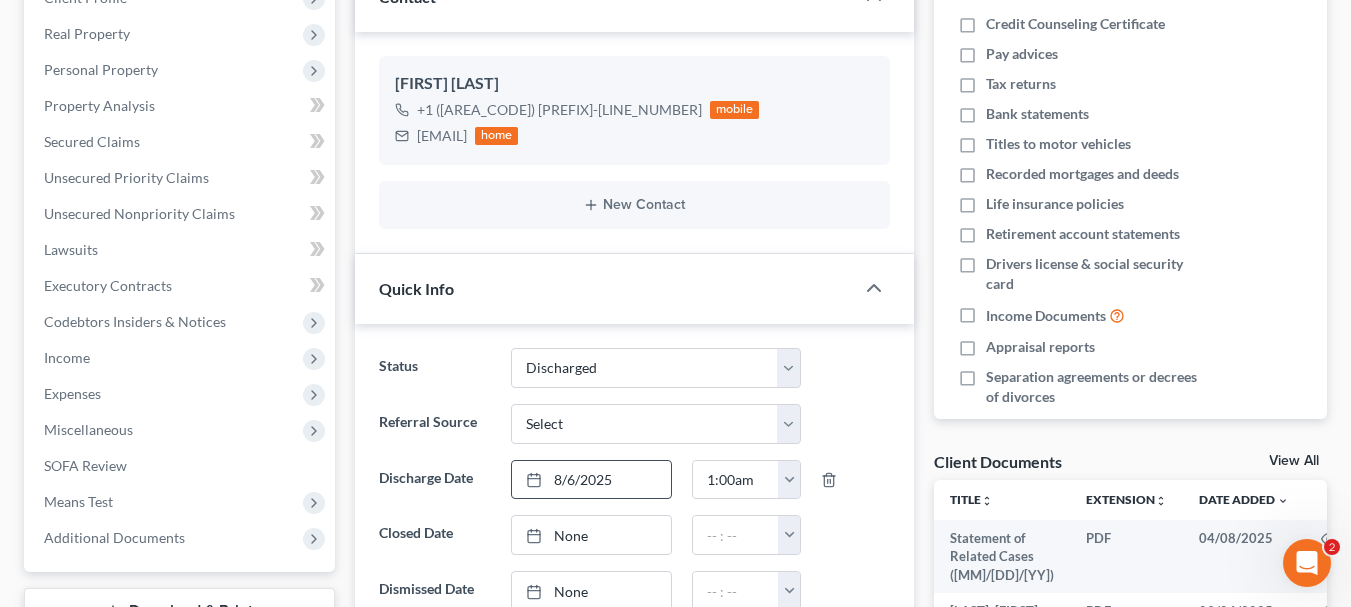 scroll, scrollTop: 0, scrollLeft: 0, axis: both 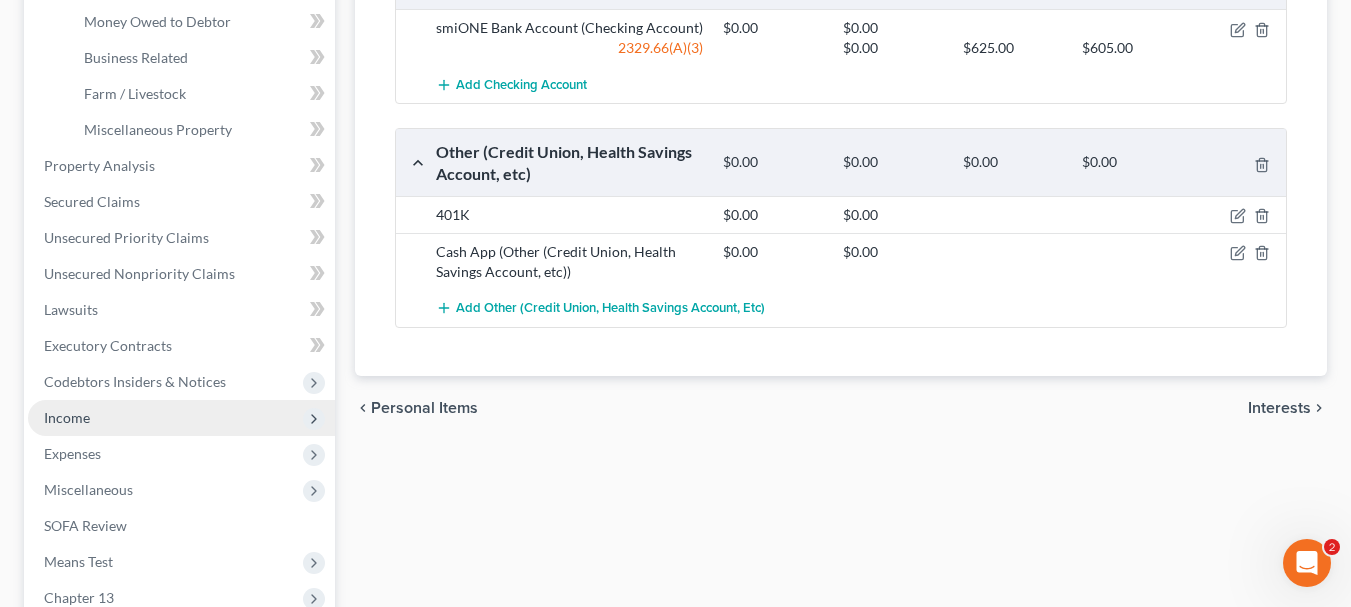 click on "Income" at bounding box center (181, 418) 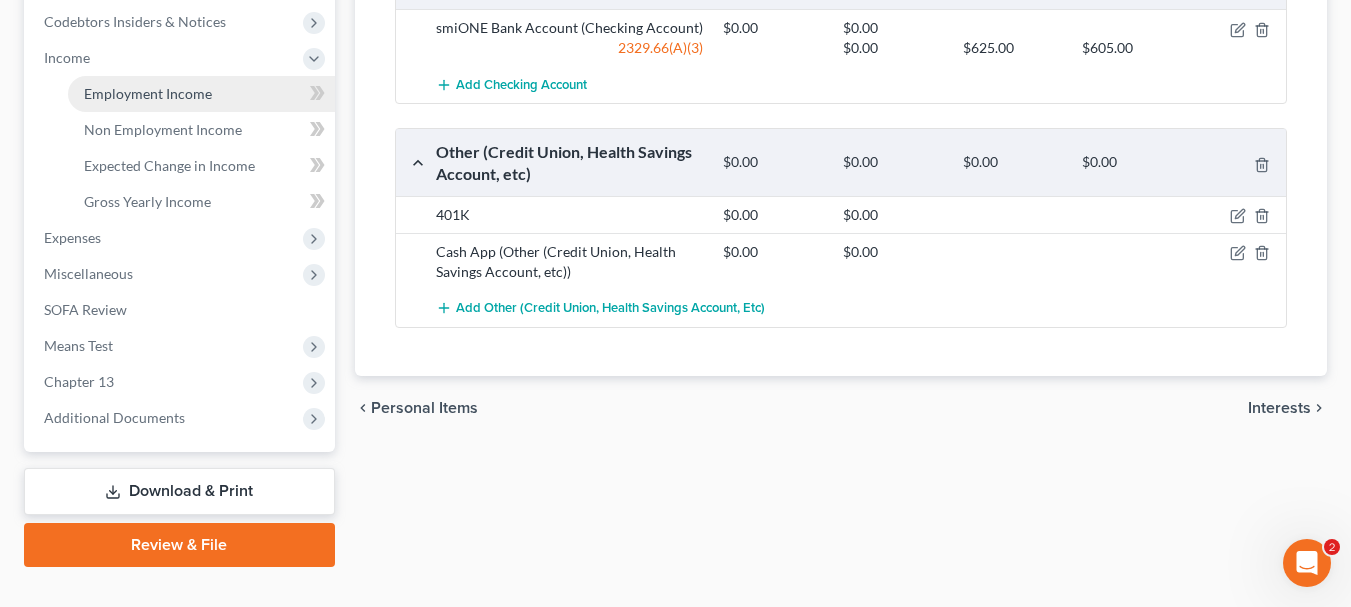 click on "Employment Income" at bounding box center (148, 93) 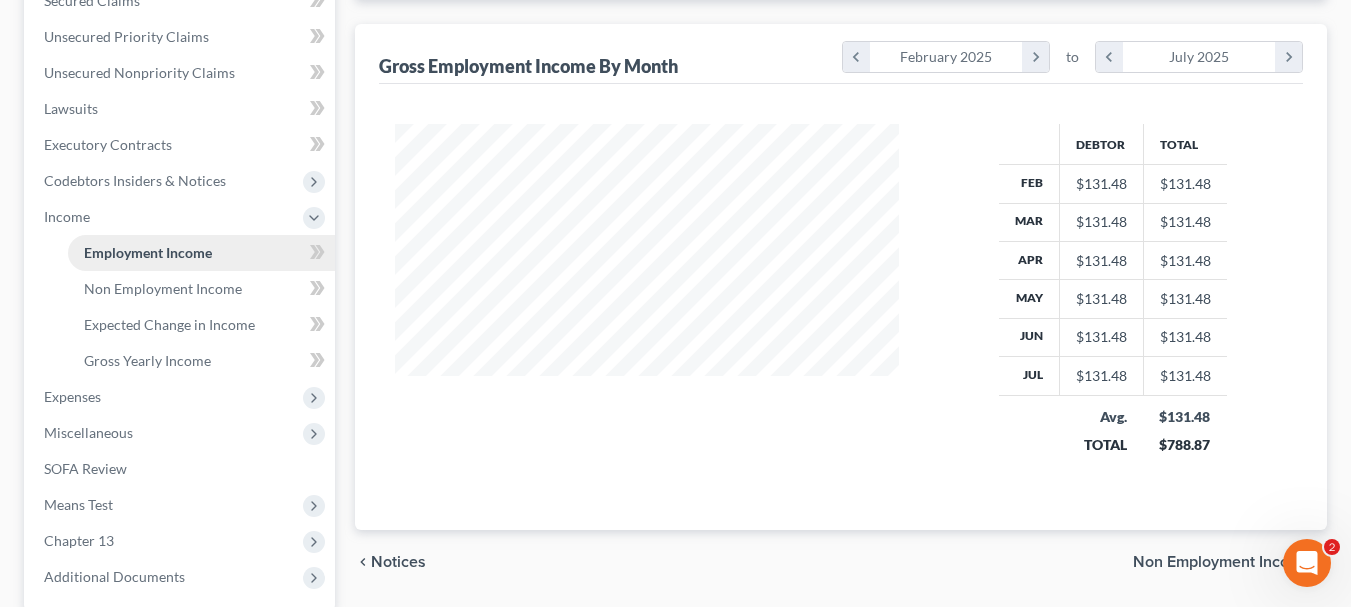 scroll, scrollTop: 0, scrollLeft: 0, axis: both 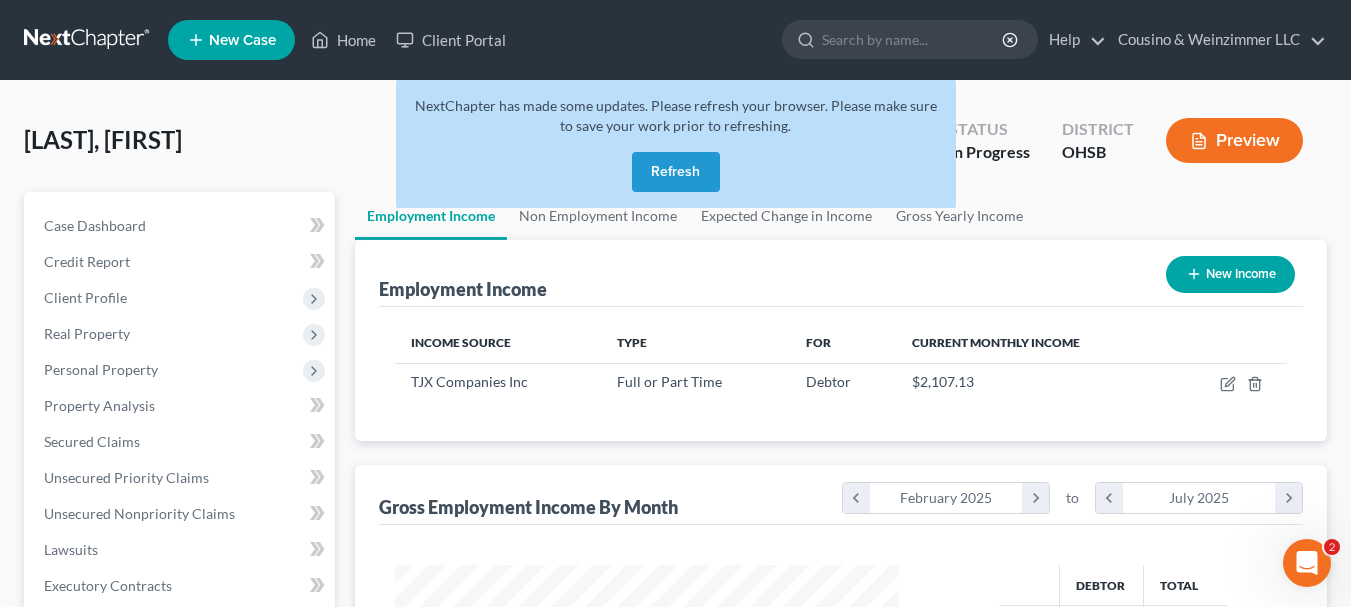 click on "Refresh" at bounding box center (676, 172) 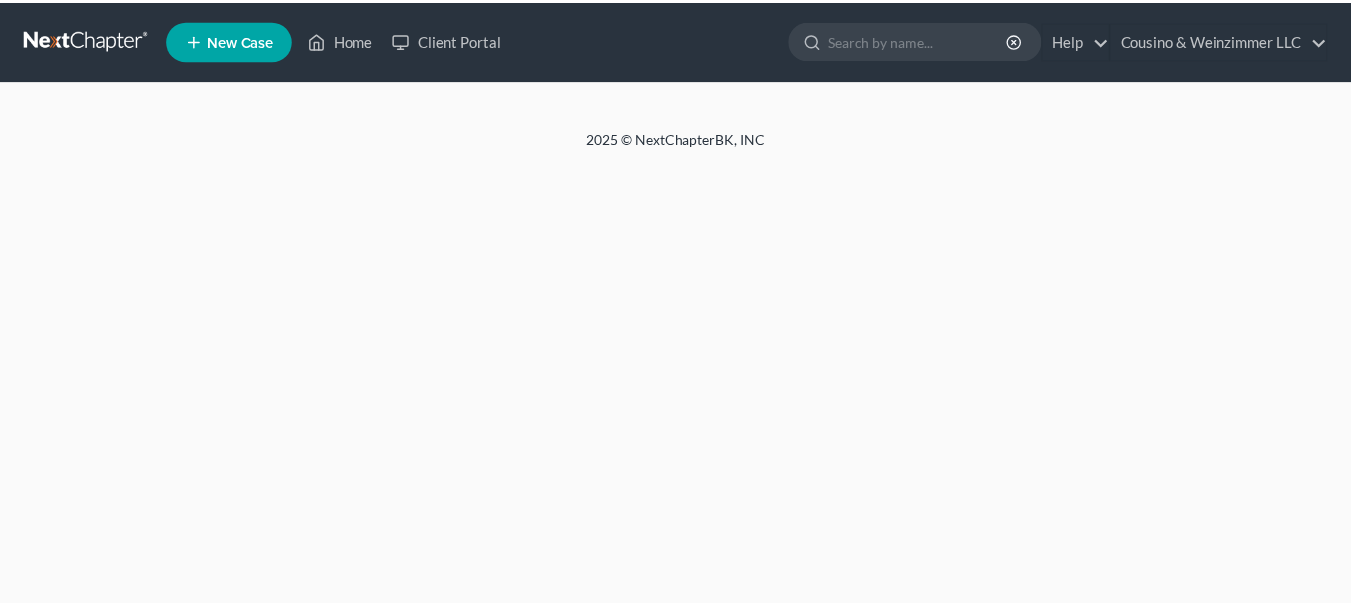 scroll, scrollTop: 0, scrollLeft: 0, axis: both 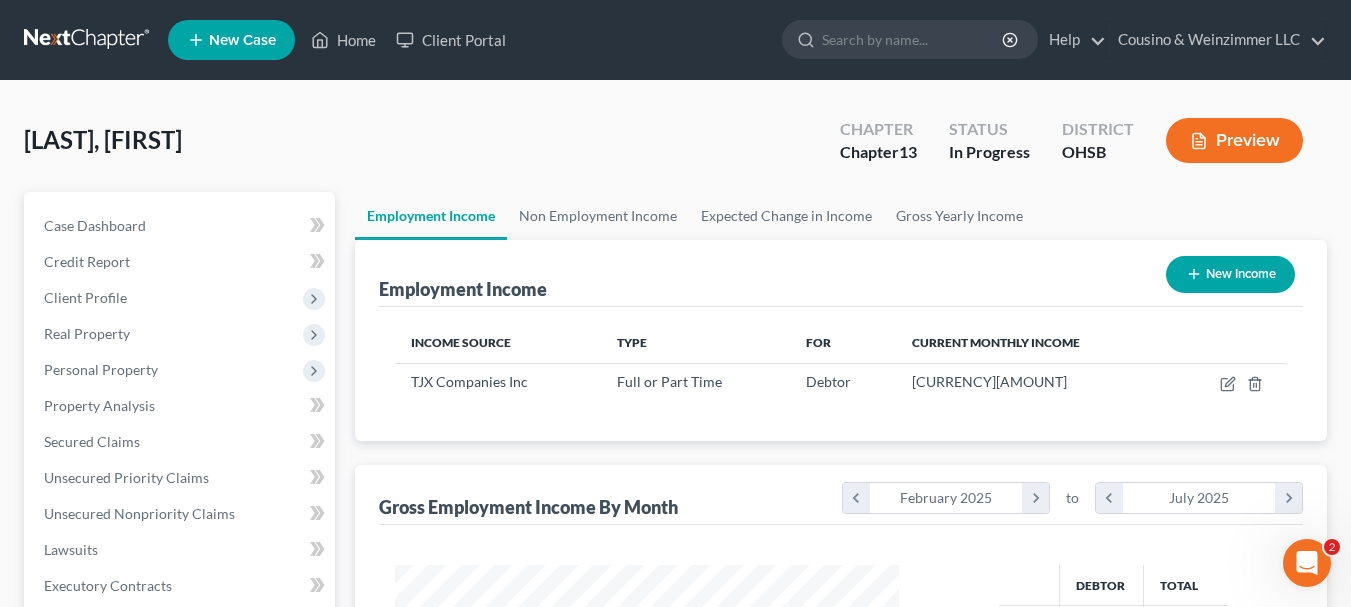 click on "New Income" at bounding box center (1230, 274) 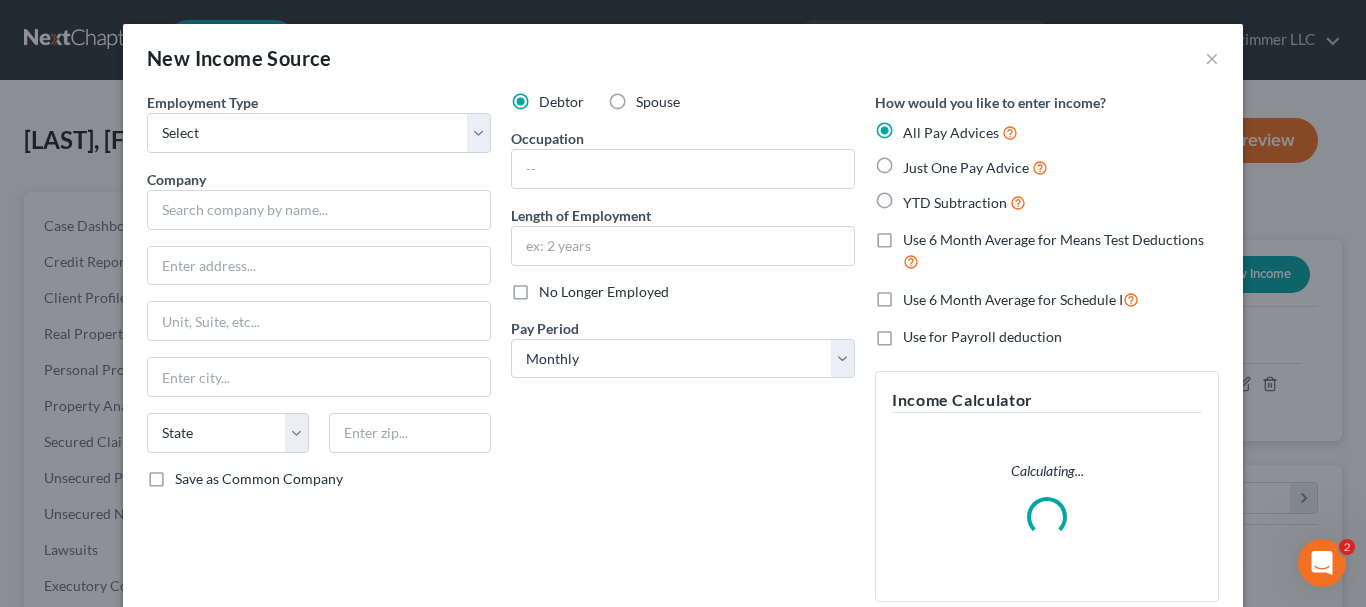 scroll, scrollTop: 999642, scrollLeft: 999450, axis: both 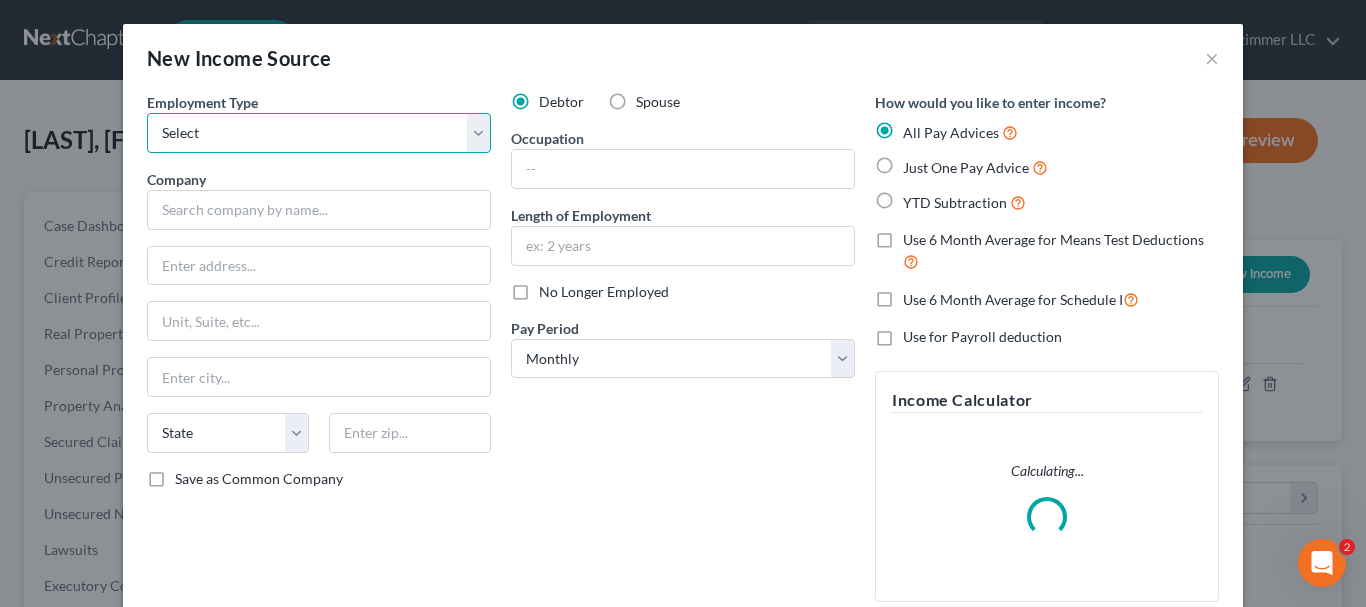click on "Select Full or Part Time Employment Self Employment" at bounding box center (319, 133) 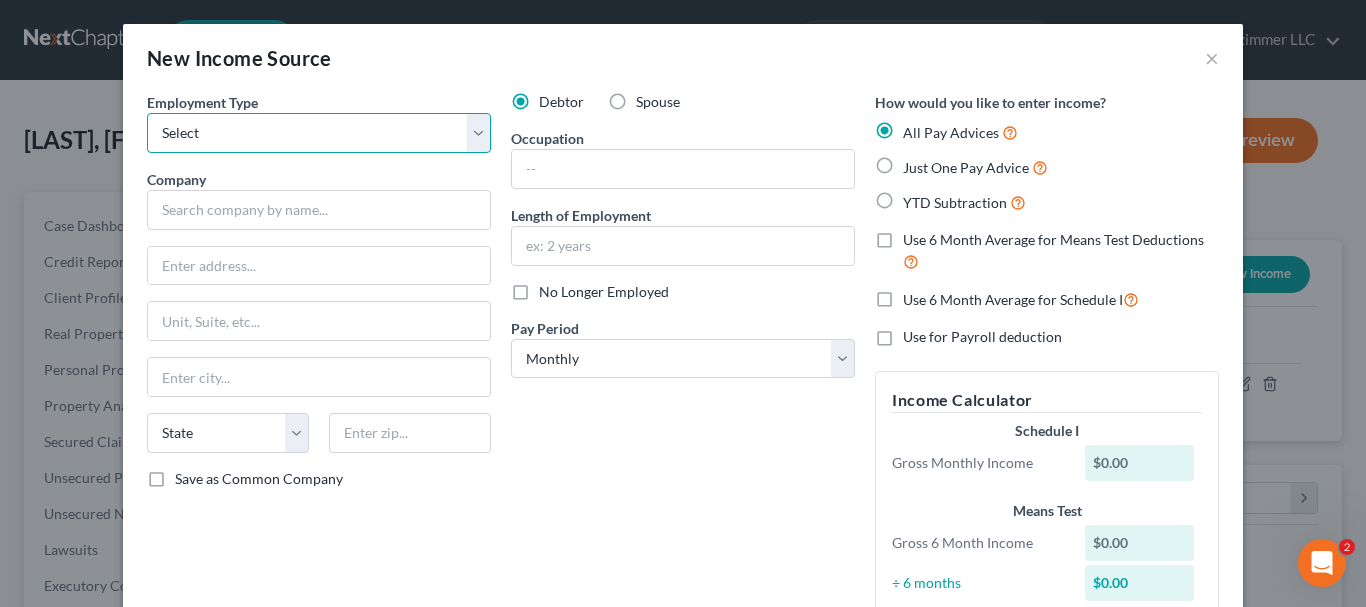 select on "0" 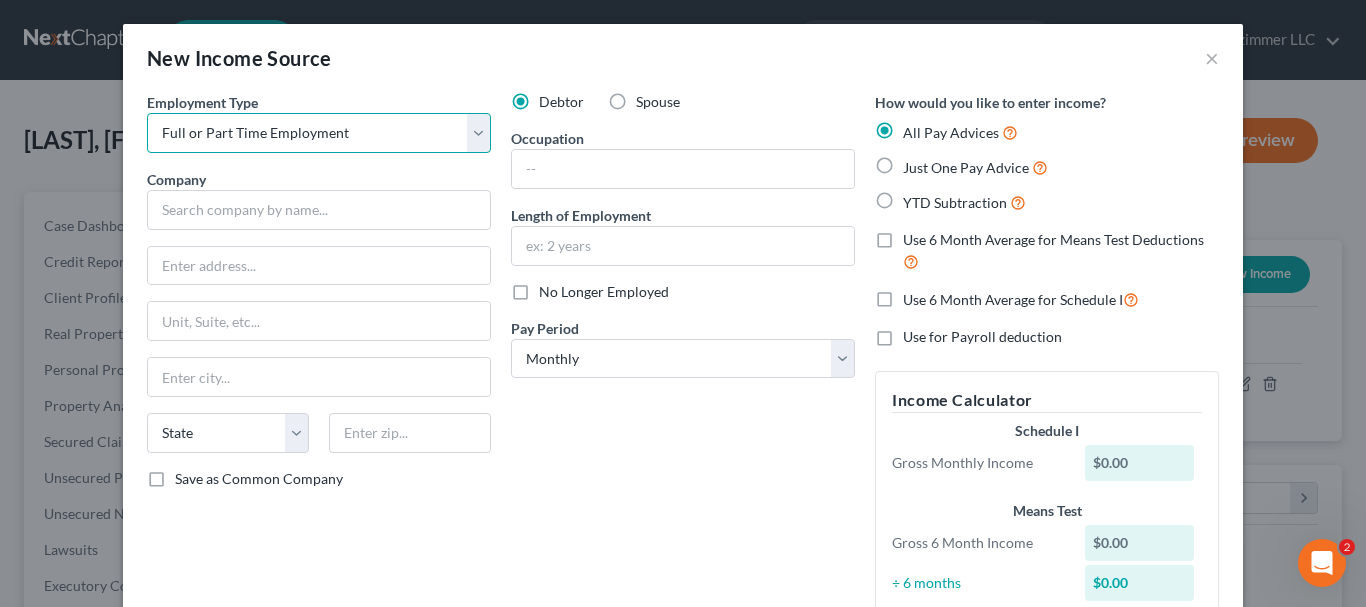 click on "Select Full or Part Time Employment Self Employment" at bounding box center [319, 133] 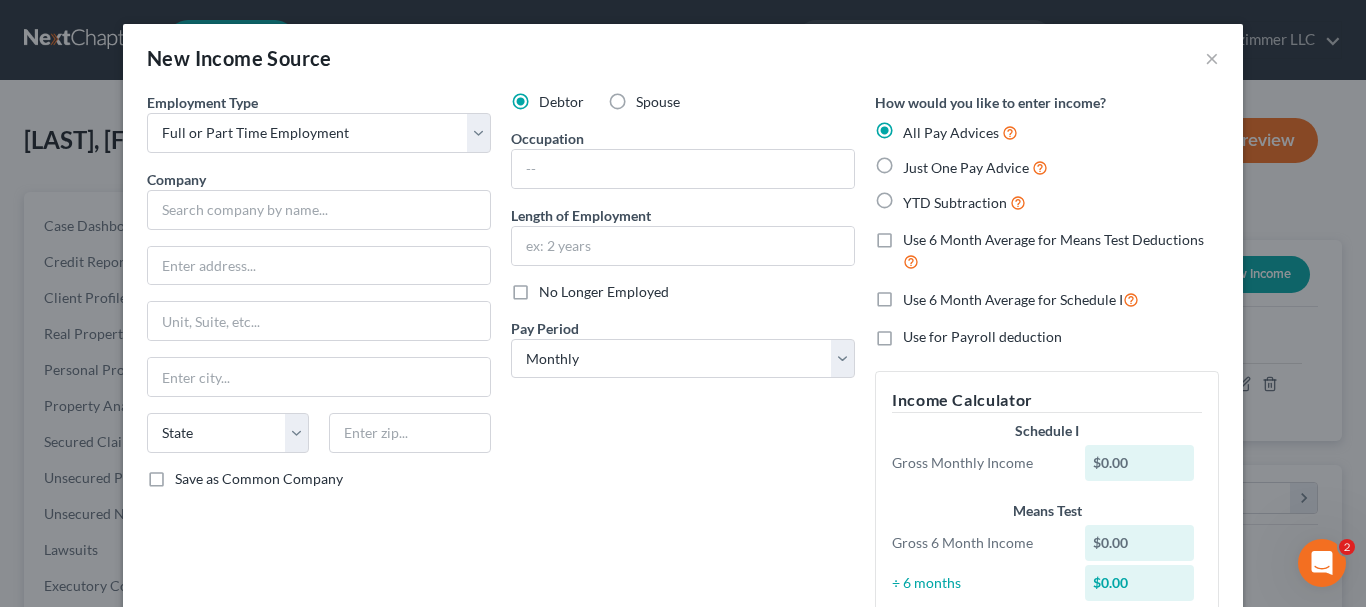click on "No Longer Employed" at bounding box center (604, 292) 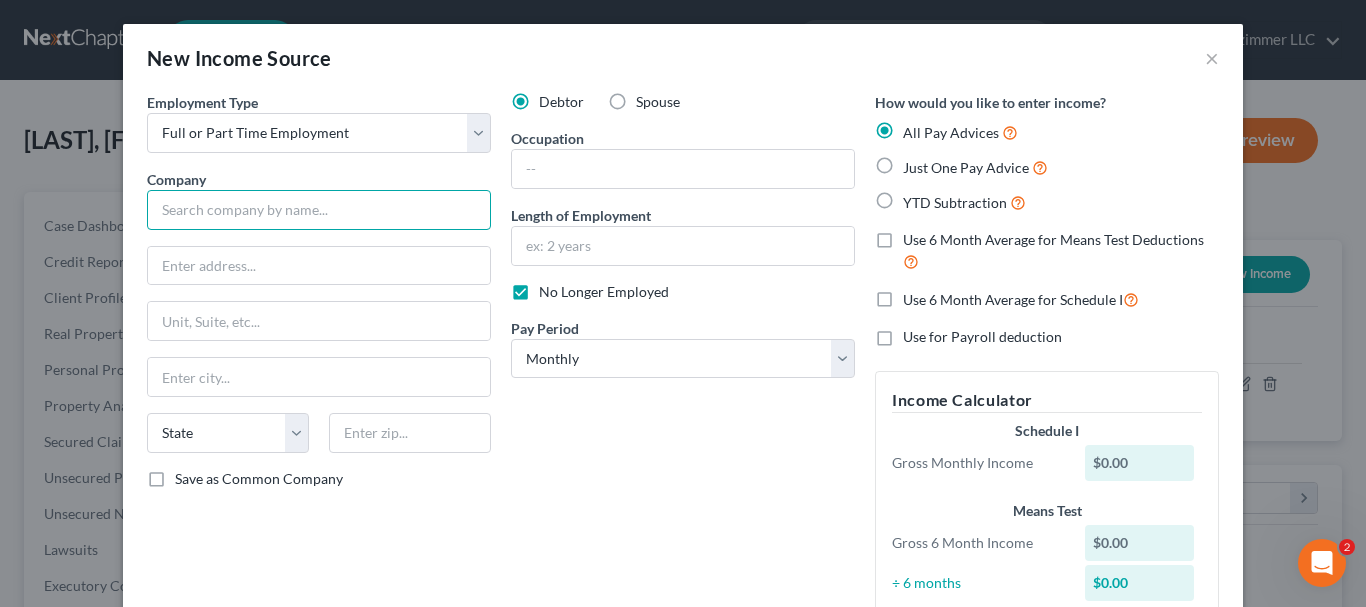 click at bounding box center [319, 210] 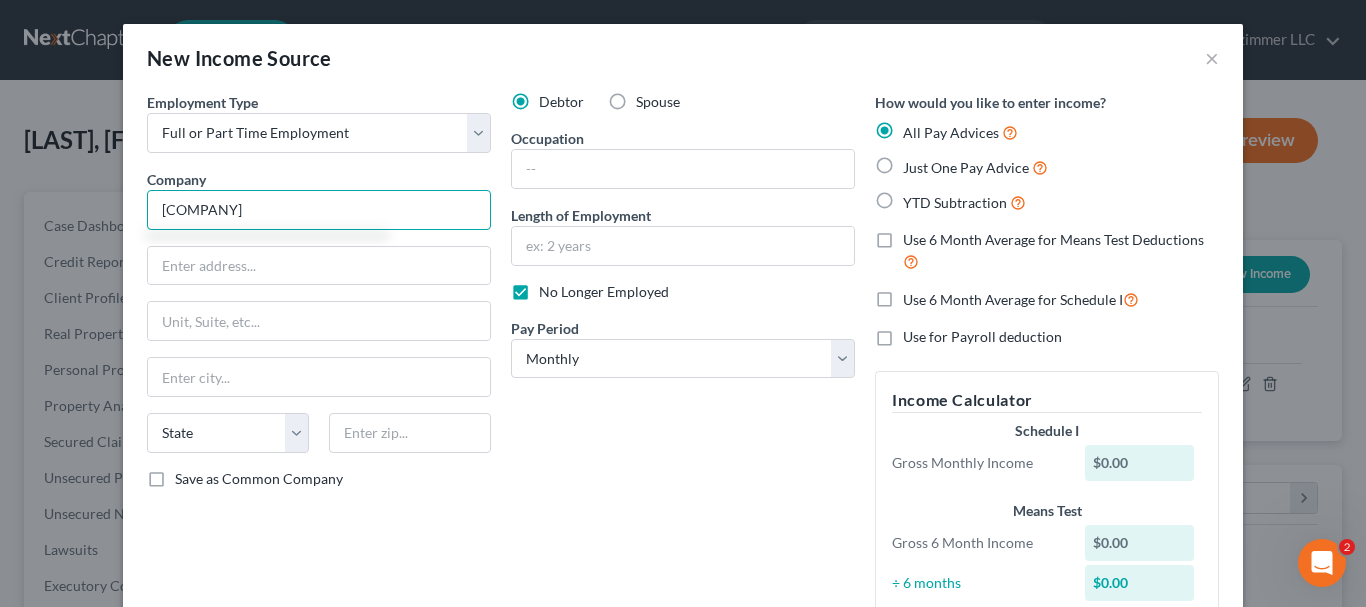 type on "Papa Johns" 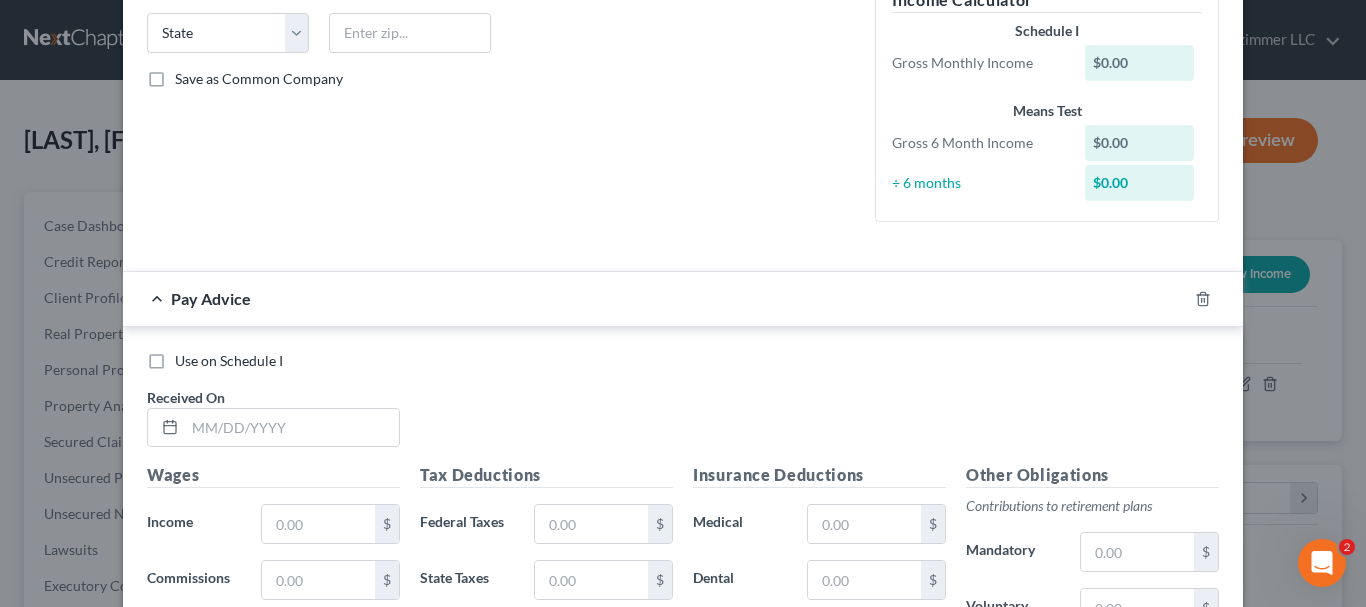 scroll, scrollTop: 0, scrollLeft: 0, axis: both 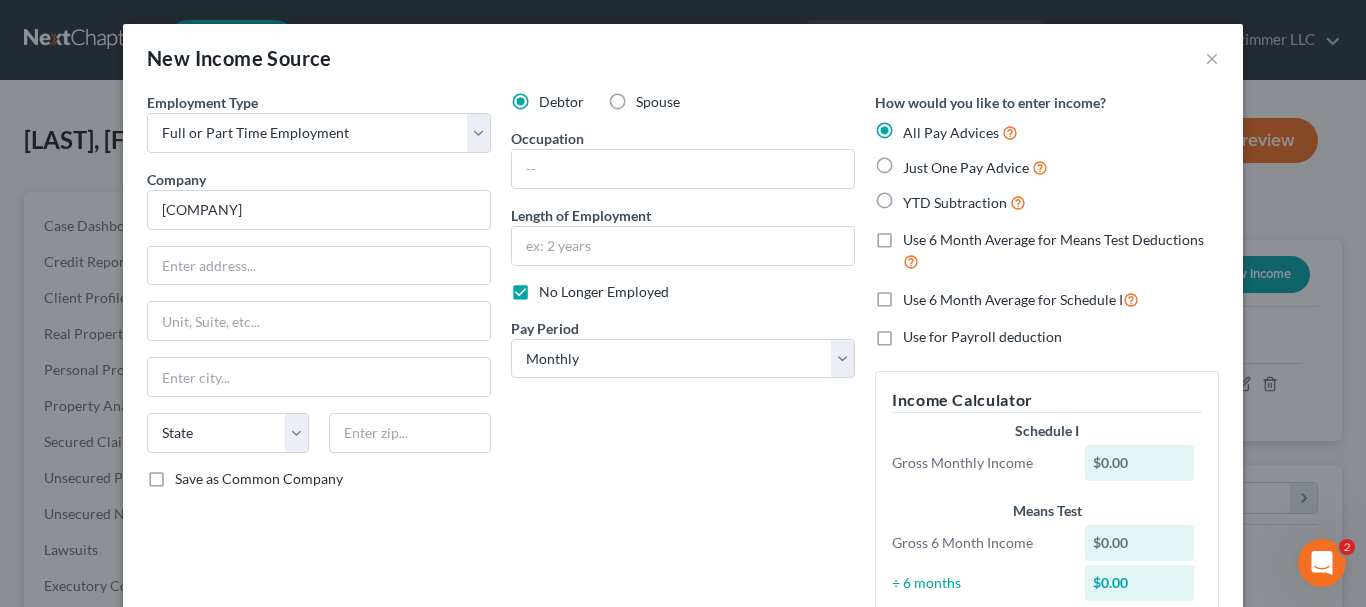 click on "YTD Subtraction" at bounding box center (964, 202) 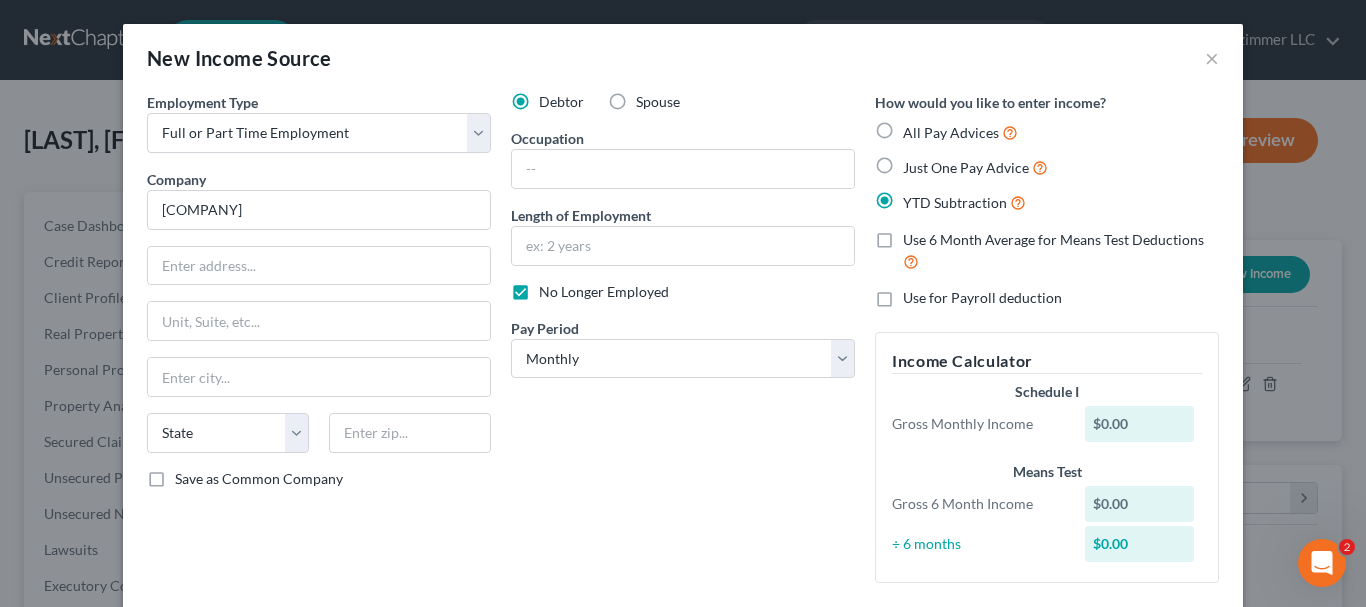 click on "Use 6 Month Average for Means Test Deductions" at bounding box center [1061, 251] 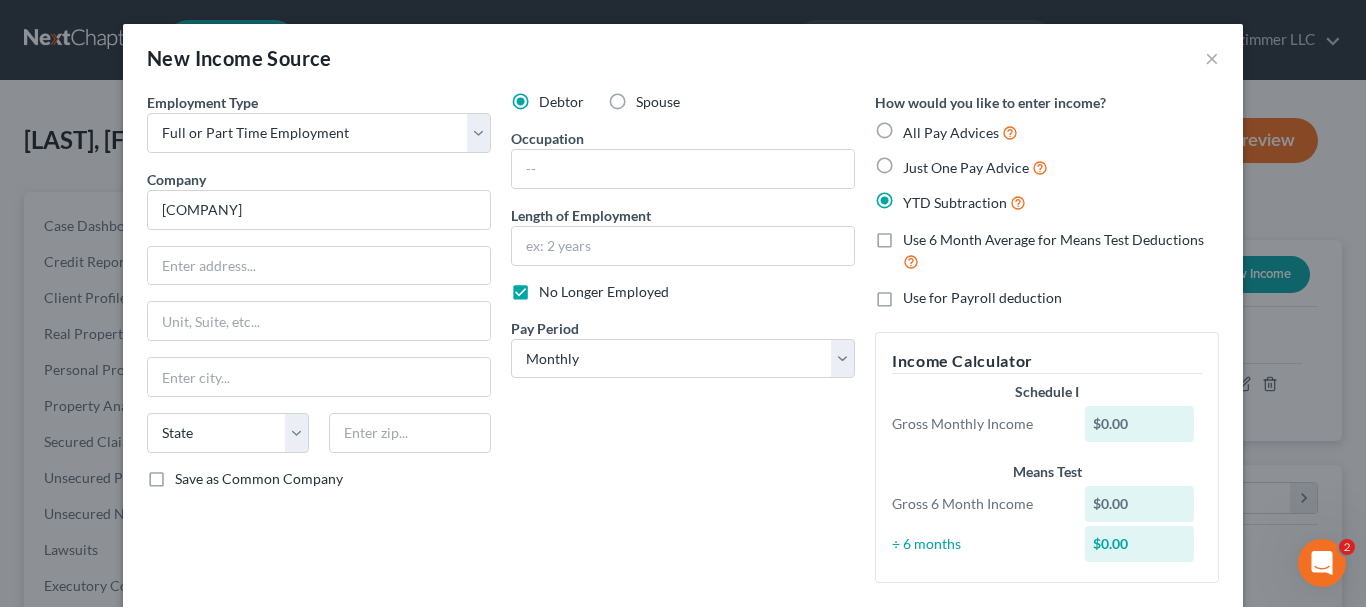 click on "Use 6 Month Average for Means Test Deductions" at bounding box center [917, 236] 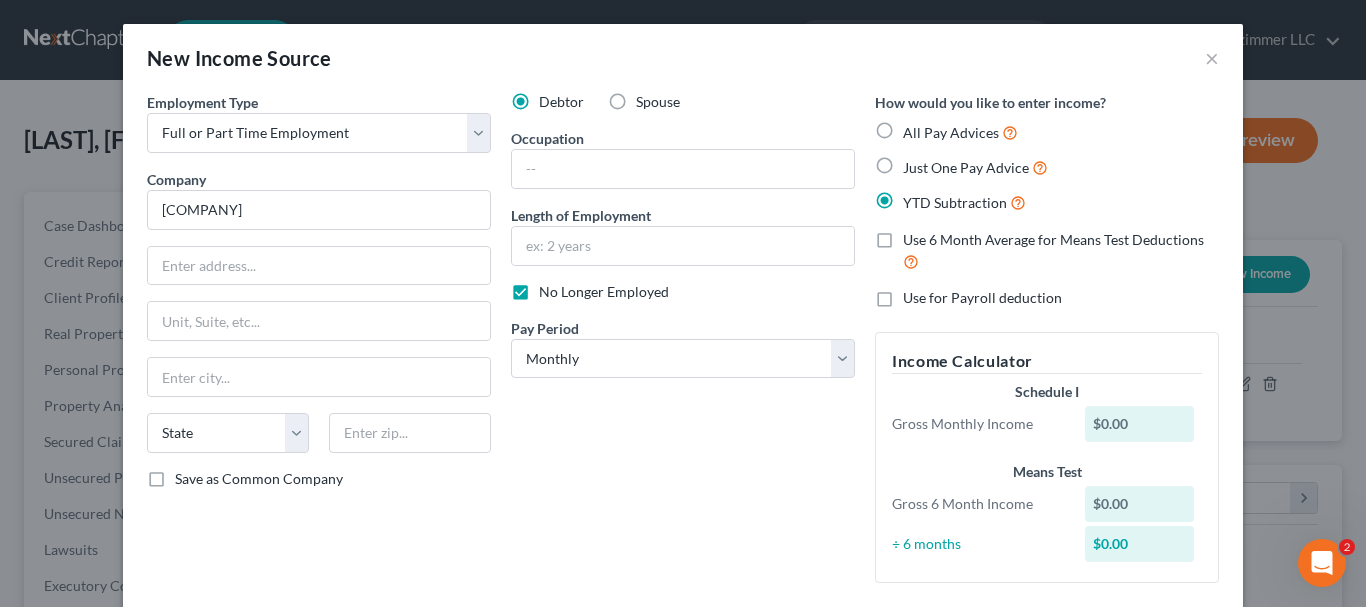 checkbox on "true" 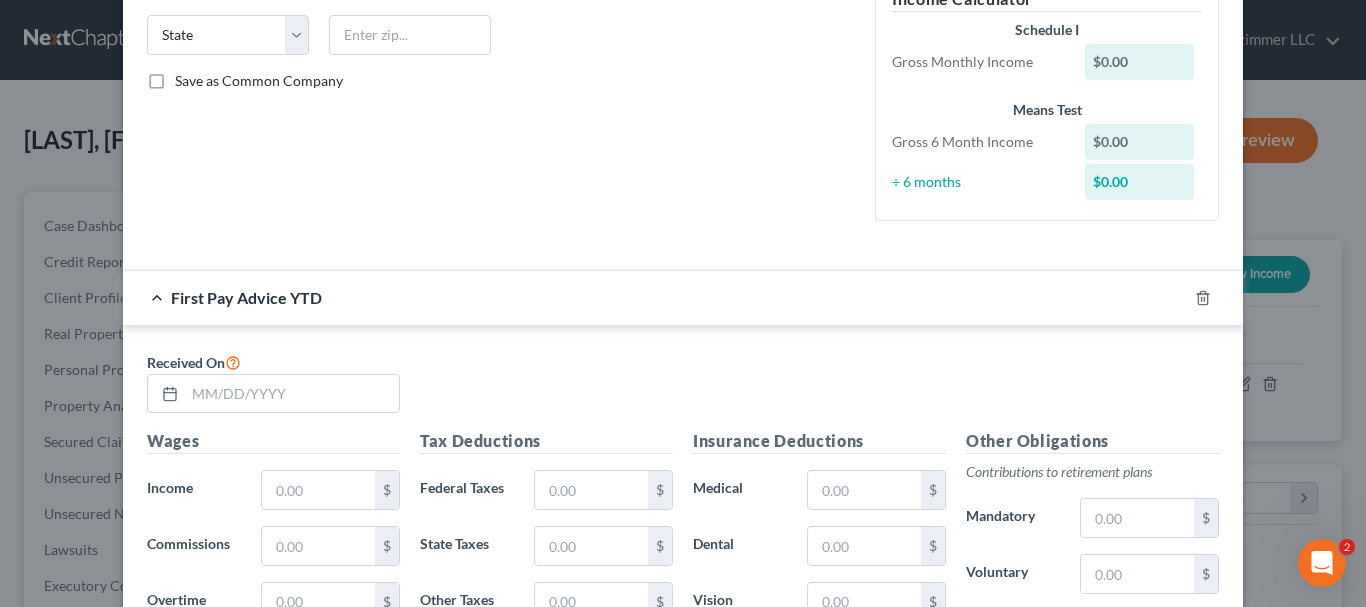 scroll, scrollTop: 500, scrollLeft: 0, axis: vertical 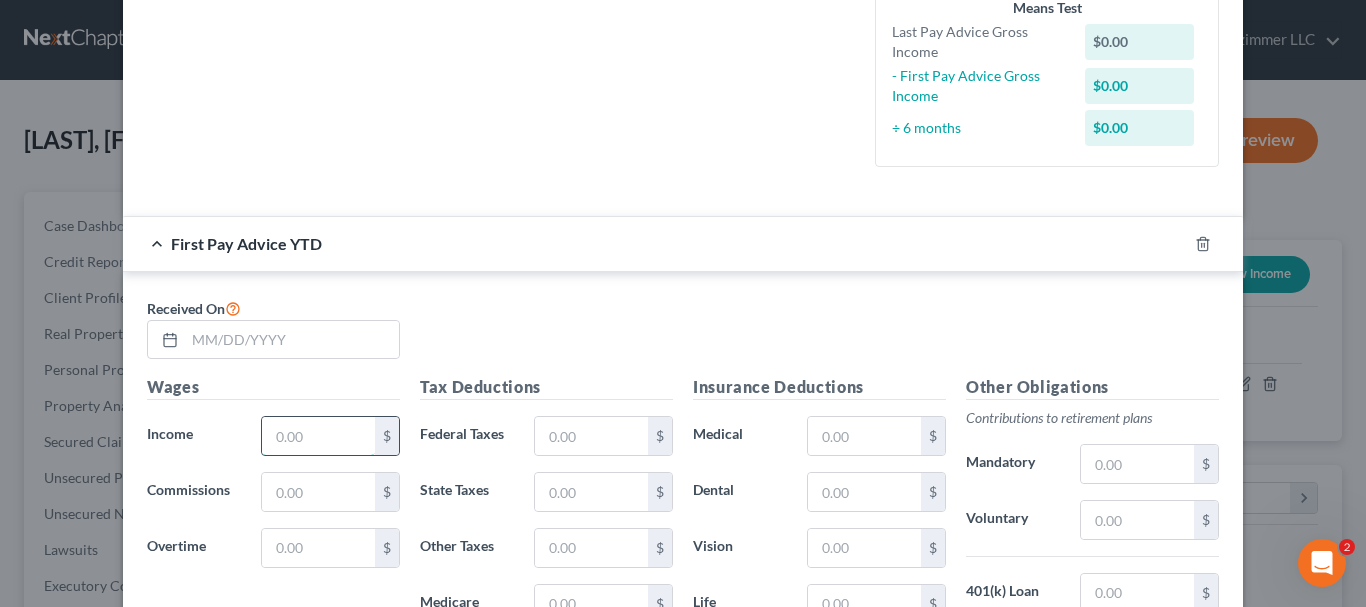 click at bounding box center (318, 436) 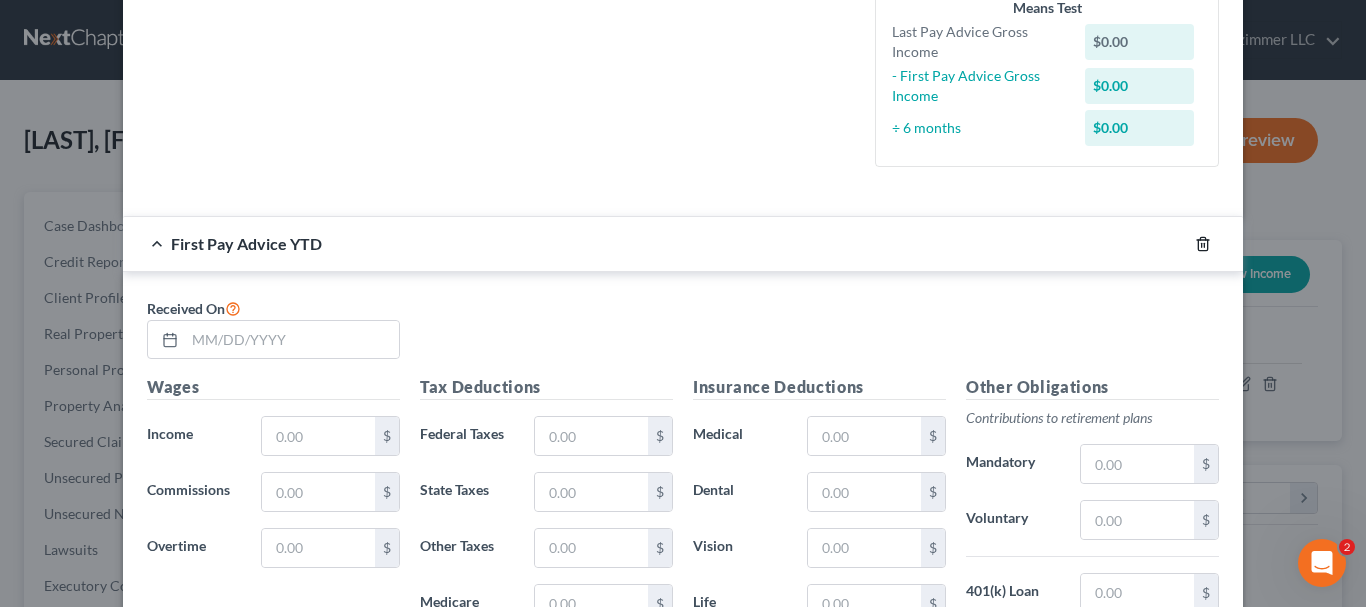 drag, startPoint x: 1199, startPoint y: 245, endPoint x: 434, endPoint y: 280, distance: 765.80023 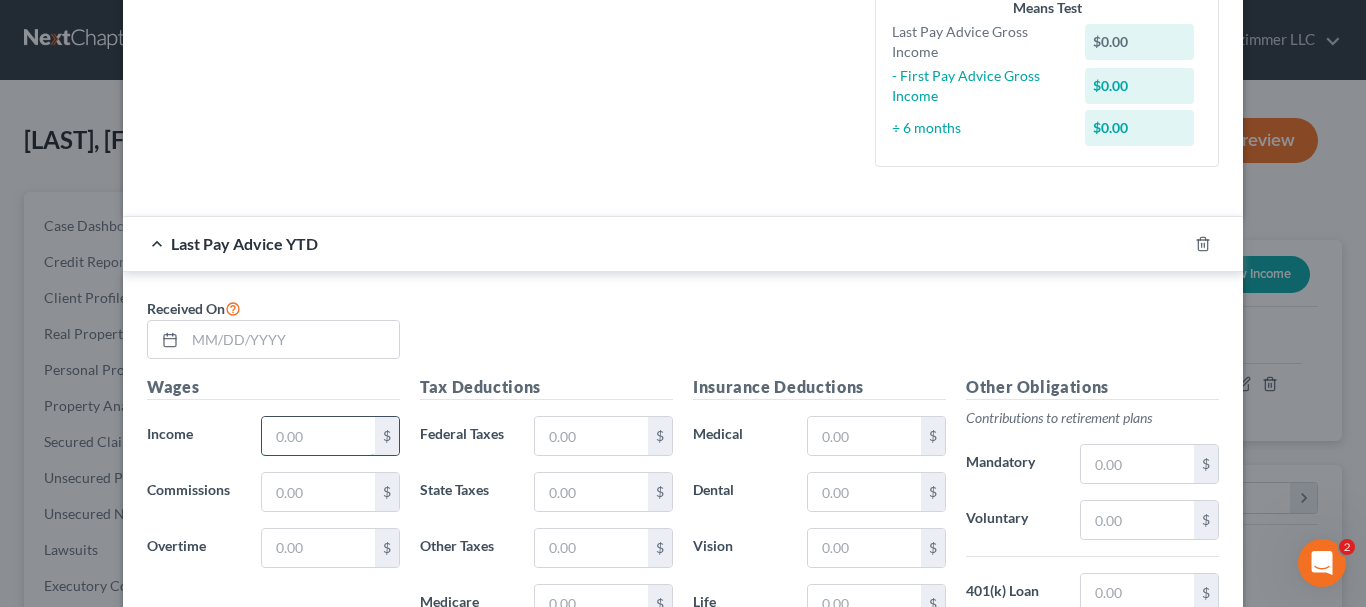 click at bounding box center (318, 436) 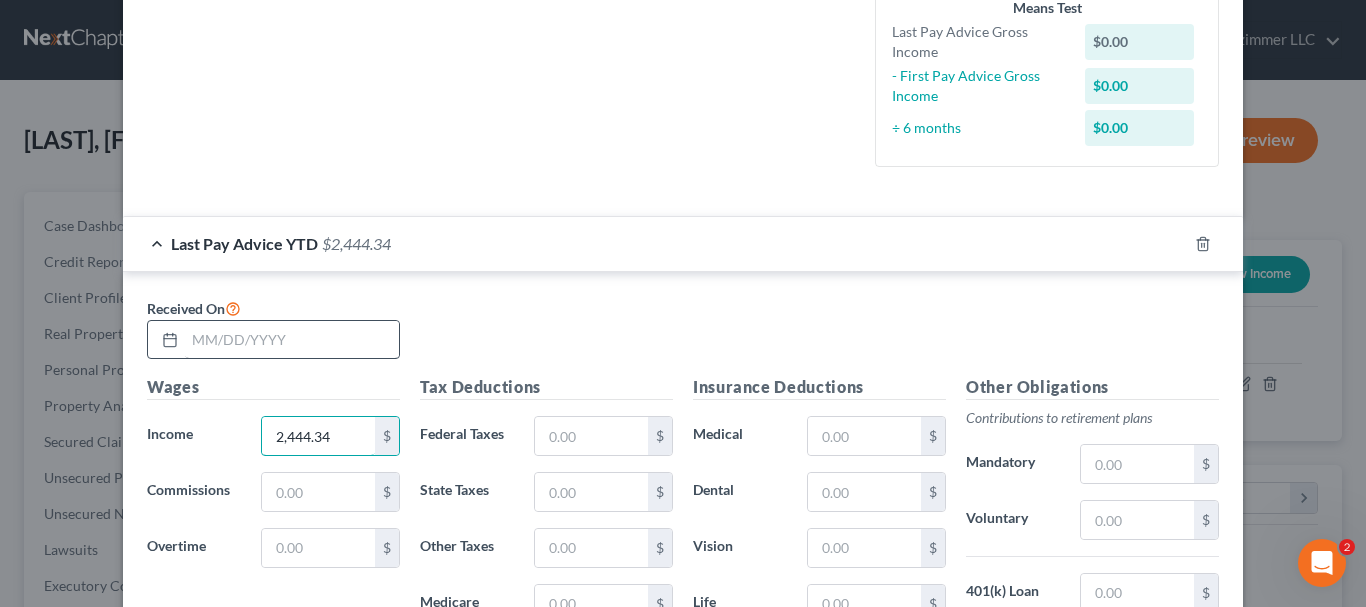 type on "2,444.34" 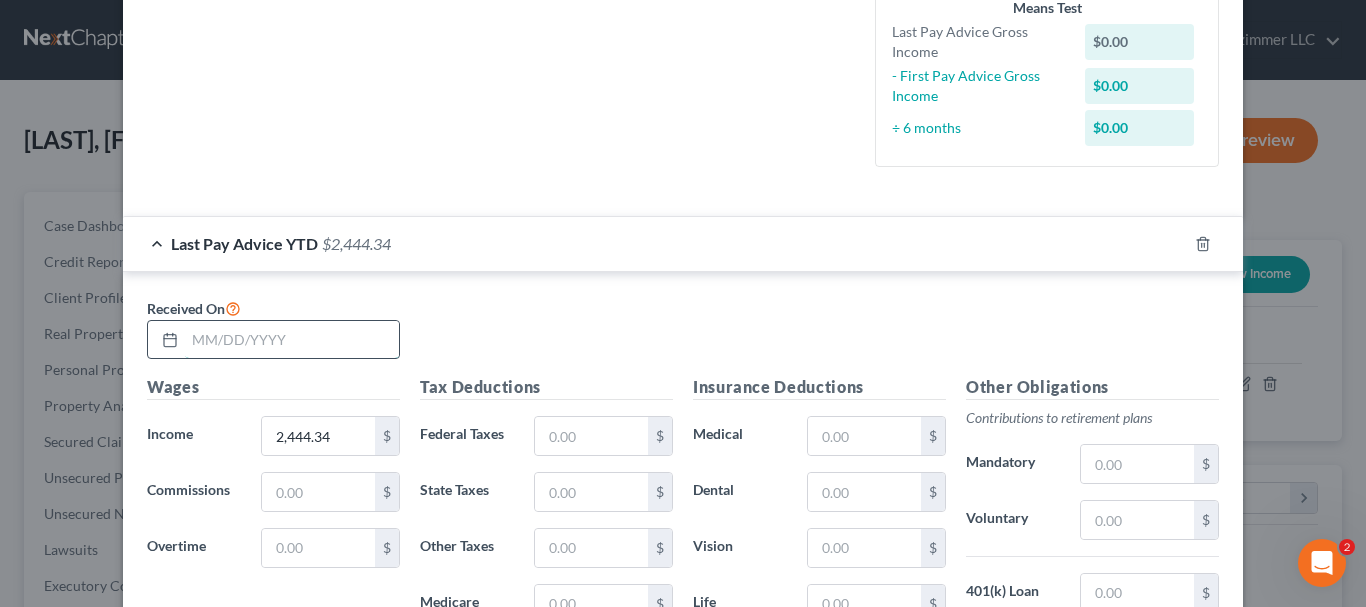 click at bounding box center (292, 340) 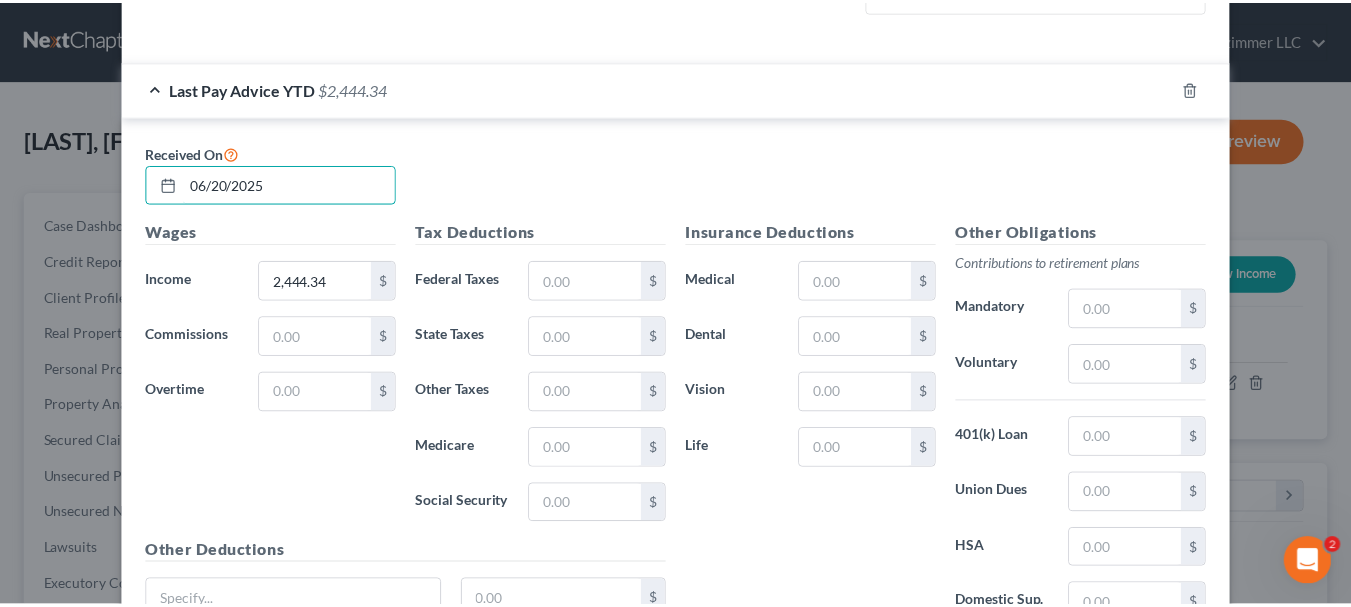 scroll, scrollTop: 843, scrollLeft: 0, axis: vertical 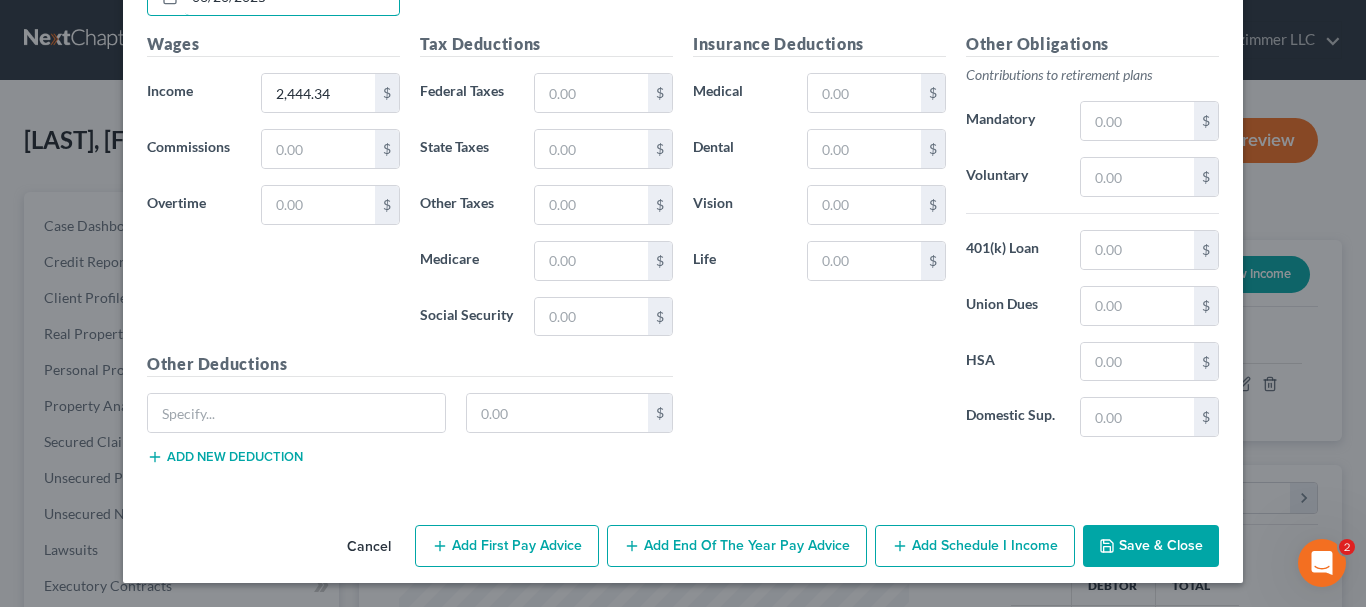 type on "06/20/2025" 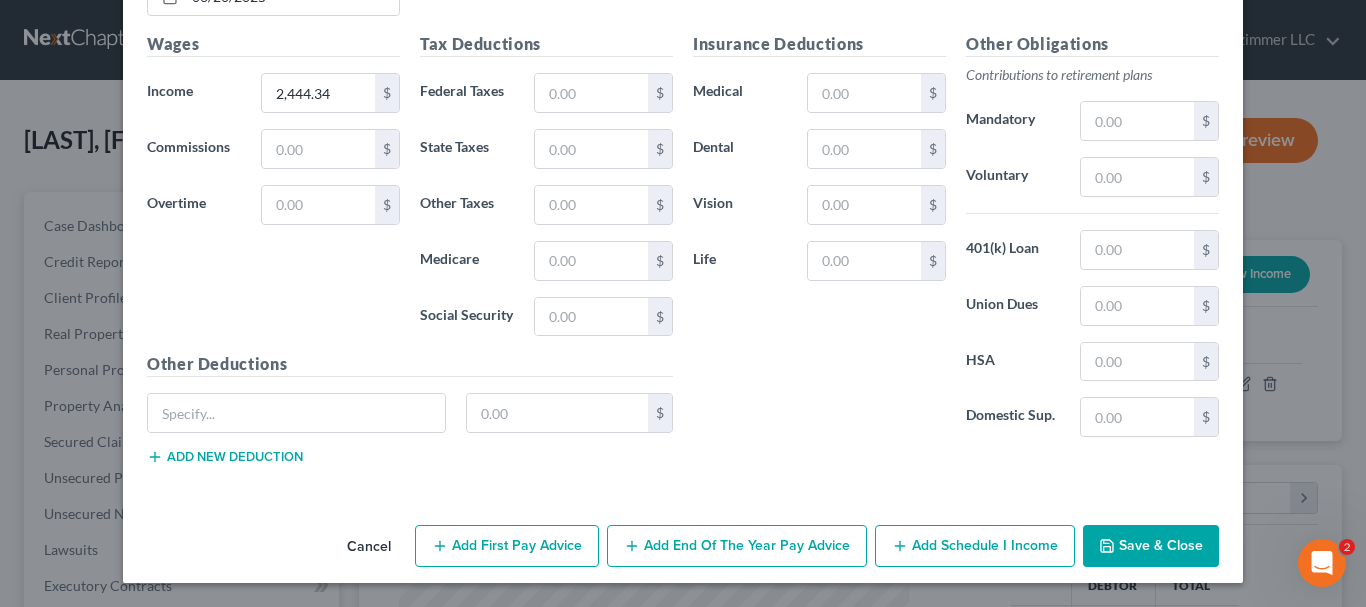 click on "Save & Close" at bounding box center (1151, 546) 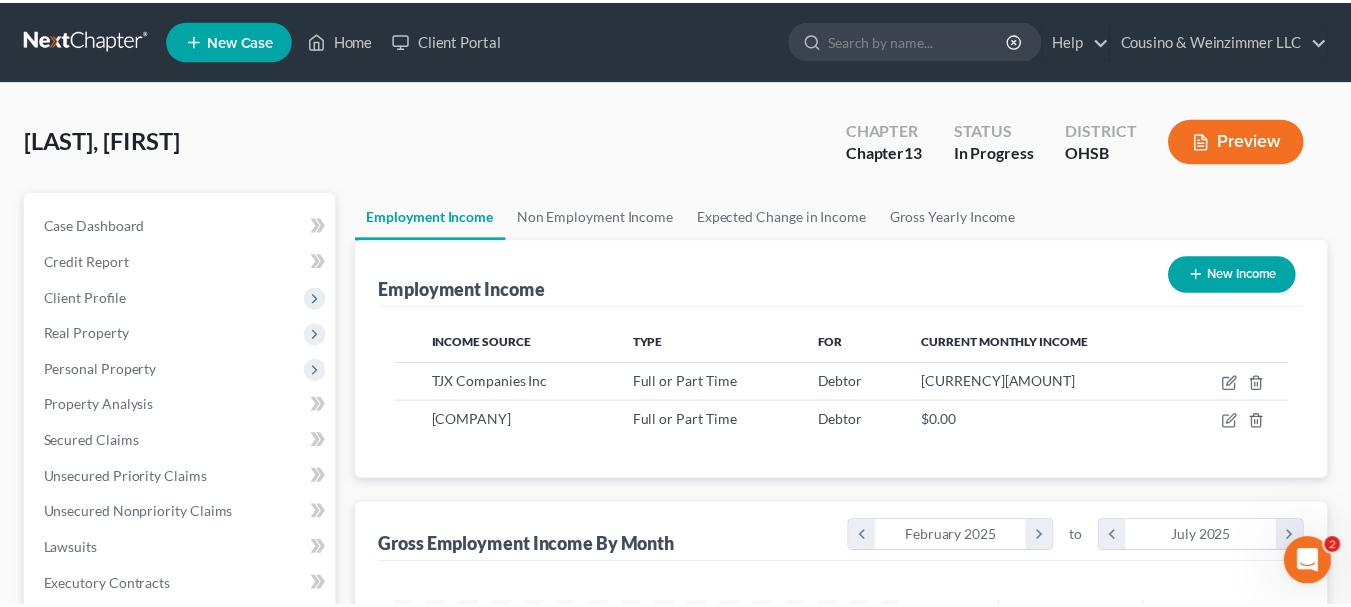scroll, scrollTop: 359, scrollLeft: 544, axis: both 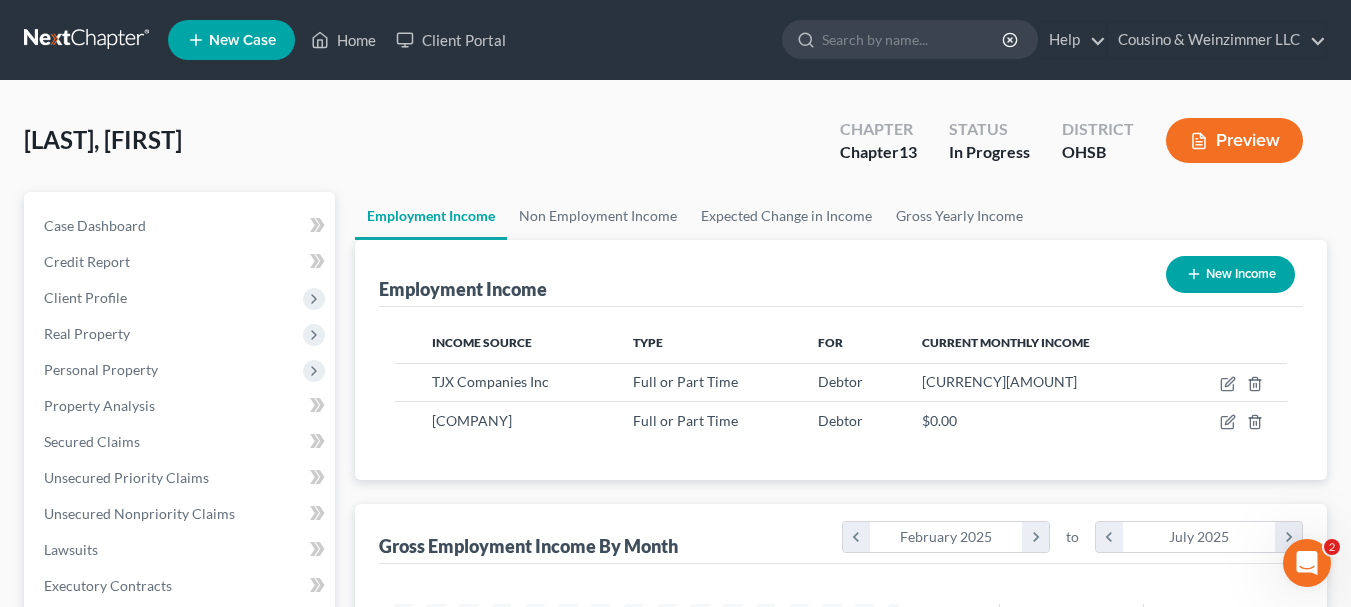 click on "New Income" at bounding box center [1230, 274] 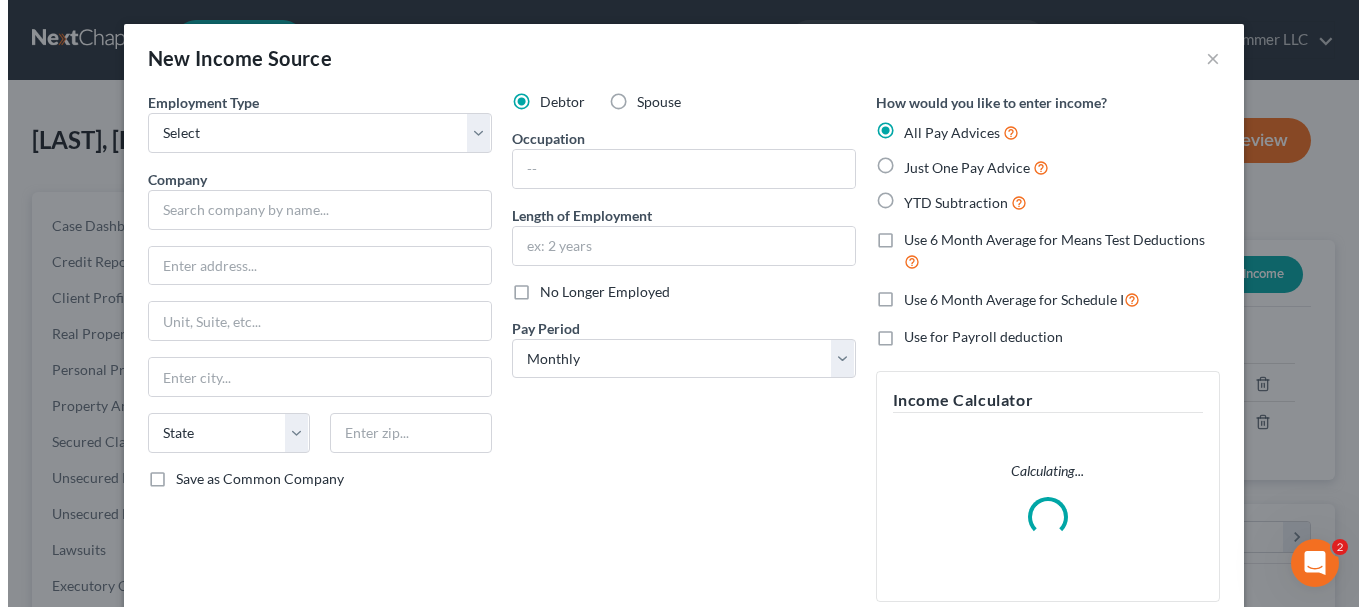 scroll, scrollTop: 999642, scrollLeft: 999450, axis: both 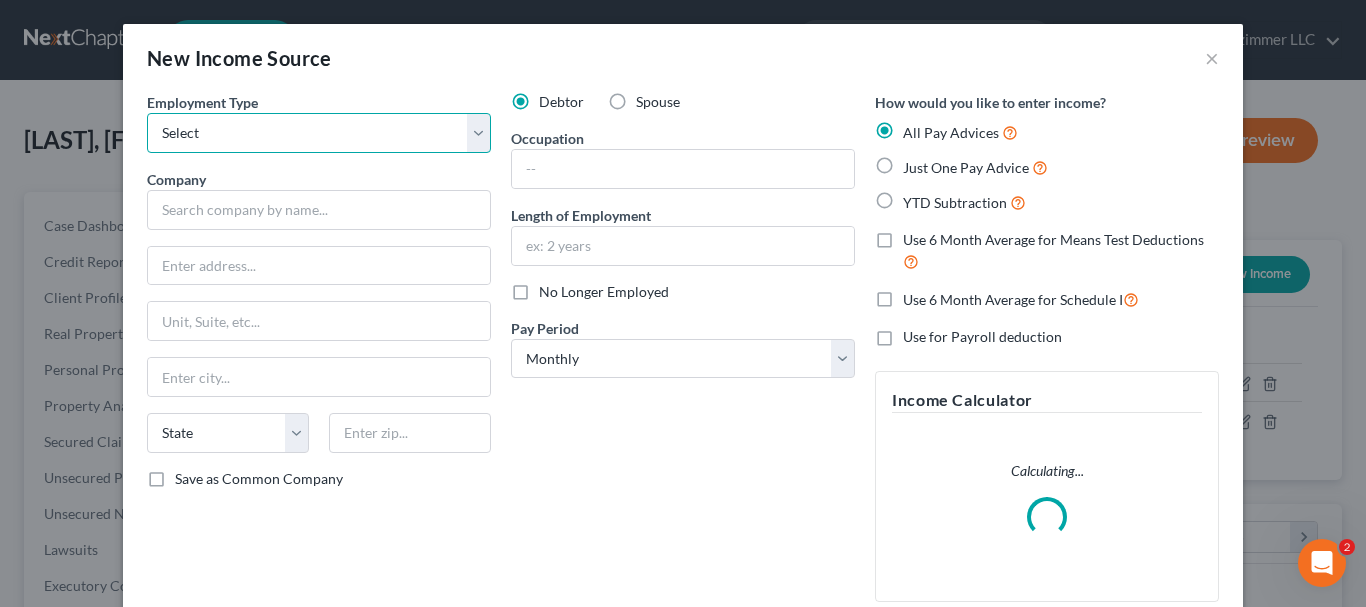 click on "Select Full or Part Time Employment Self Employment" at bounding box center [319, 133] 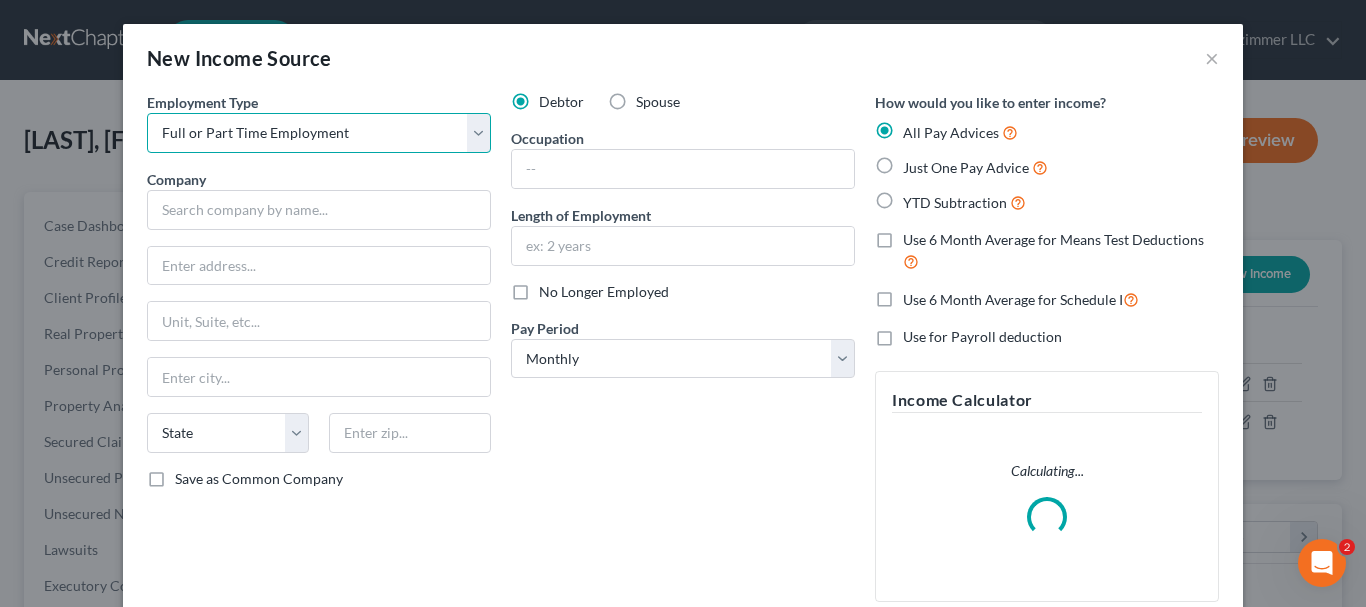 click on "Select Full or Part Time Employment Self Employment" at bounding box center [319, 133] 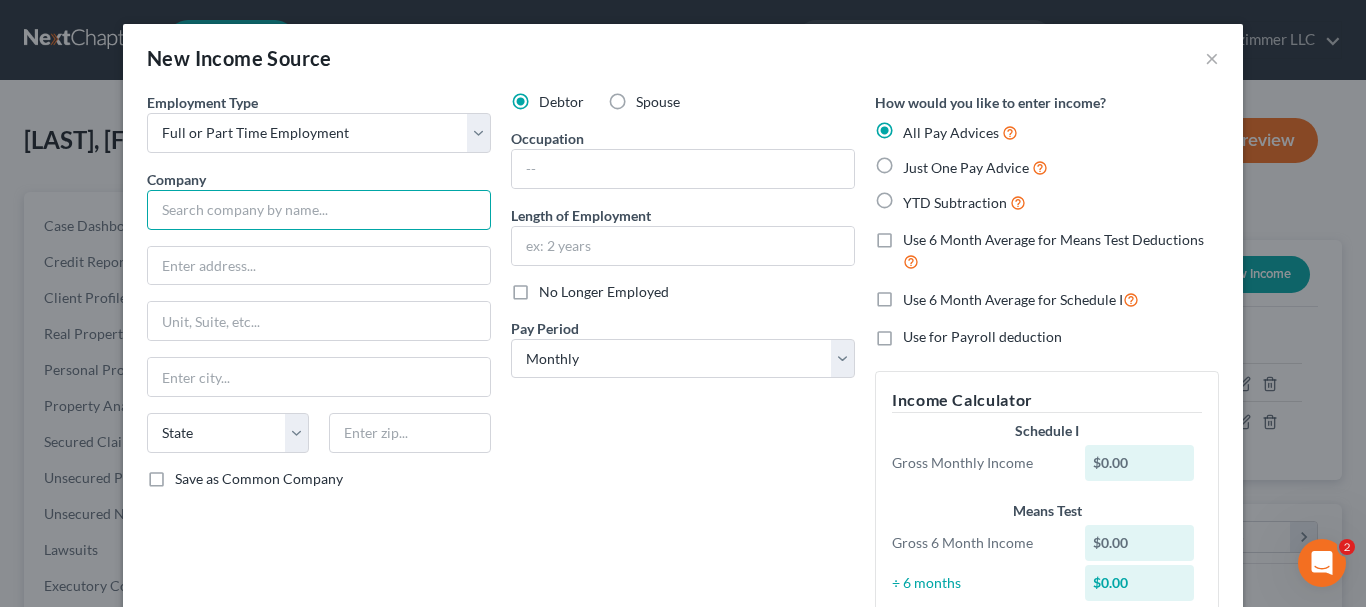 click at bounding box center [319, 210] 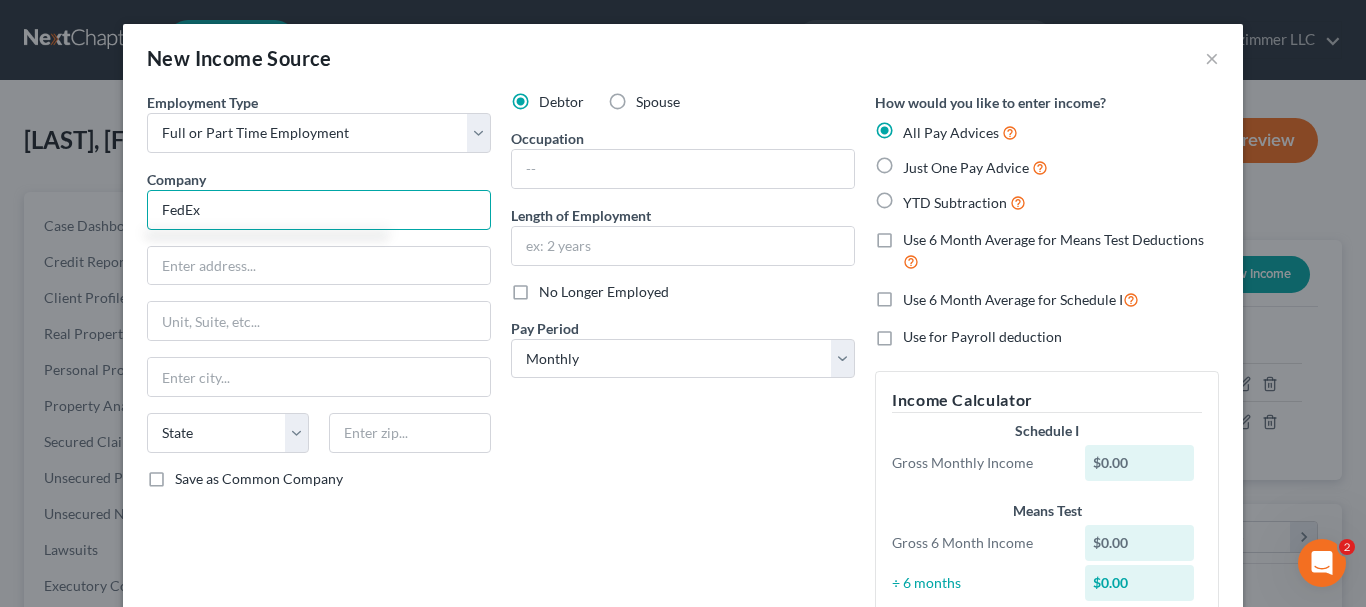 type on "FedEx" 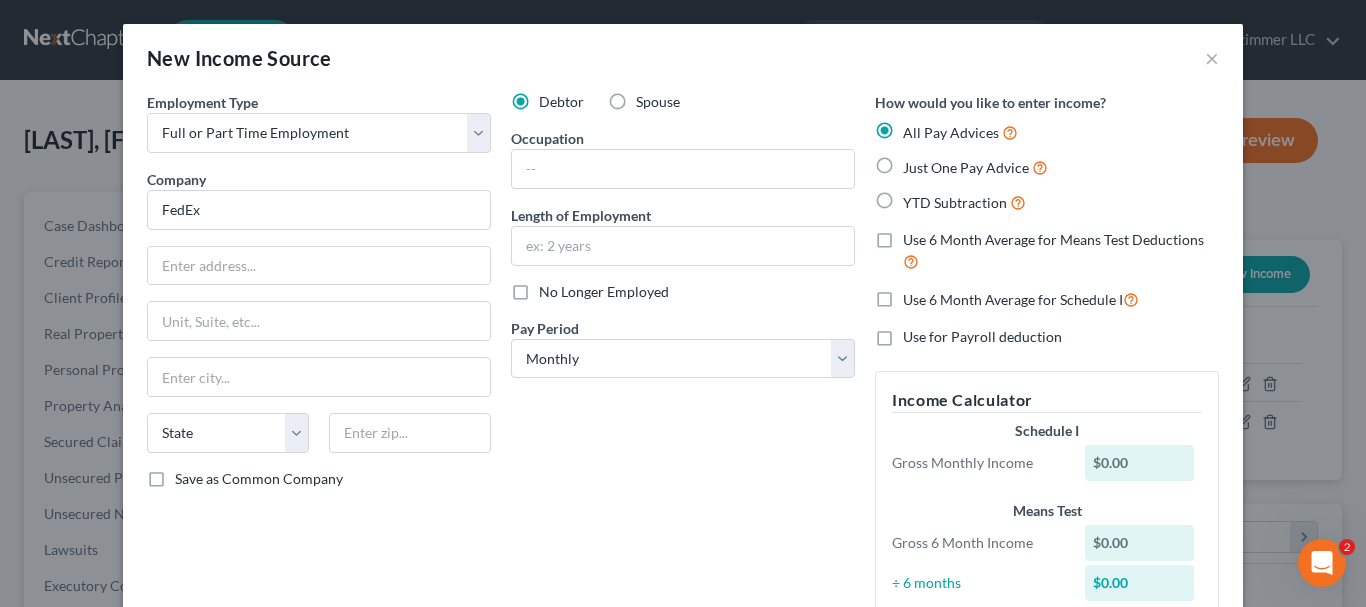 click on "YTD Subtraction" at bounding box center (964, 202) 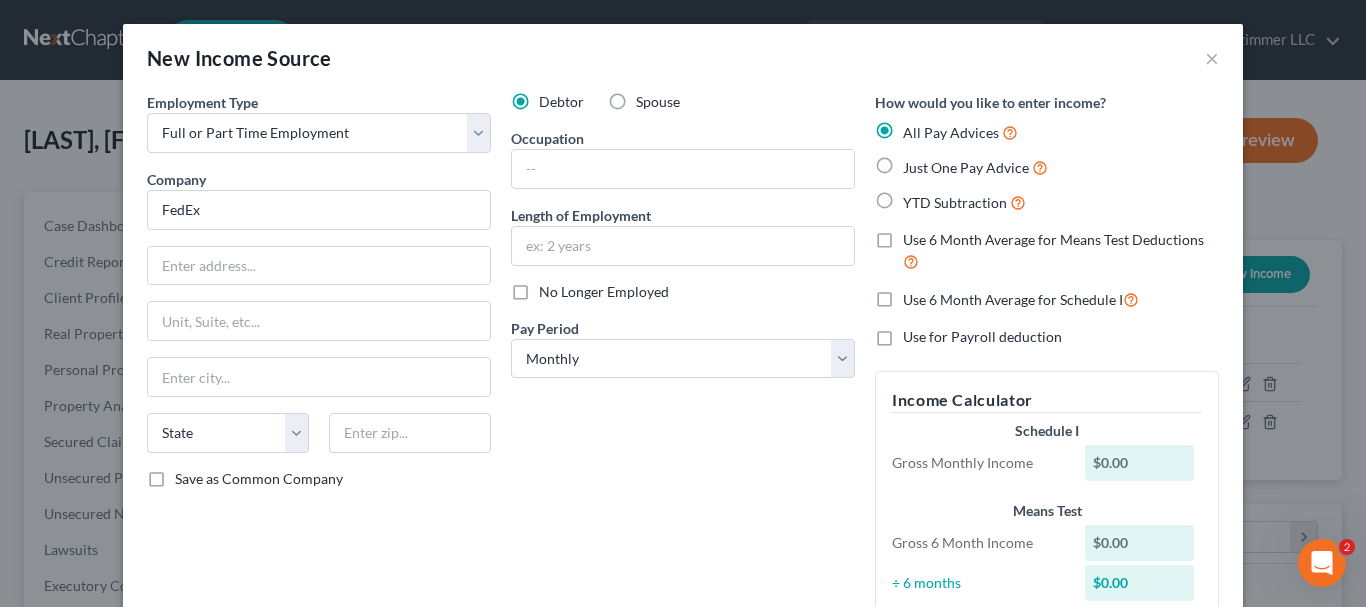 click on "YTD Subtraction" at bounding box center [917, 197] 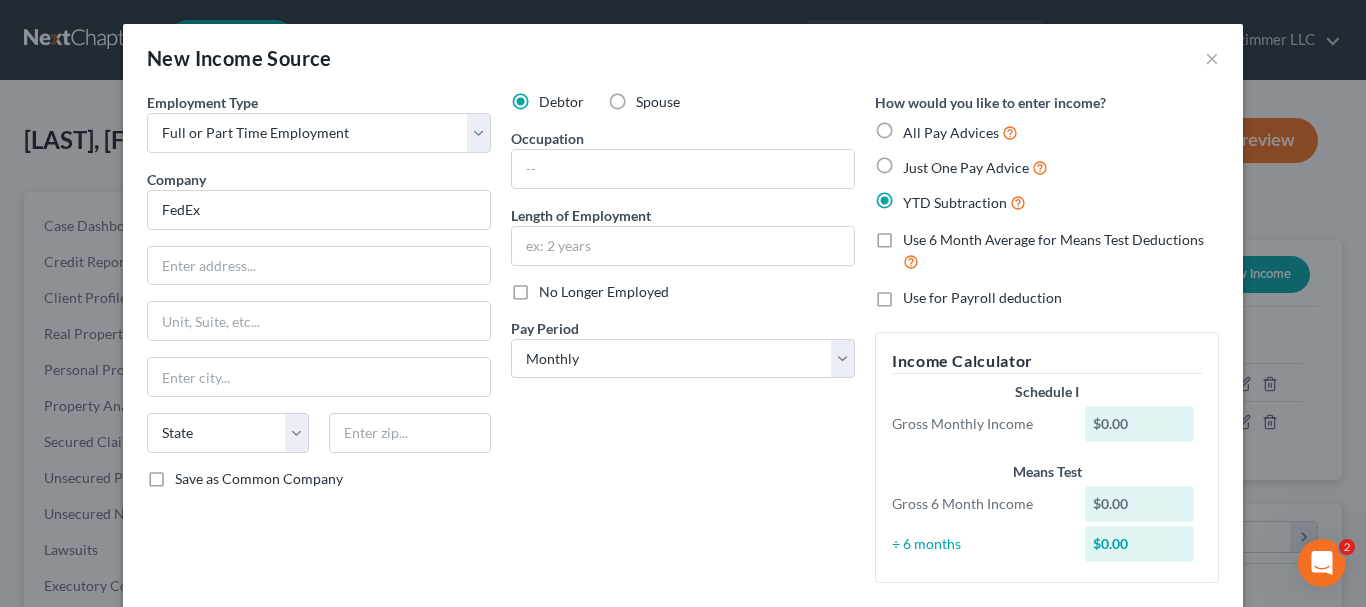 click on "No Longer Employed" at bounding box center [604, 292] 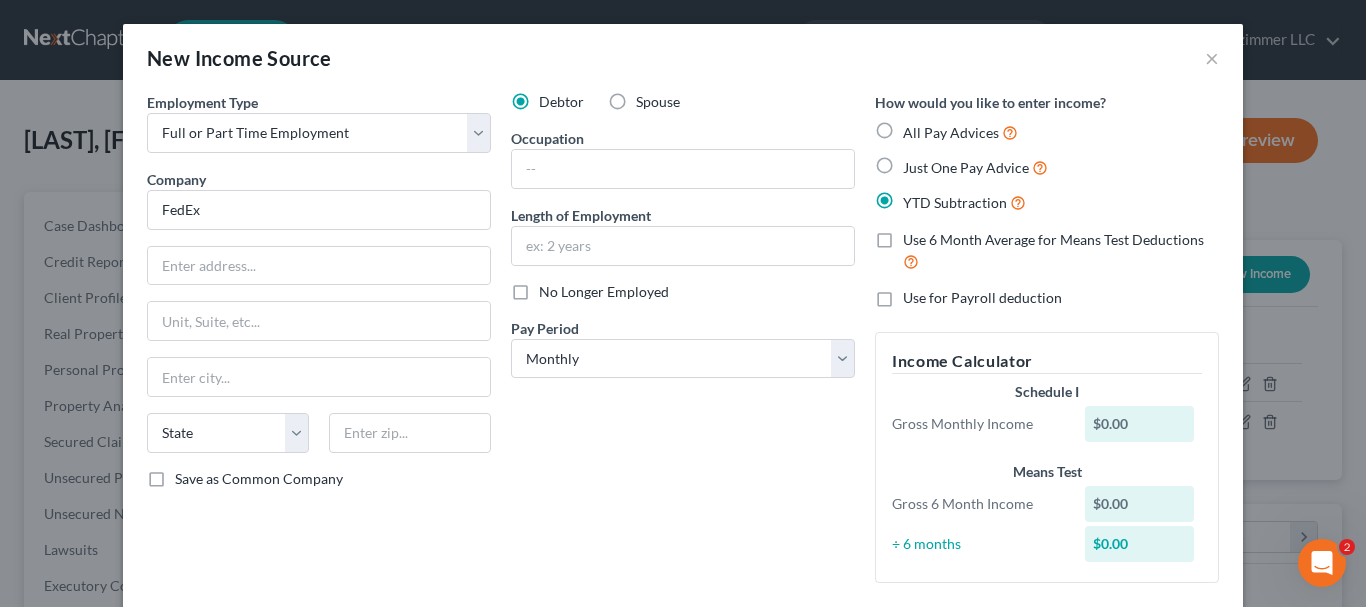 click on "No Longer Employed" at bounding box center [553, 288] 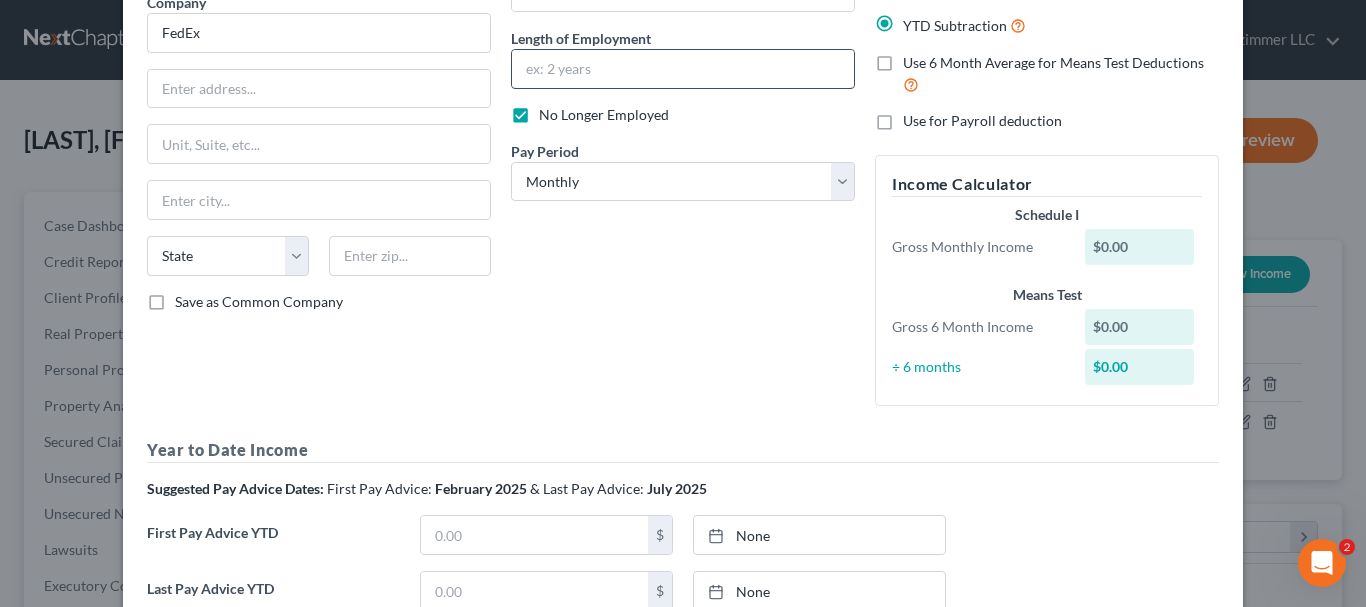 scroll, scrollTop: 0, scrollLeft: 0, axis: both 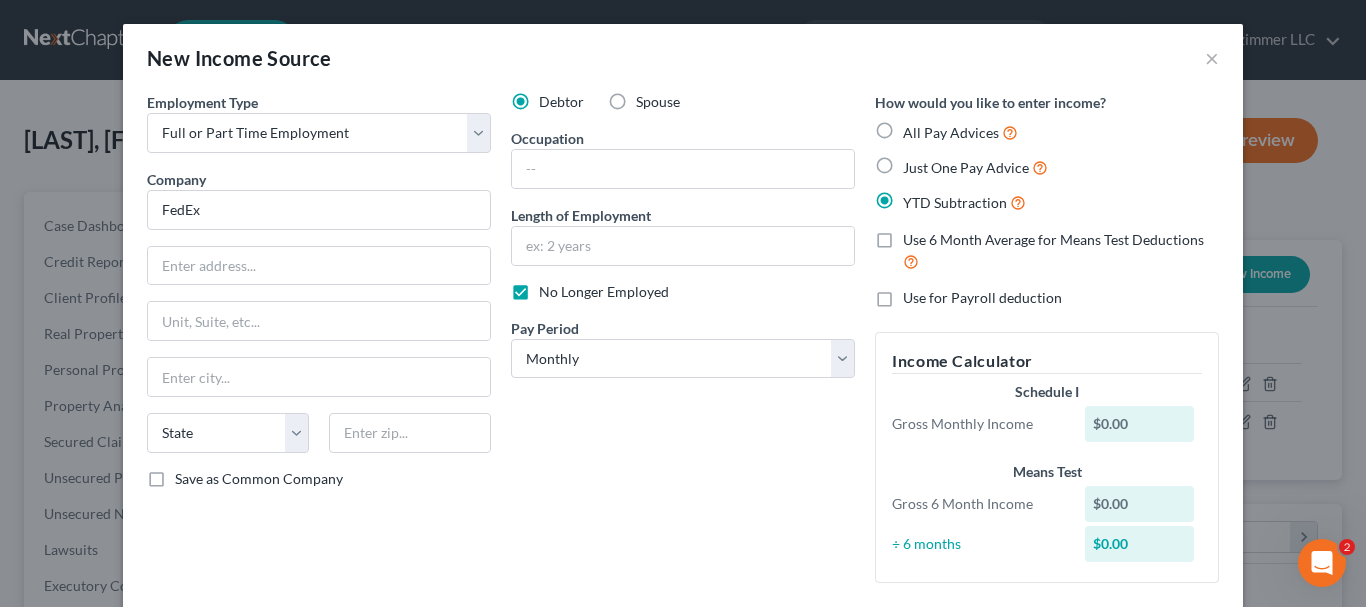 click on "Use 6 Month Average for Means Test Deductions" at bounding box center (1061, 251) 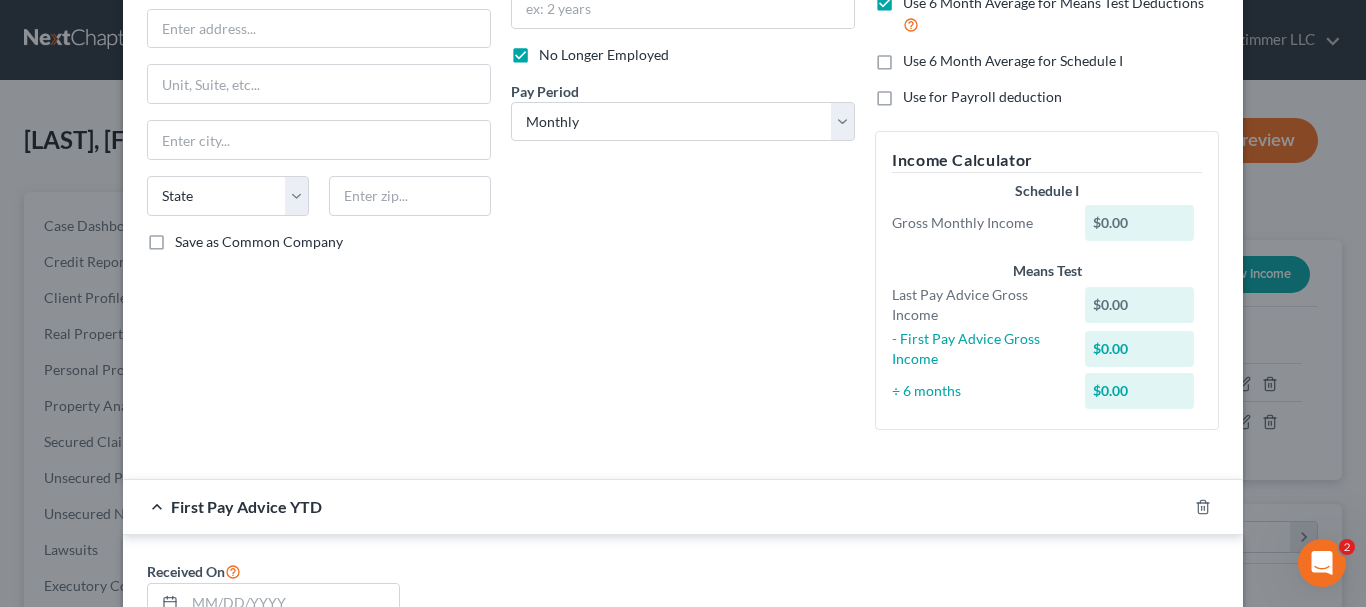 scroll, scrollTop: 400, scrollLeft: 0, axis: vertical 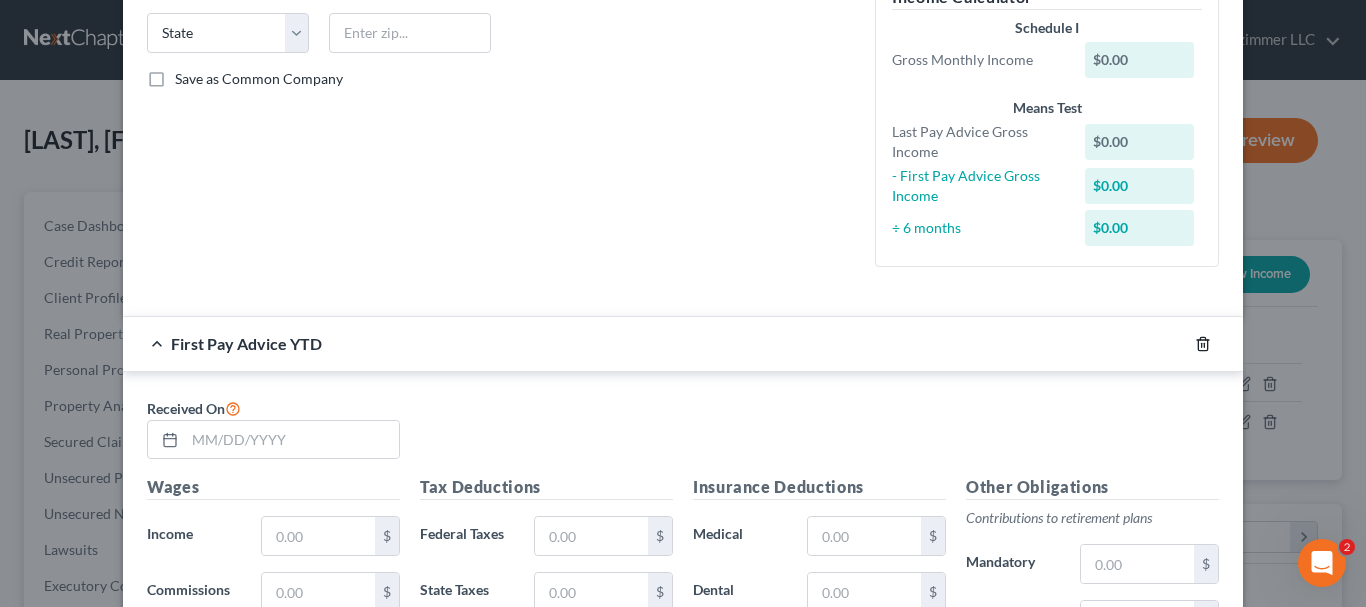 drag, startPoint x: 1191, startPoint y: 341, endPoint x: 555, endPoint y: 339, distance: 636.0032 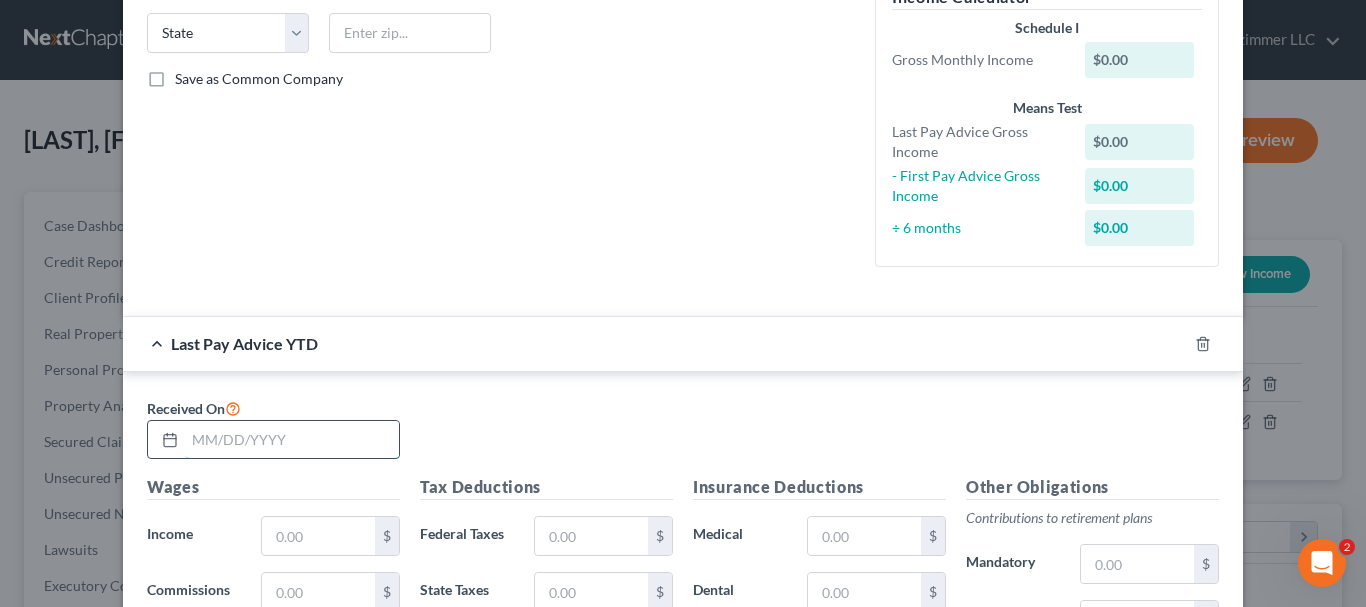 click at bounding box center (292, 440) 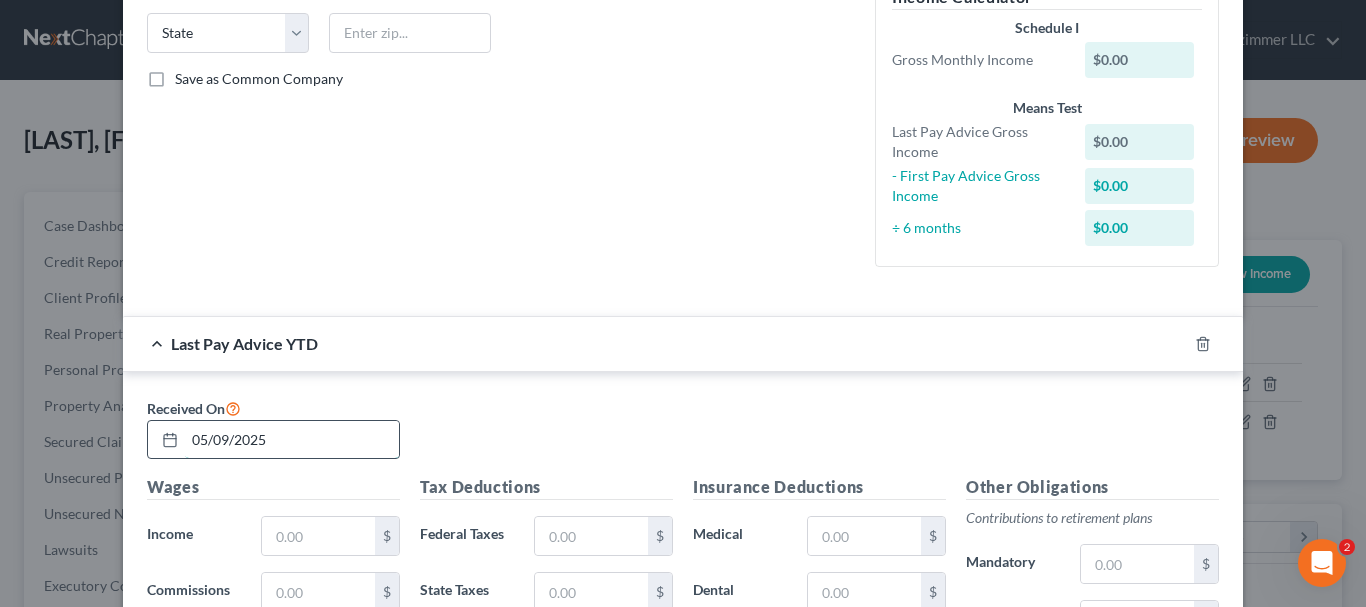 type on "05/09/2025" 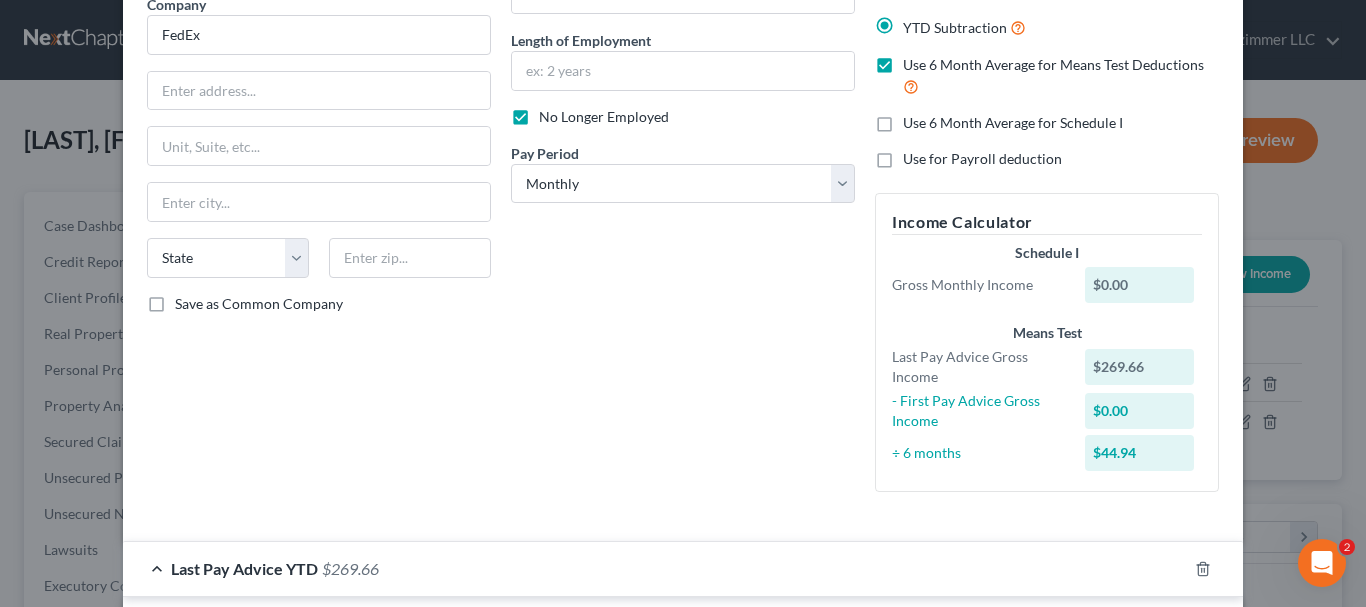 scroll, scrollTop: 143, scrollLeft: 0, axis: vertical 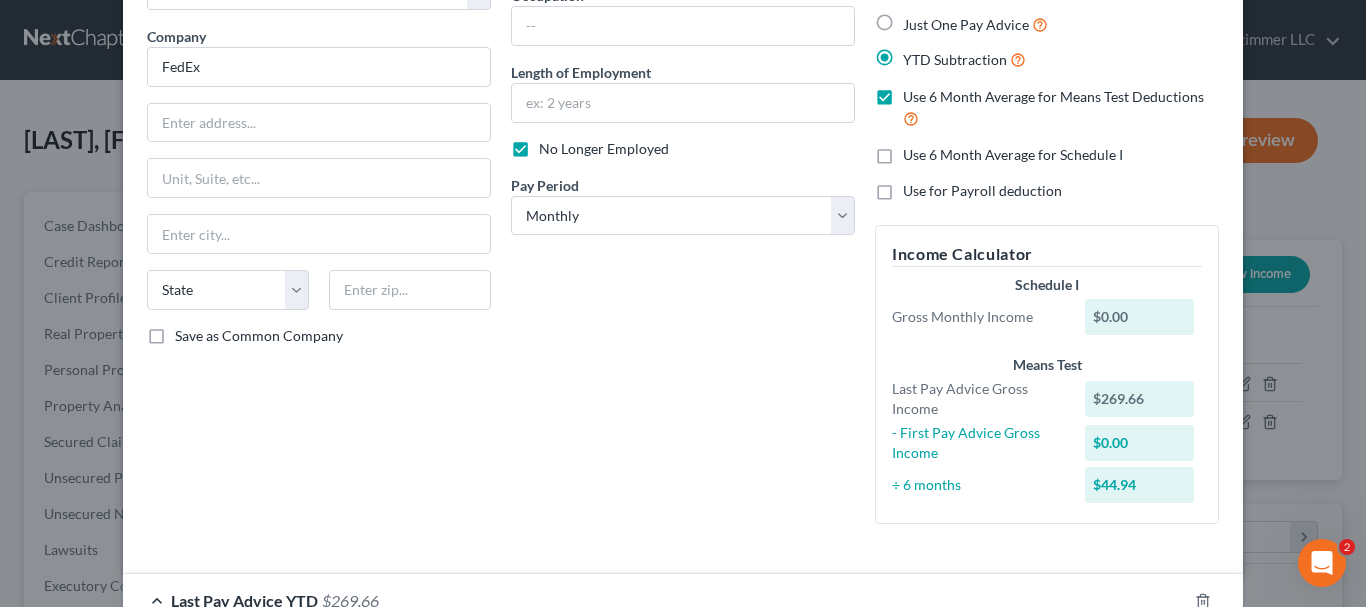 type on "269.66" 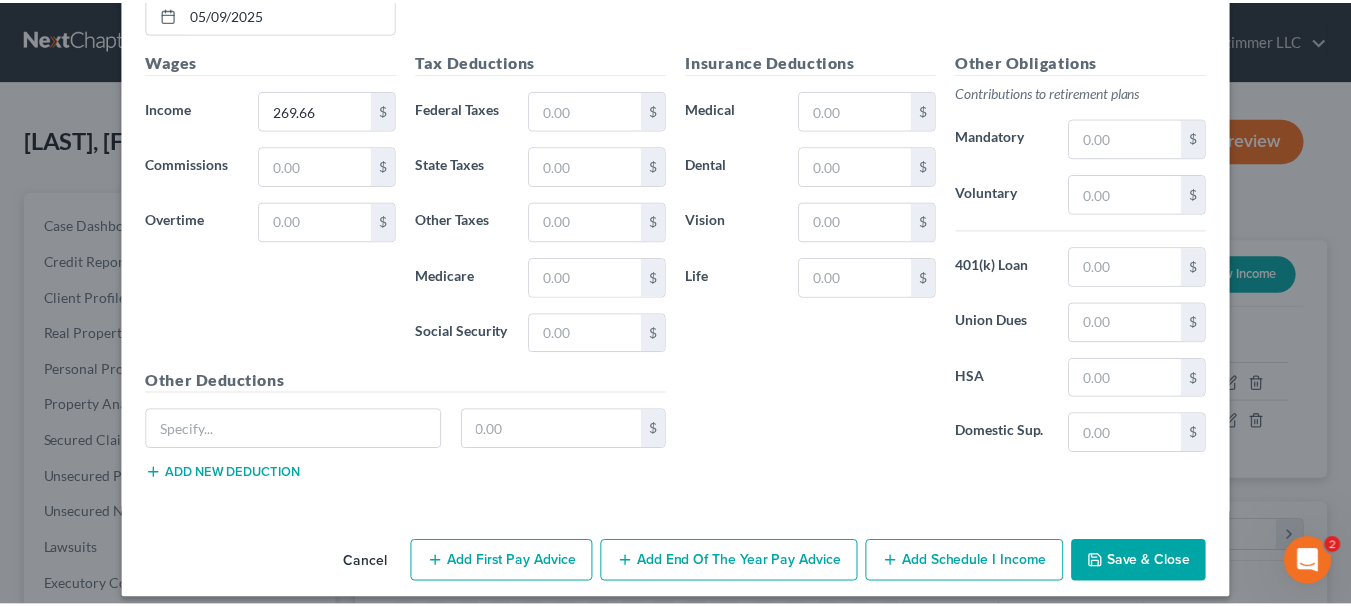 scroll, scrollTop: 843, scrollLeft: 0, axis: vertical 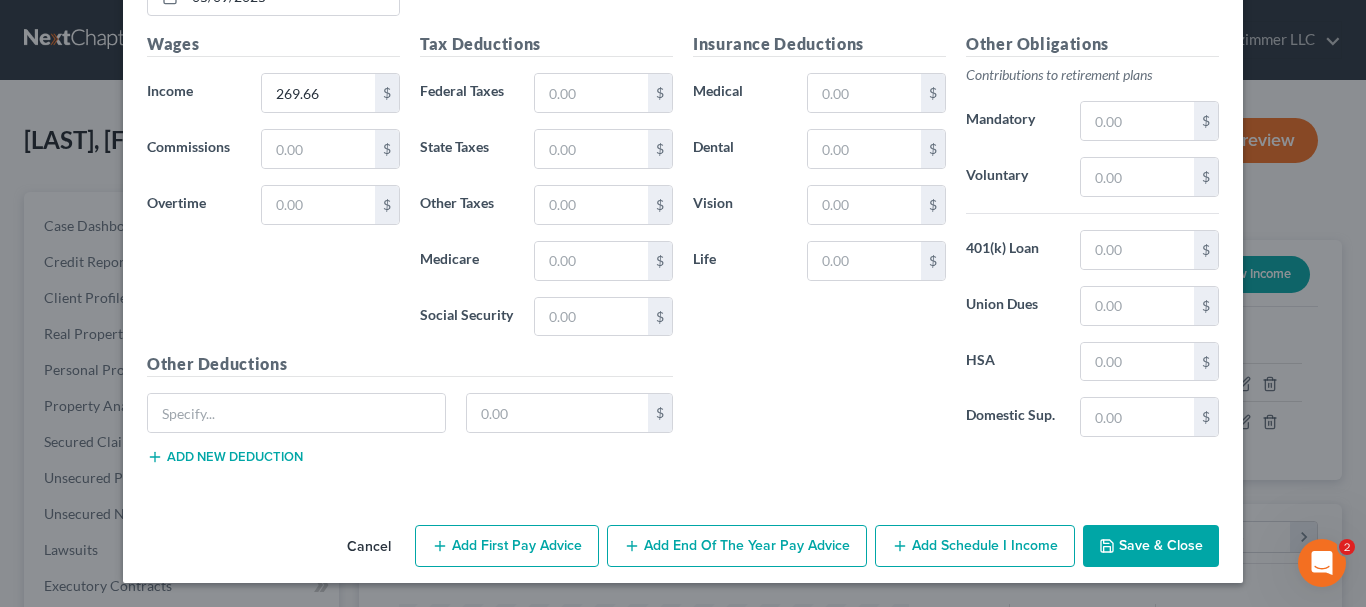 click on "Save & Close" at bounding box center (1151, 546) 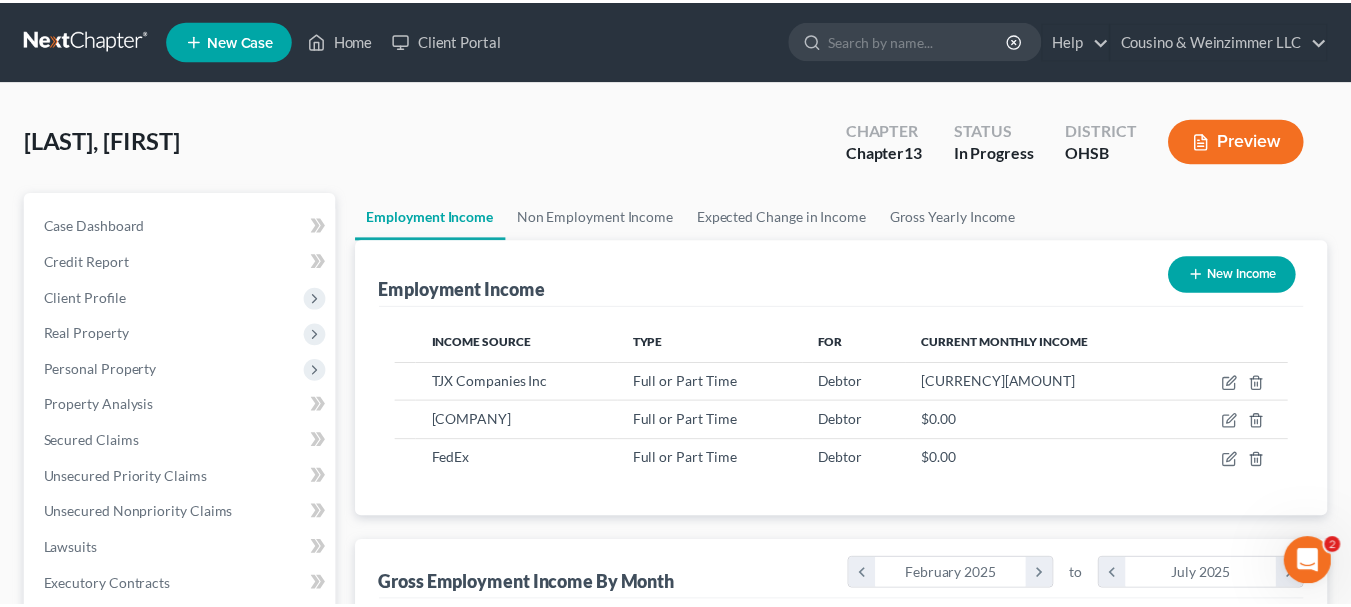 scroll, scrollTop: 359, scrollLeft: 544, axis: both 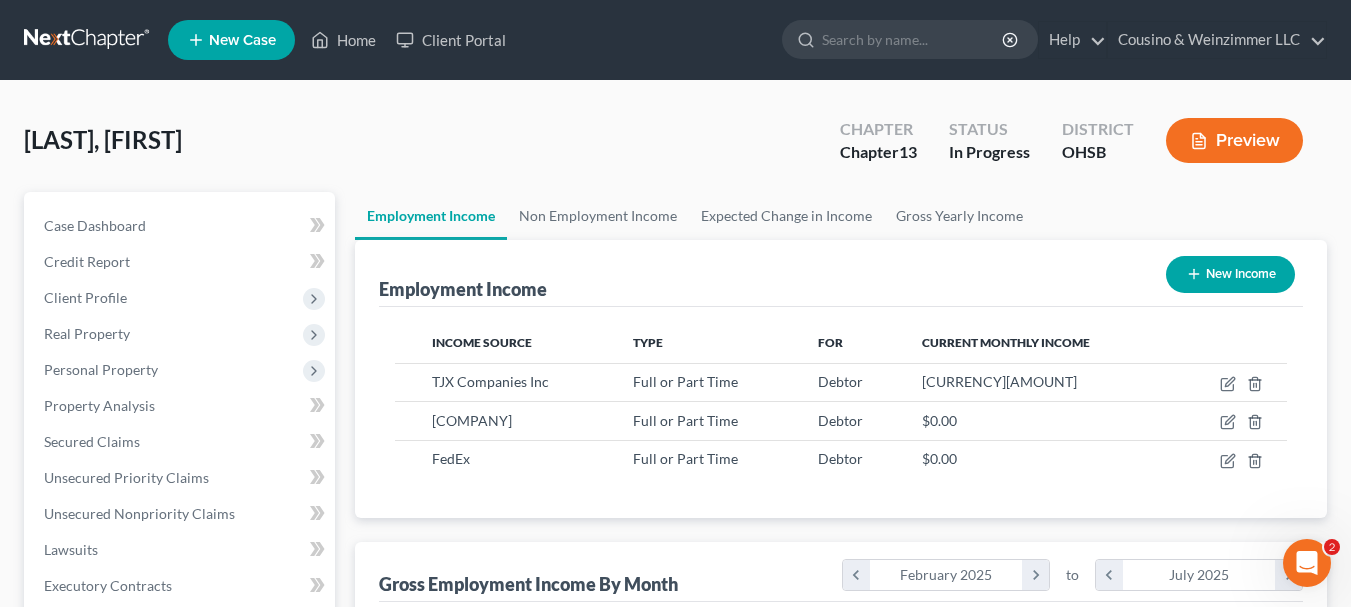 click on "New Income" at bounding box center (1230, 274) 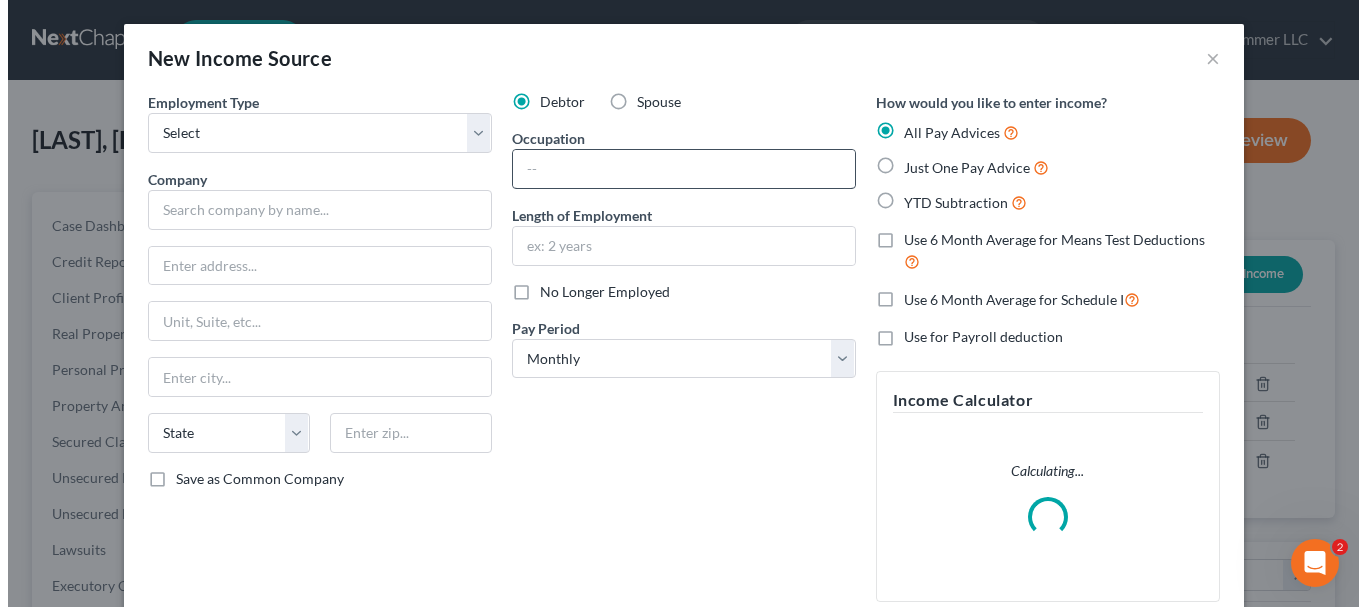 scroll, scrollTop: 999642, scrollLeft: 999450, axis: both 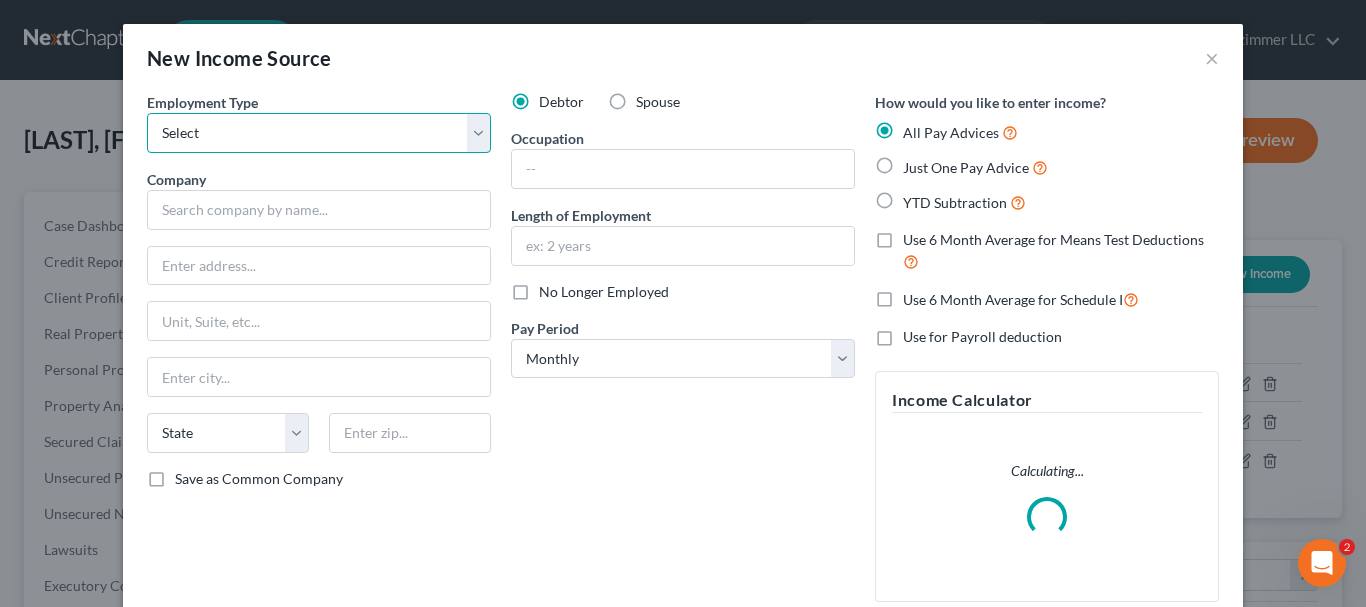 click on "Select Full or Part Time Employment Self Employment" at bounding box center [319, 133] 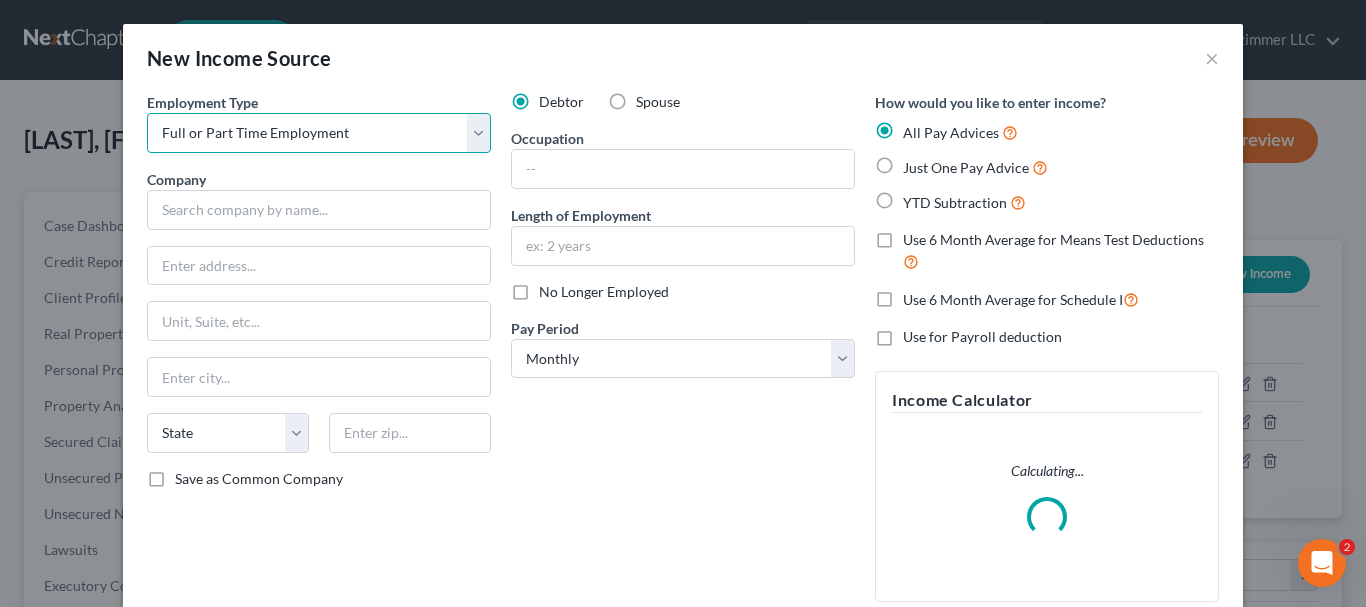 click on "Select Full or Part Time Employment Self Employment" at bounding box center [319, 133] 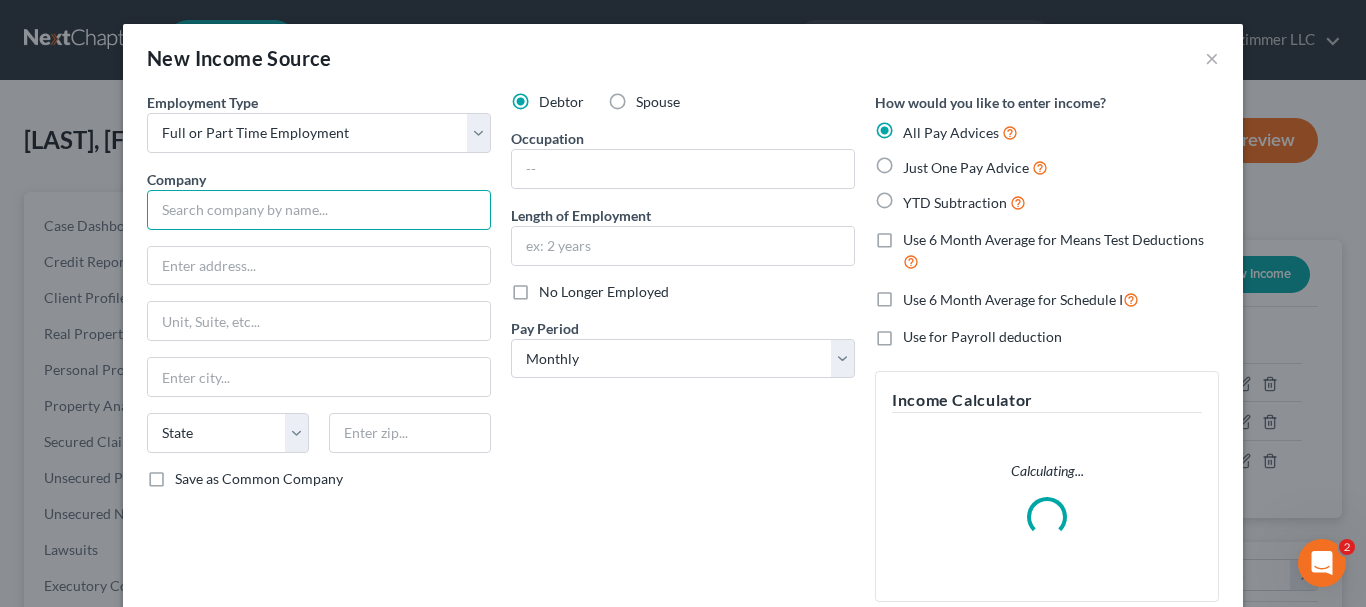 click at bounding box center [319, 210] 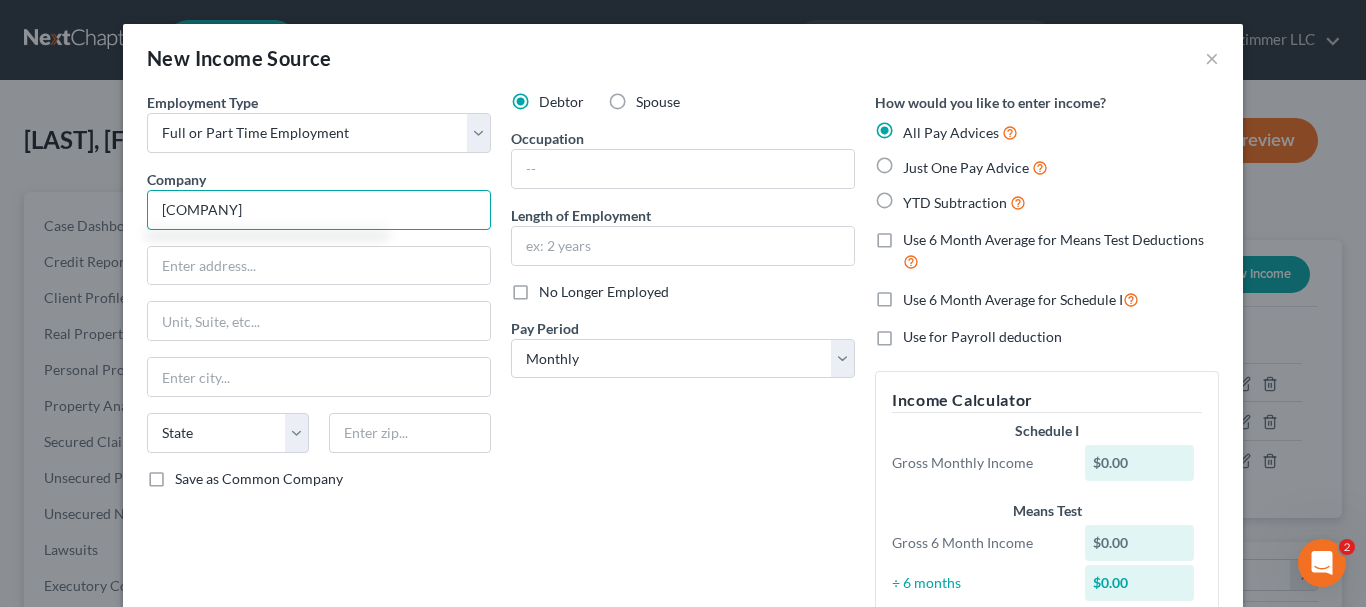 type on "Otterbein" 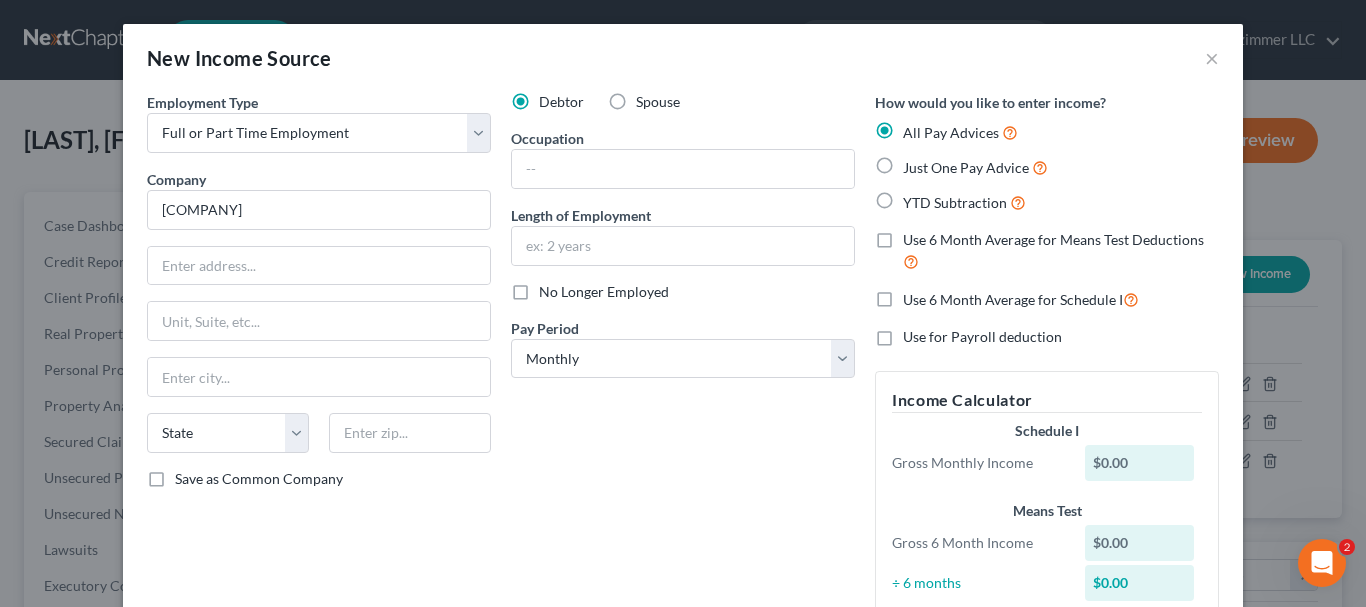 click on "No Longer Employed" at bounding box center [604, 292] 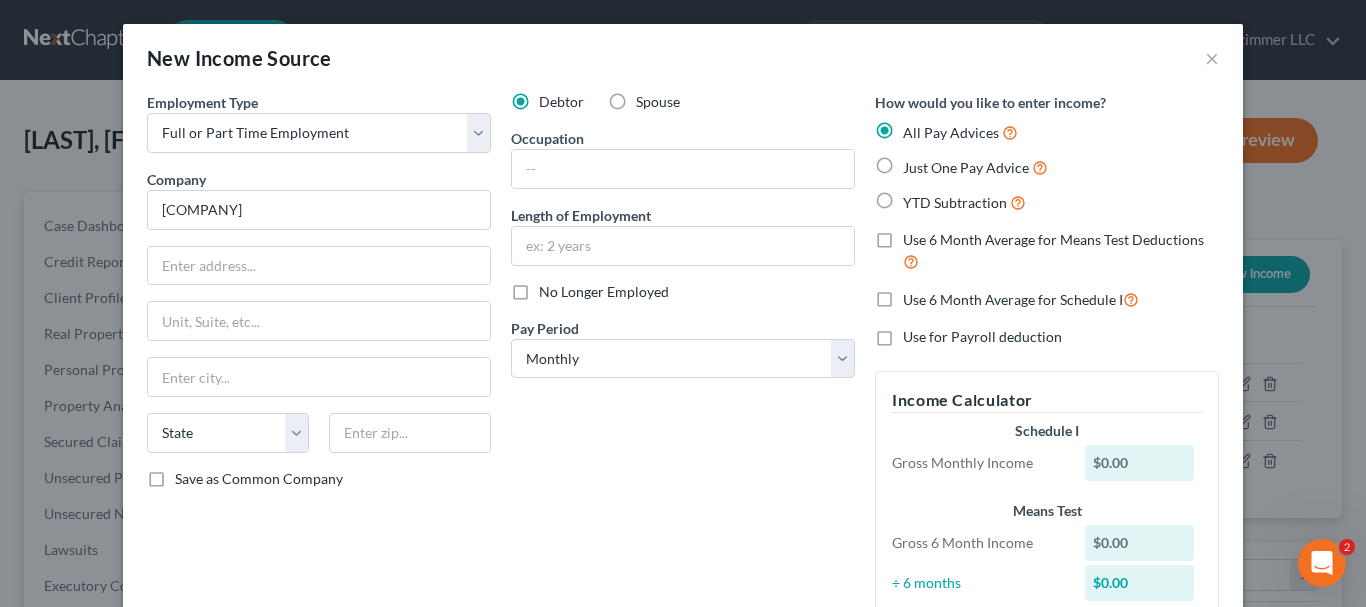click on "No Longer Employed" at bounding box center [553, 288] 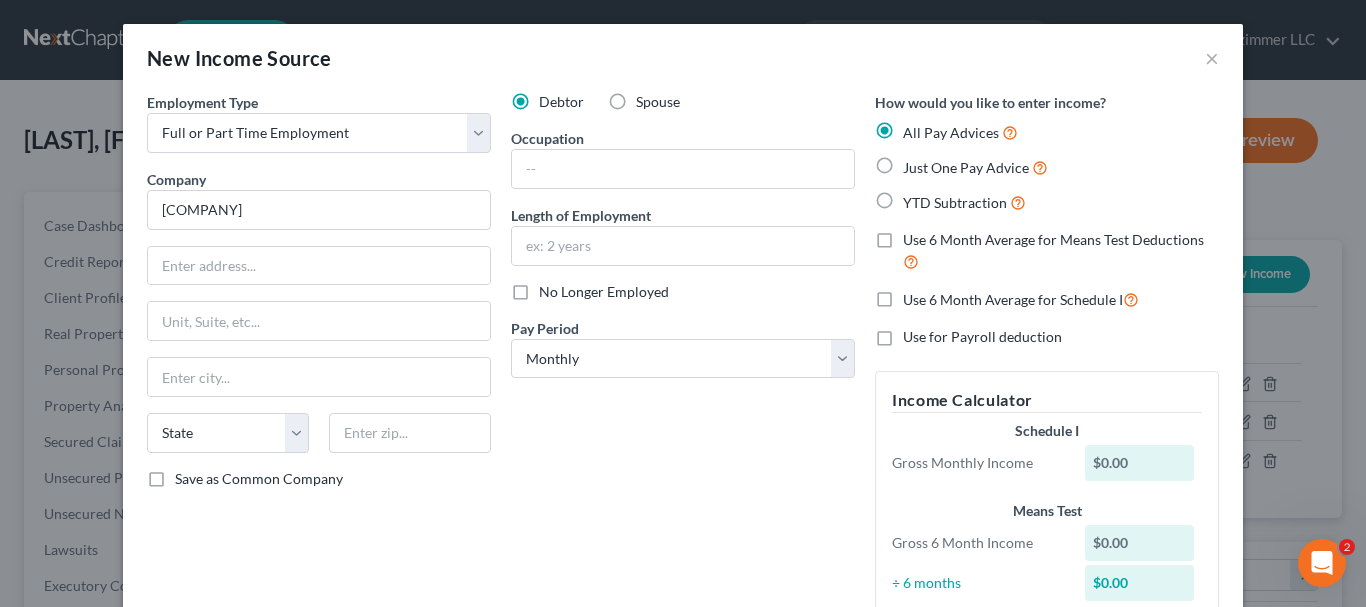 checkbox on "true" 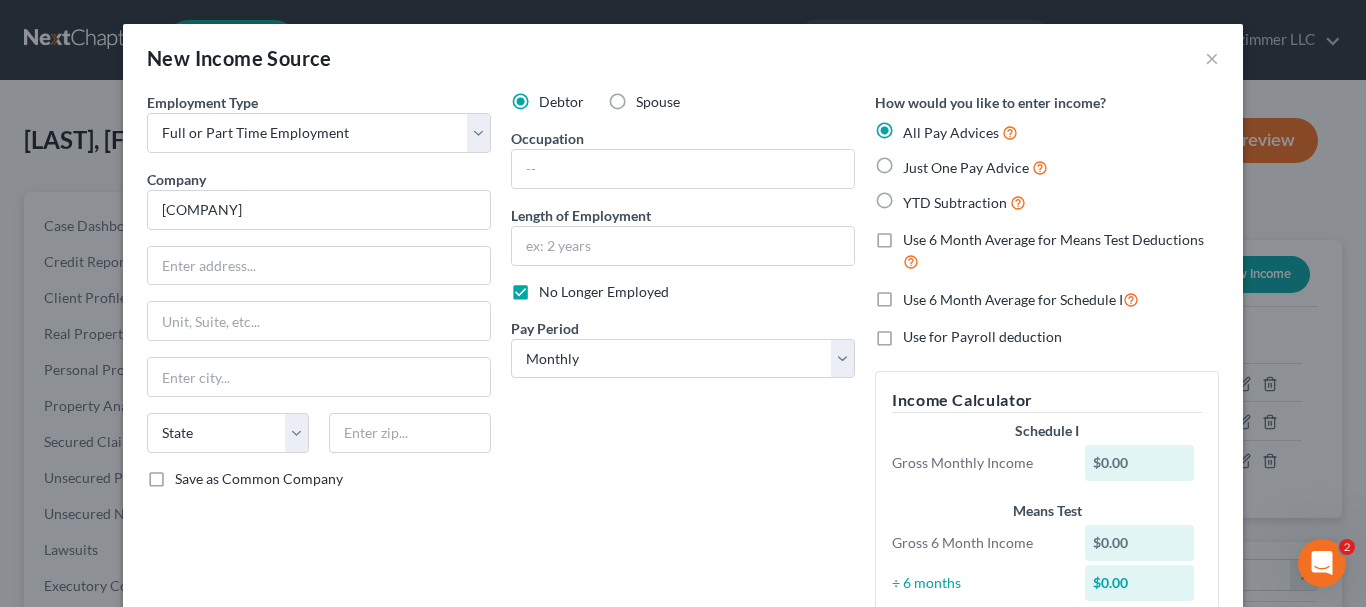 click on "YTD Subtraction" at bounding box center (964, 202) 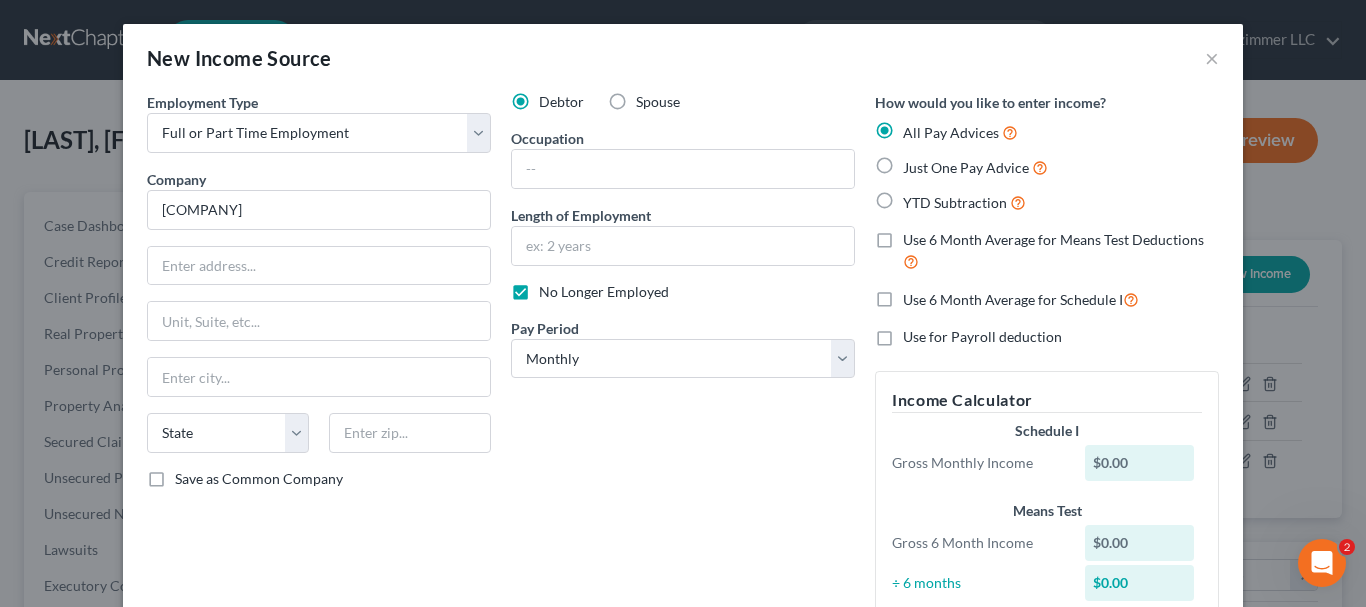 click on "YTD Subtraction" at bounding box center (917, 197) 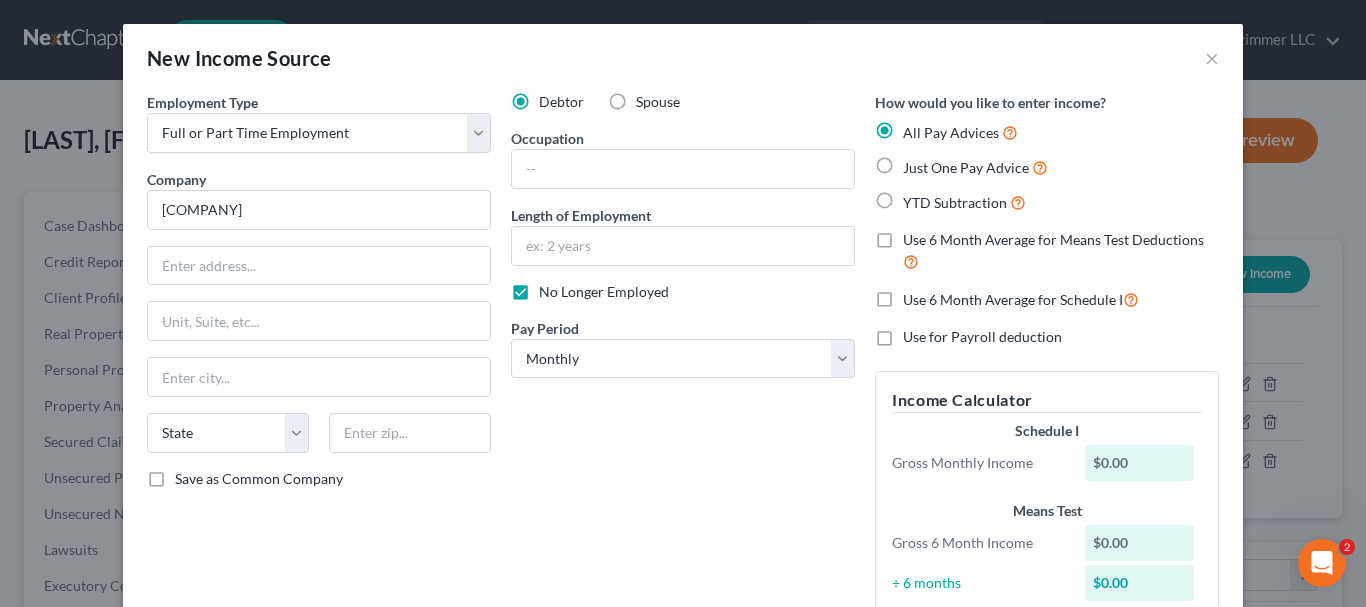 radio on "true" 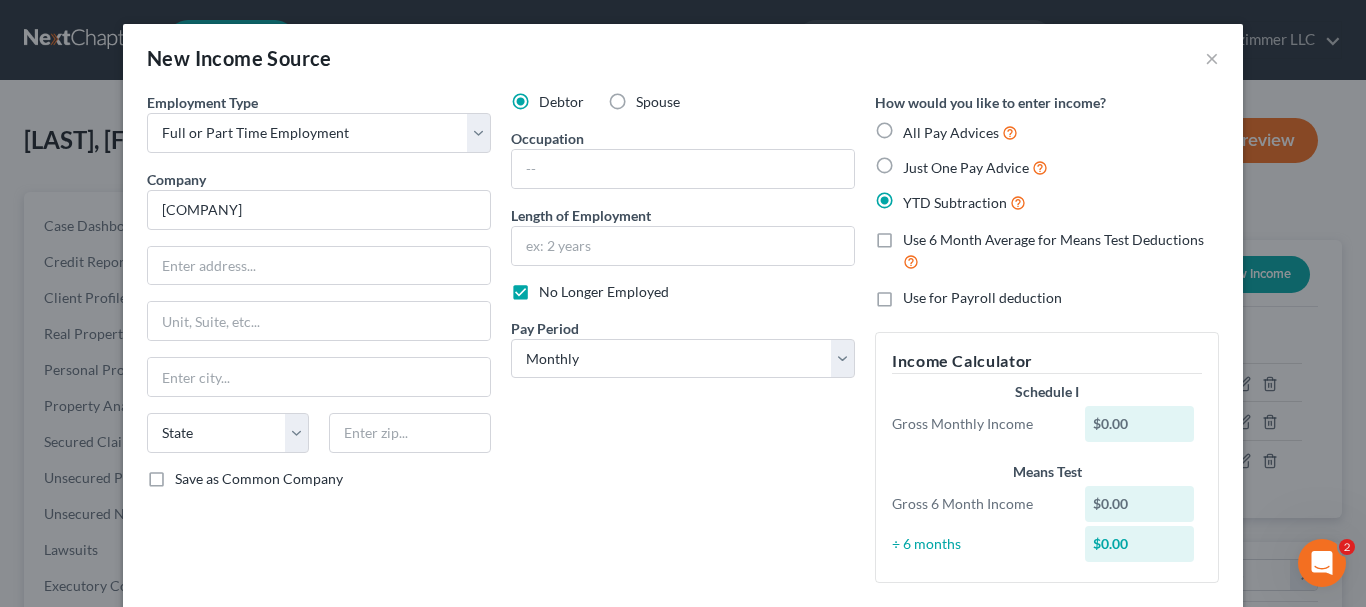 click on "Use 6 Month Average for Means Test Deductions" at bounding box center (1061, 251) 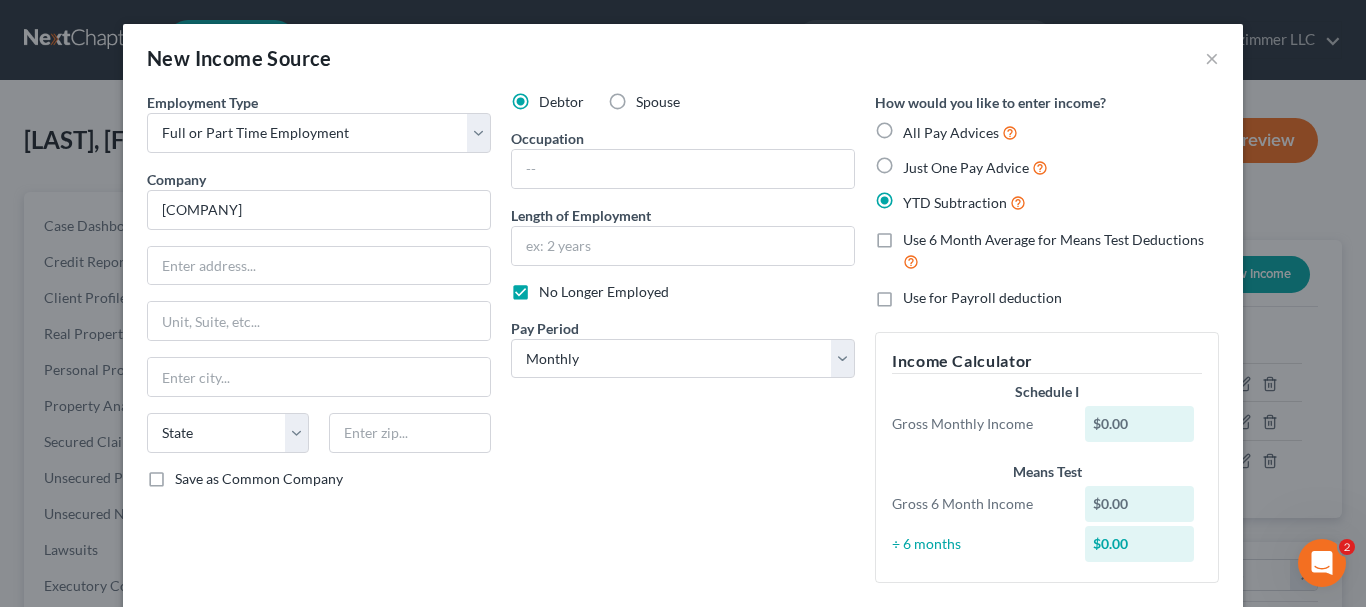 click on "Use 6 Month Average for Means Test Deductions" at bounding box center (917, 236) 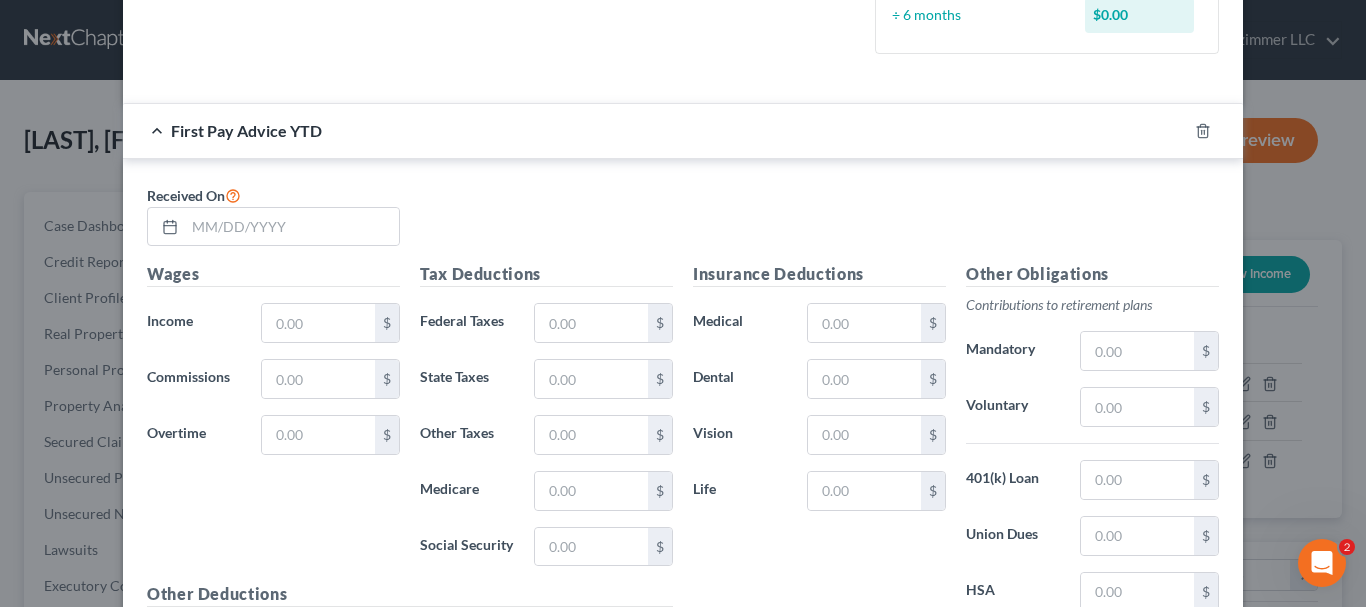 scroll, scrollTop: 600, scrollLeft: 0, axis: vertical 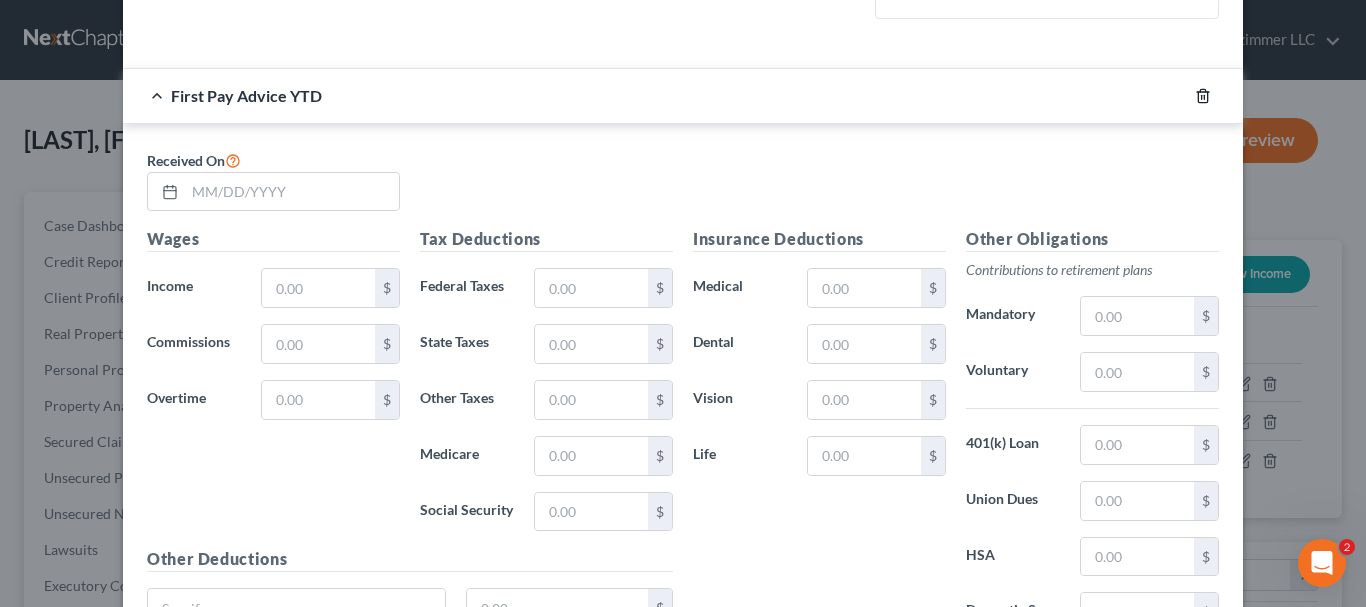 click 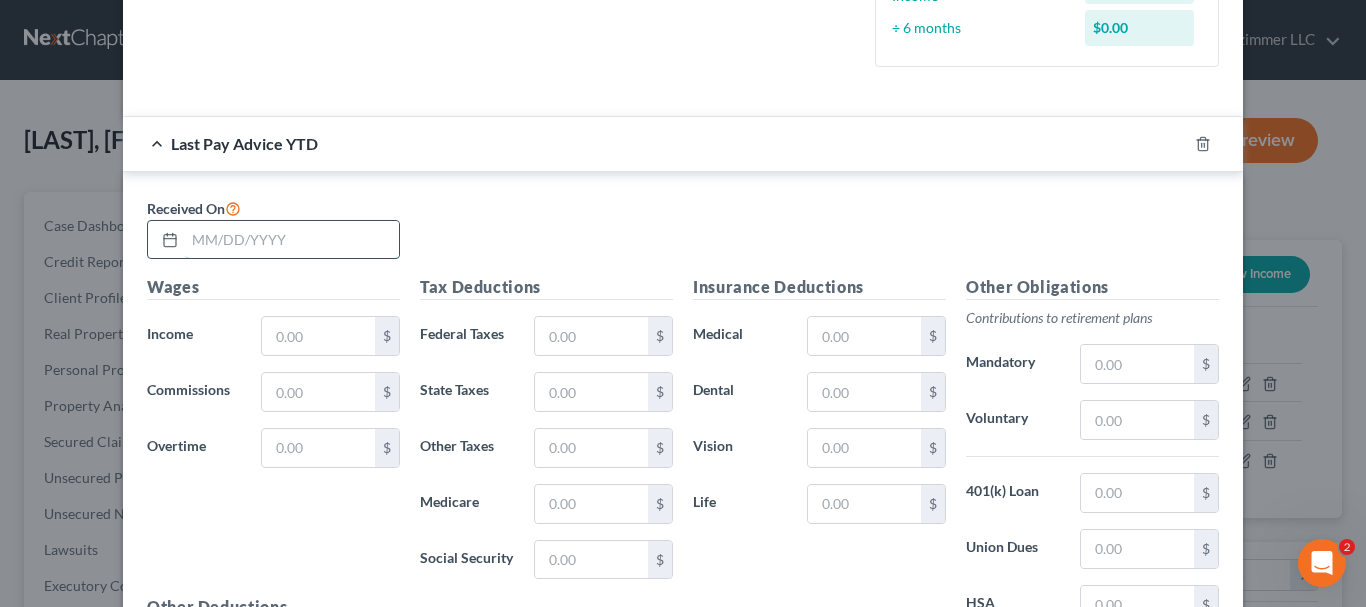click at bounding box center (292, 240) 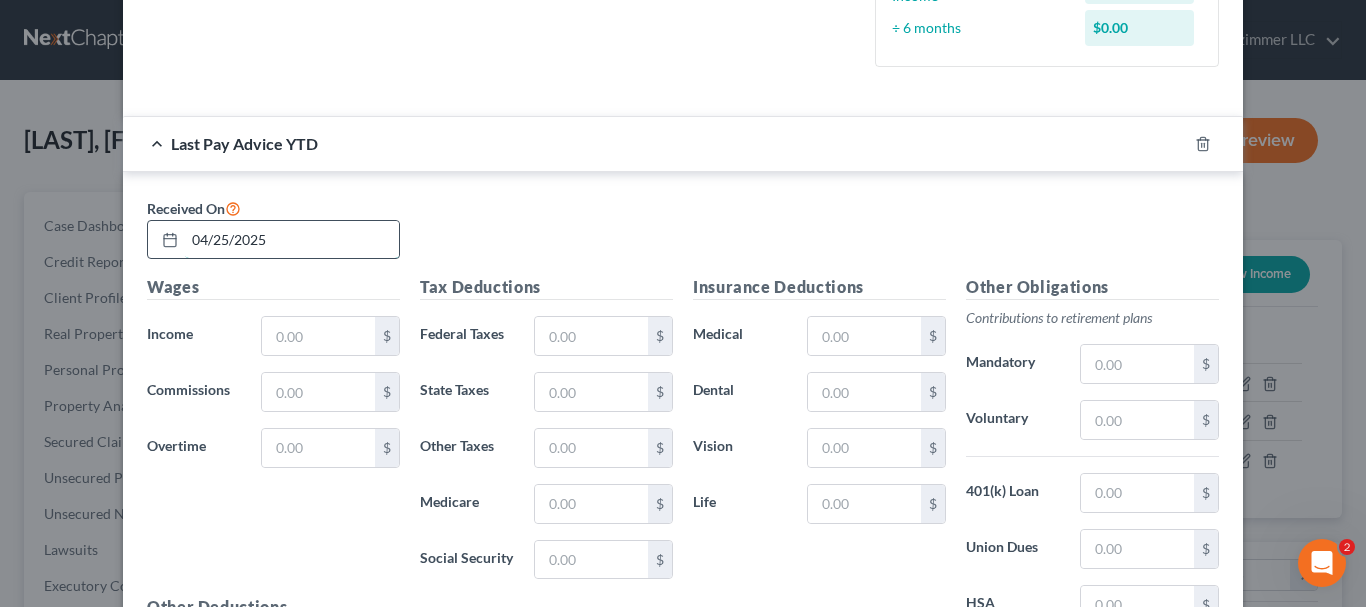 type on "04/25/2025" 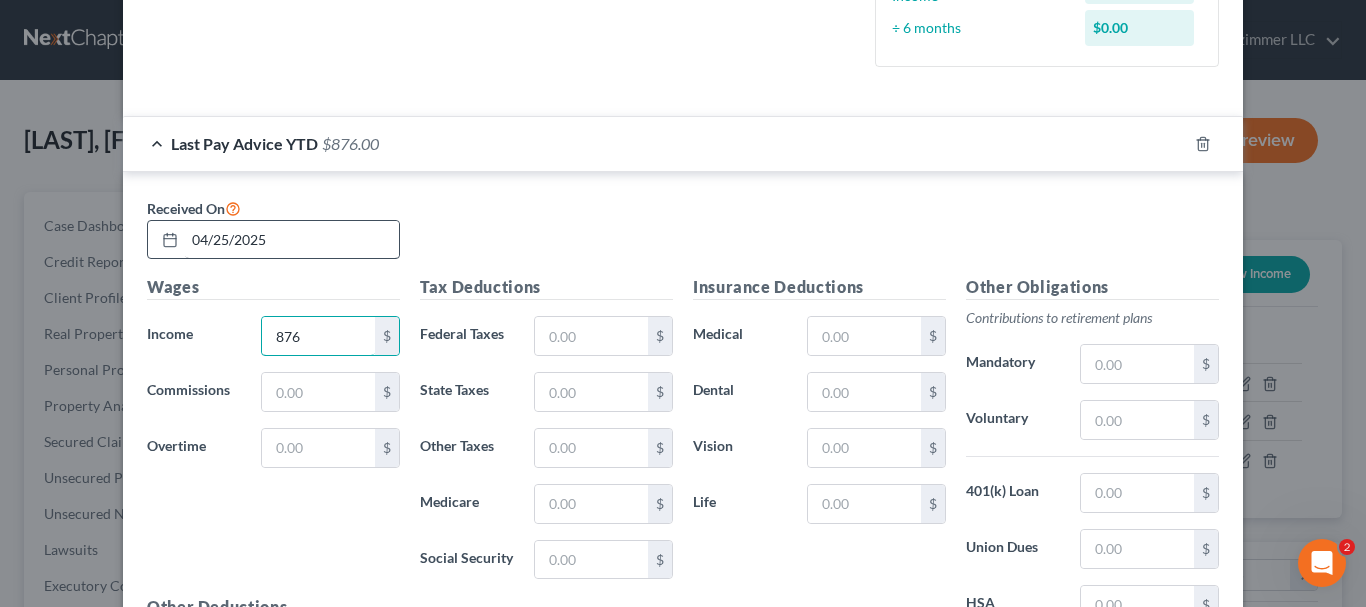type on "876" 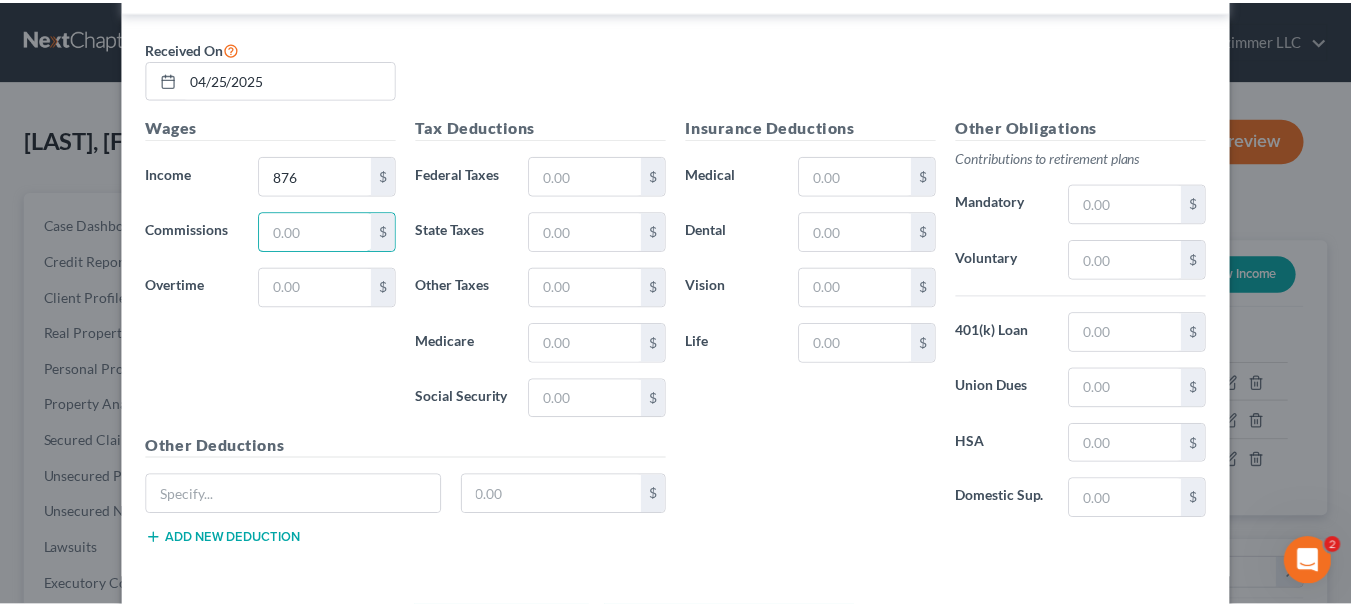 scroll, scrollTop: 843, scrollLeft: 0, axis: vertical 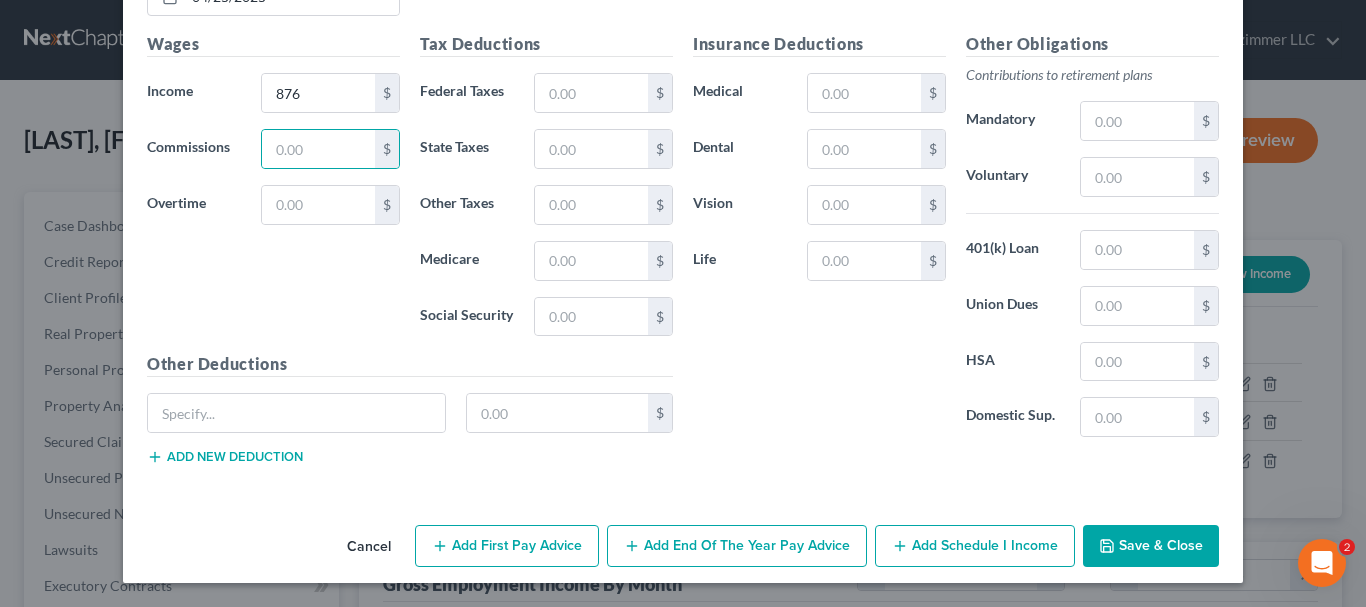 click on "Save & Close" at bounding box center (1151, 546) 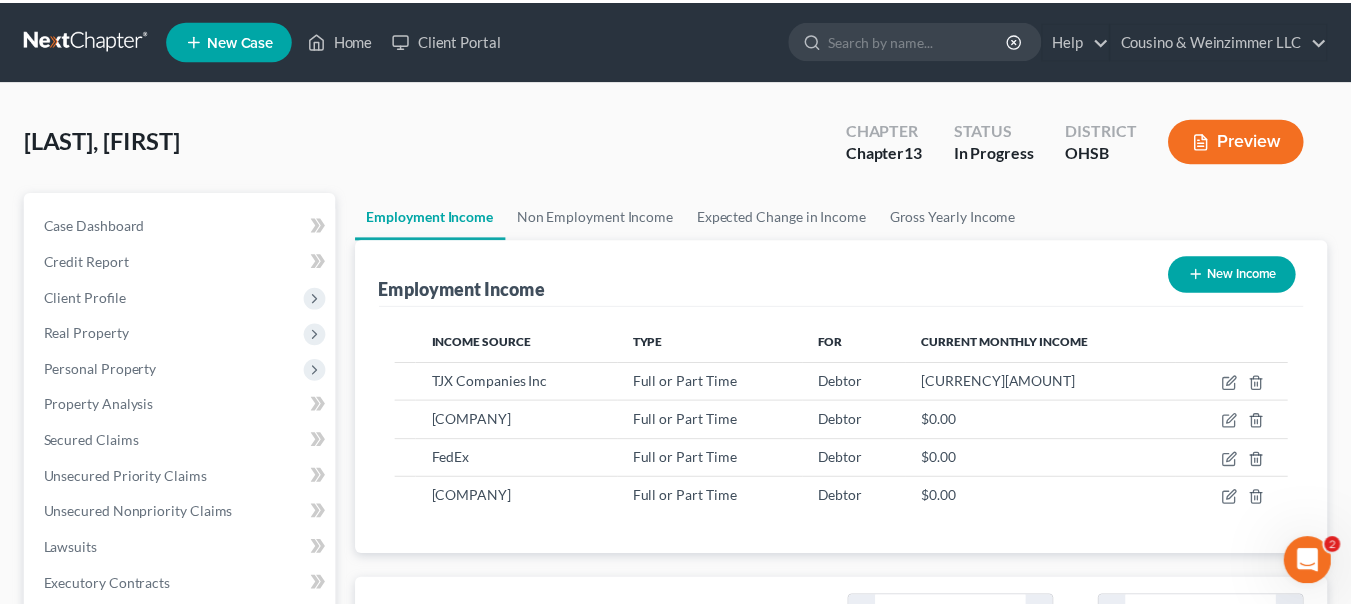 scroll, scrollTop: 359, scrollLeft: 544, axis: both 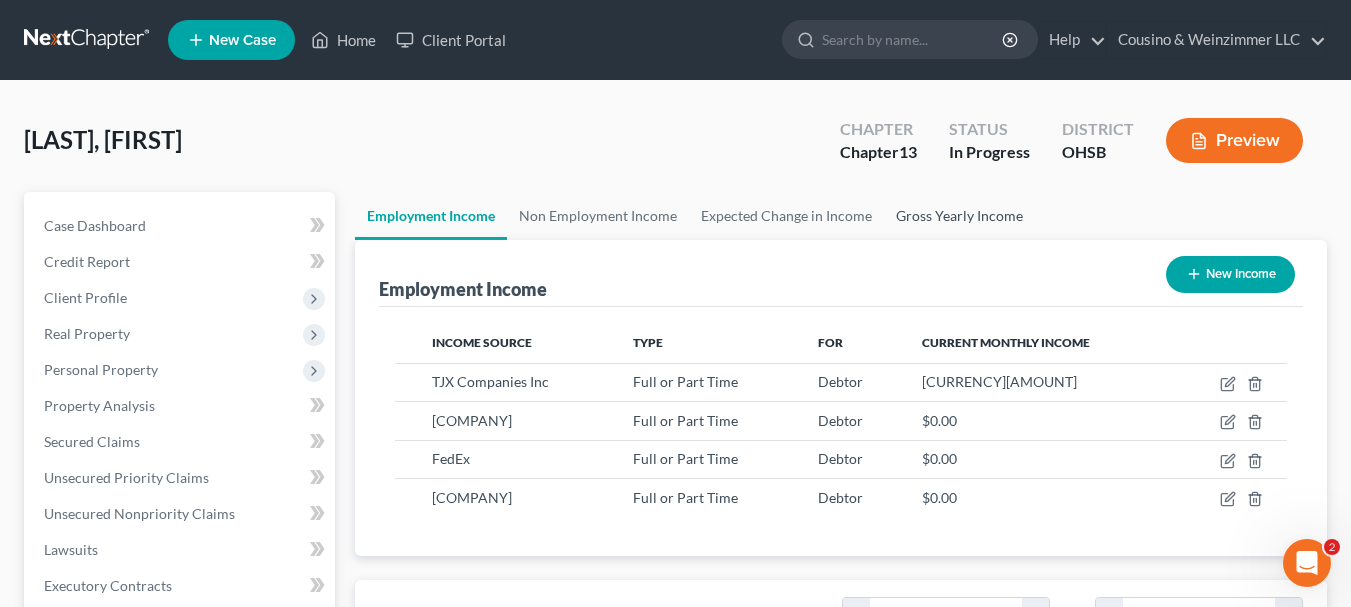 click on "Gross Yearly Income" at bounding box center [959, 216] 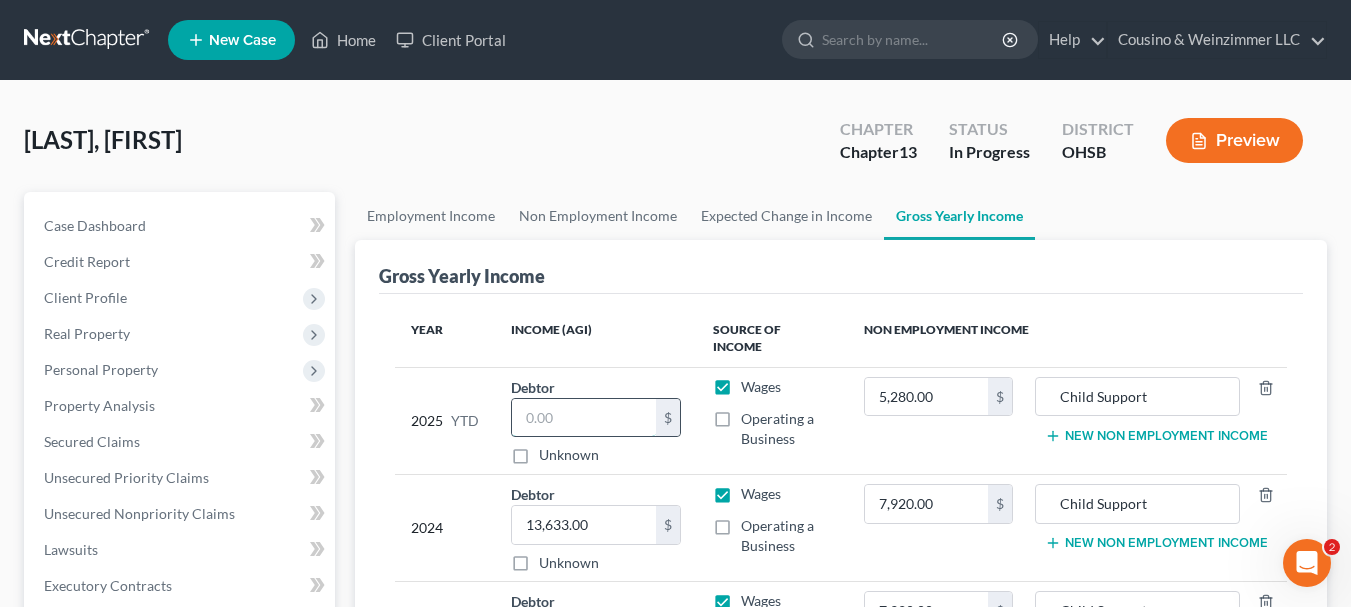 click at bounding box center (584, 418) 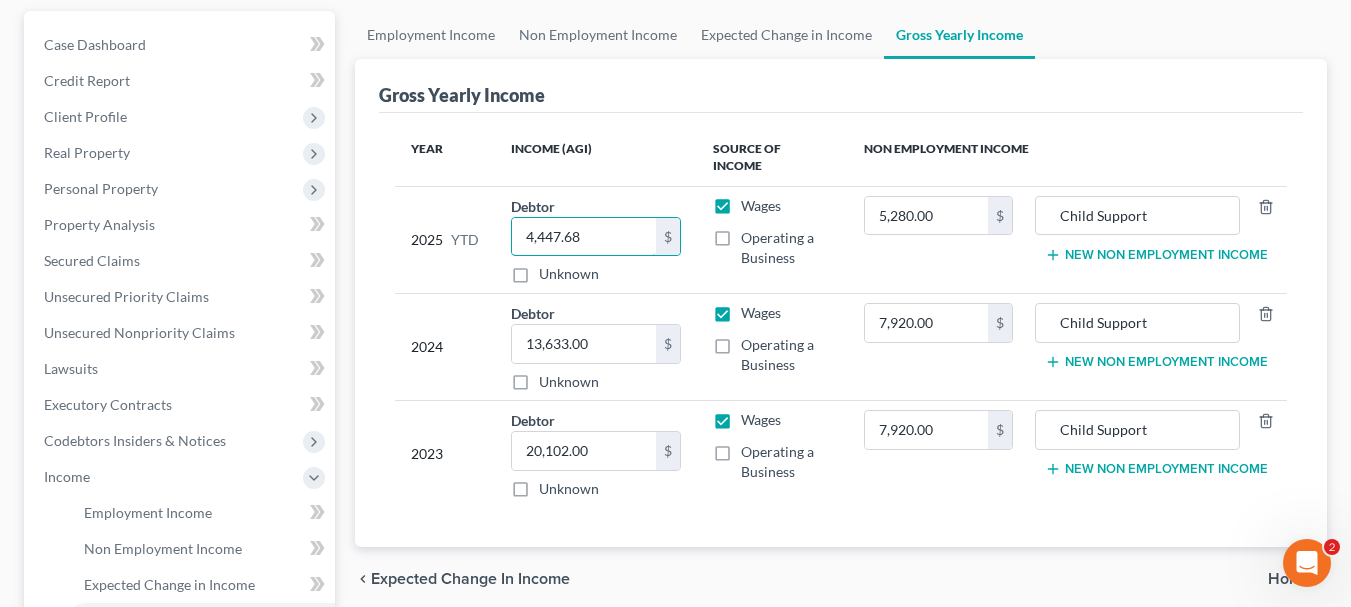scroll, scrollTop: 300, scrollLeft: 0, axis: vertical 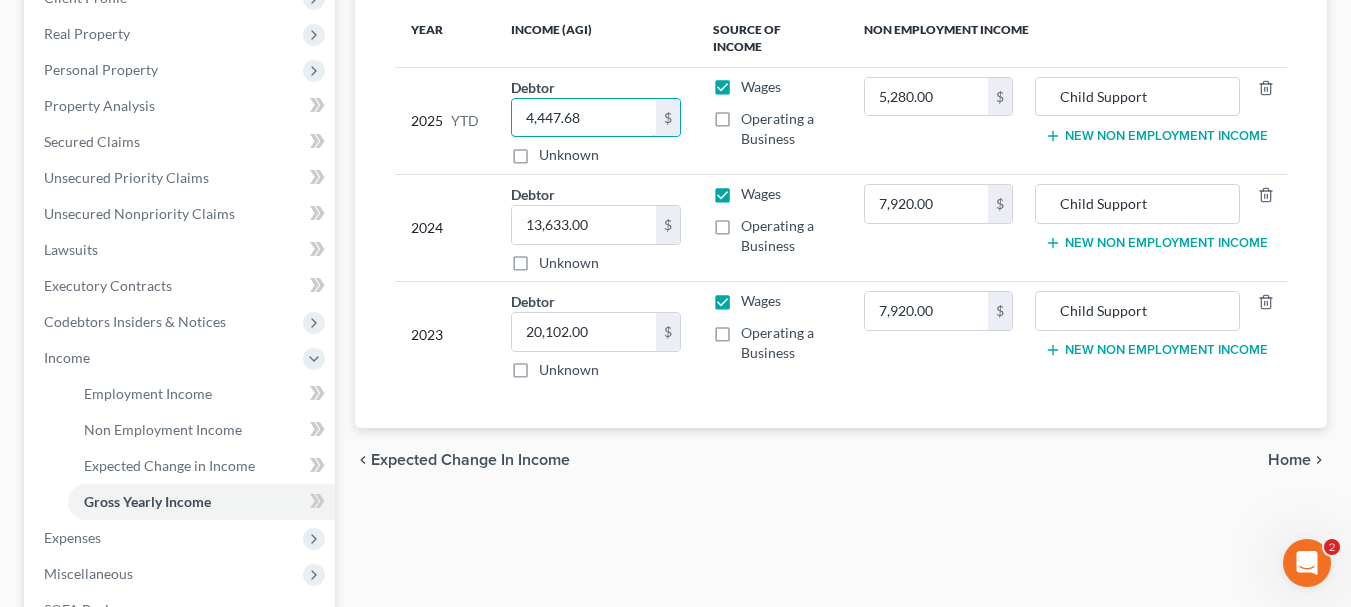 type on "4,447.68" 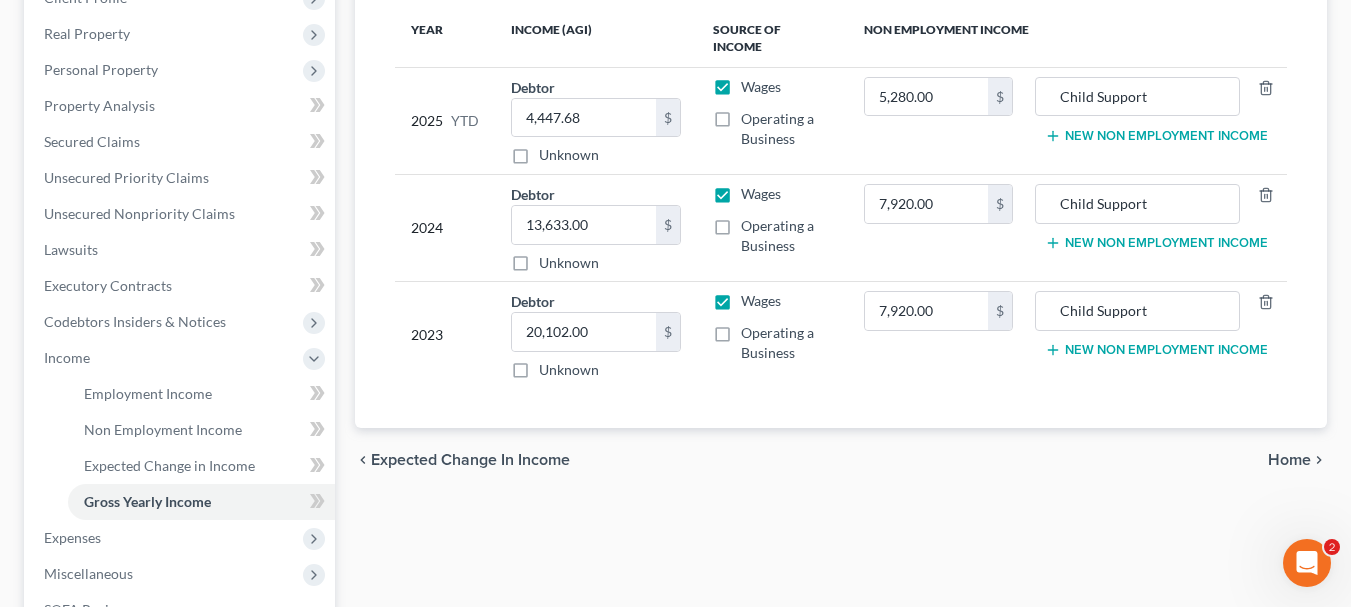 click on "Home" at bounding box center [1289, 460] 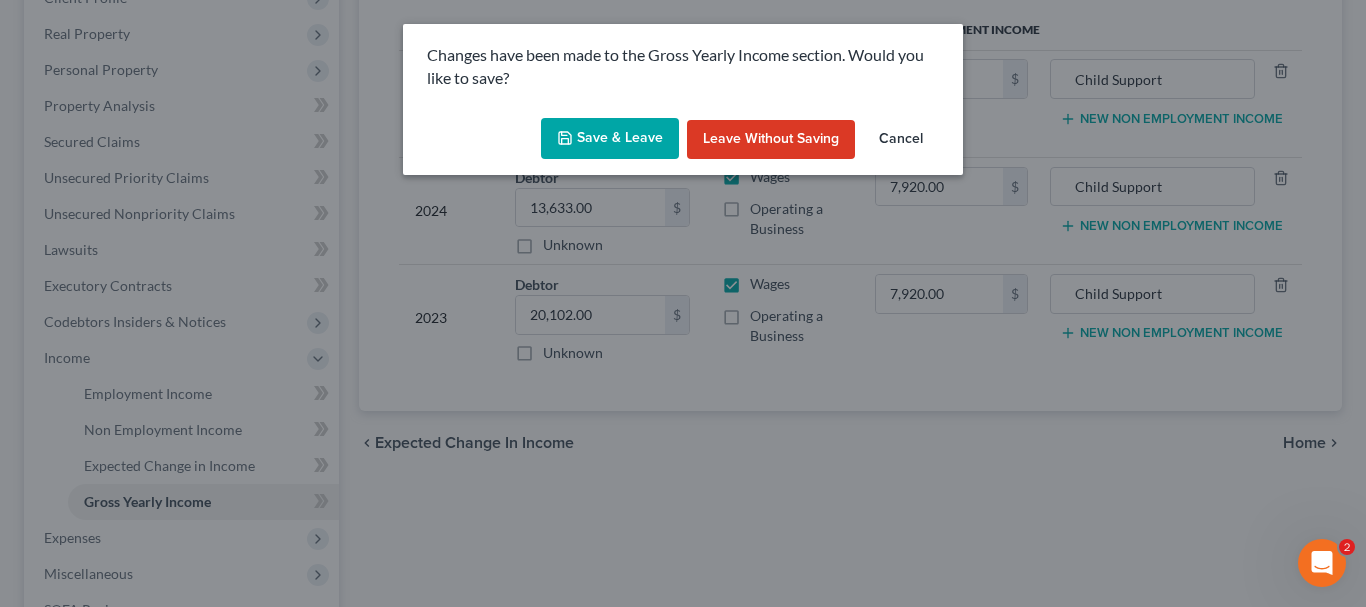 click on "Save & Leave" at bounding box center (610, 139) 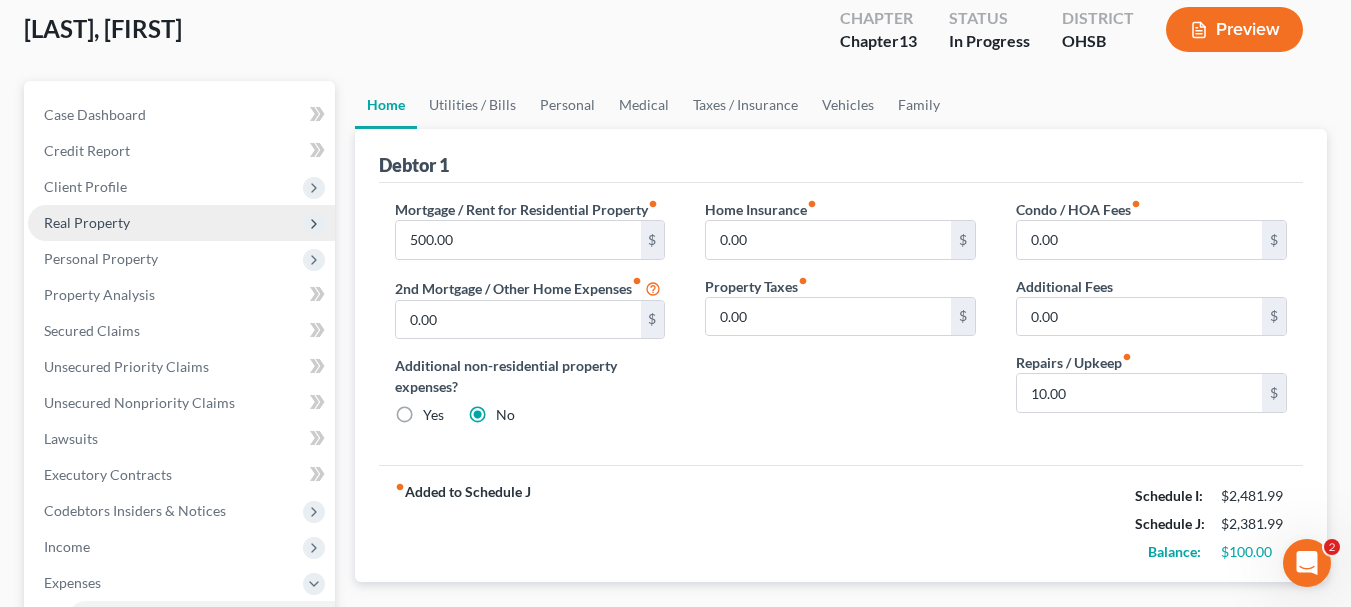 scroll, scrollTop: 0, scrollLeft: 0, axis: both 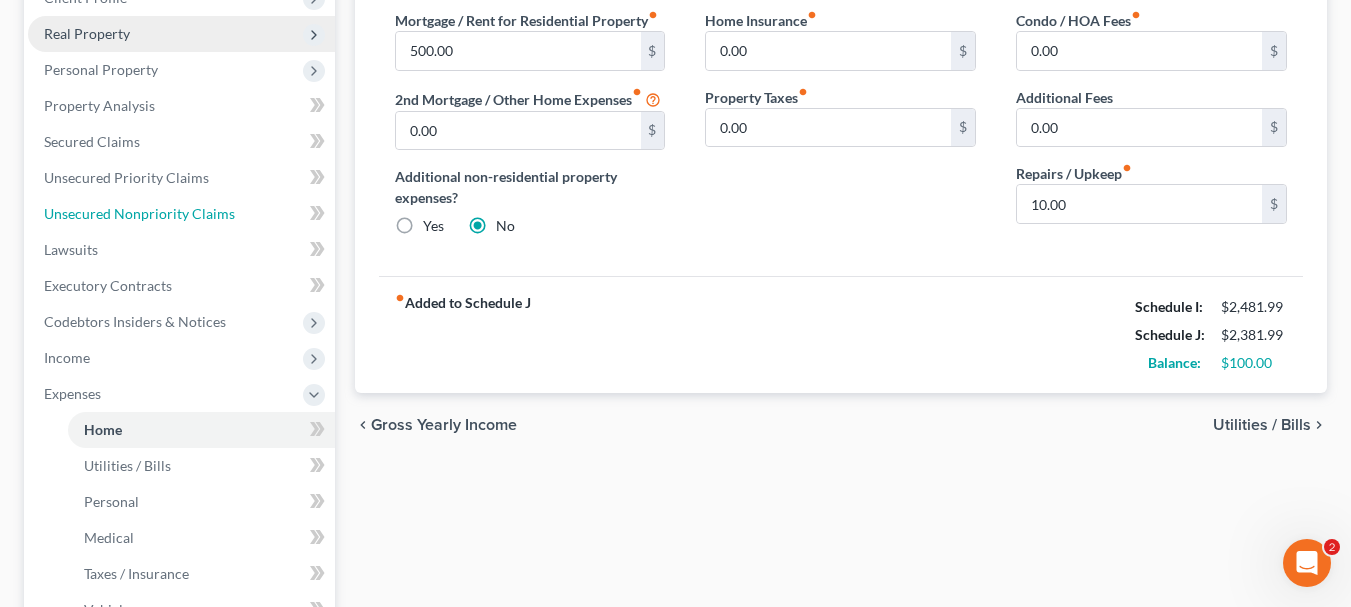 click on "Unsecured Nonpriority Claims" at bounding box center (139, 213) 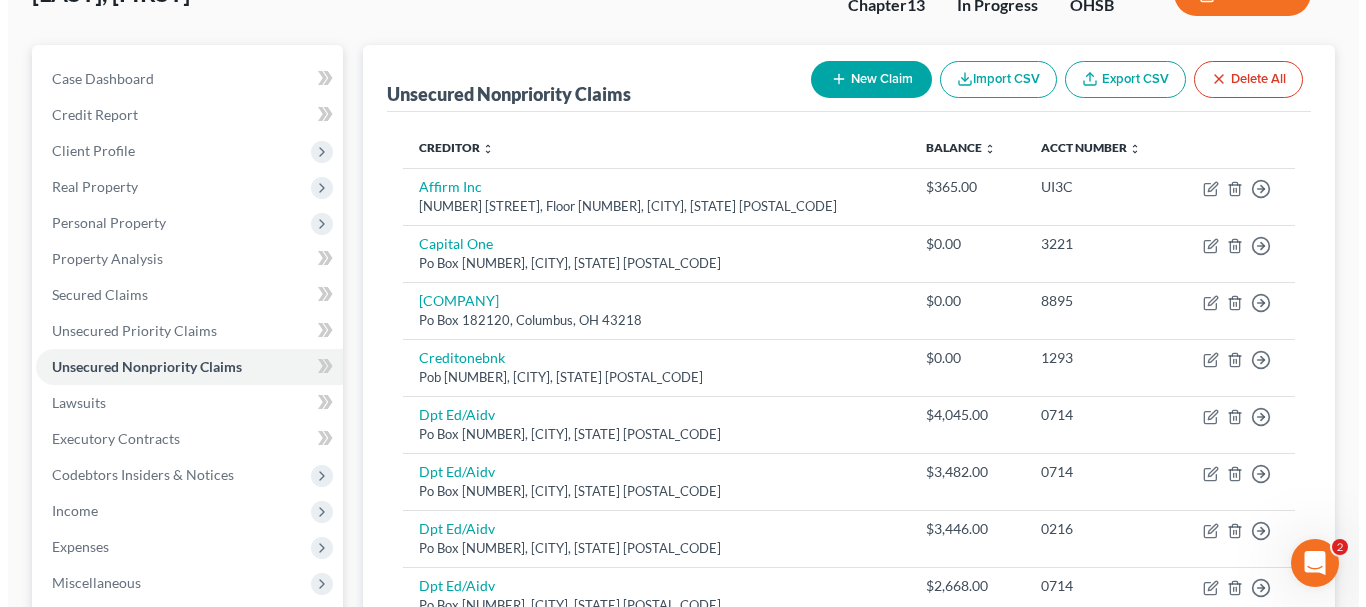 scroll, scrollTop: 0, scrollLeft: 0, axis: both 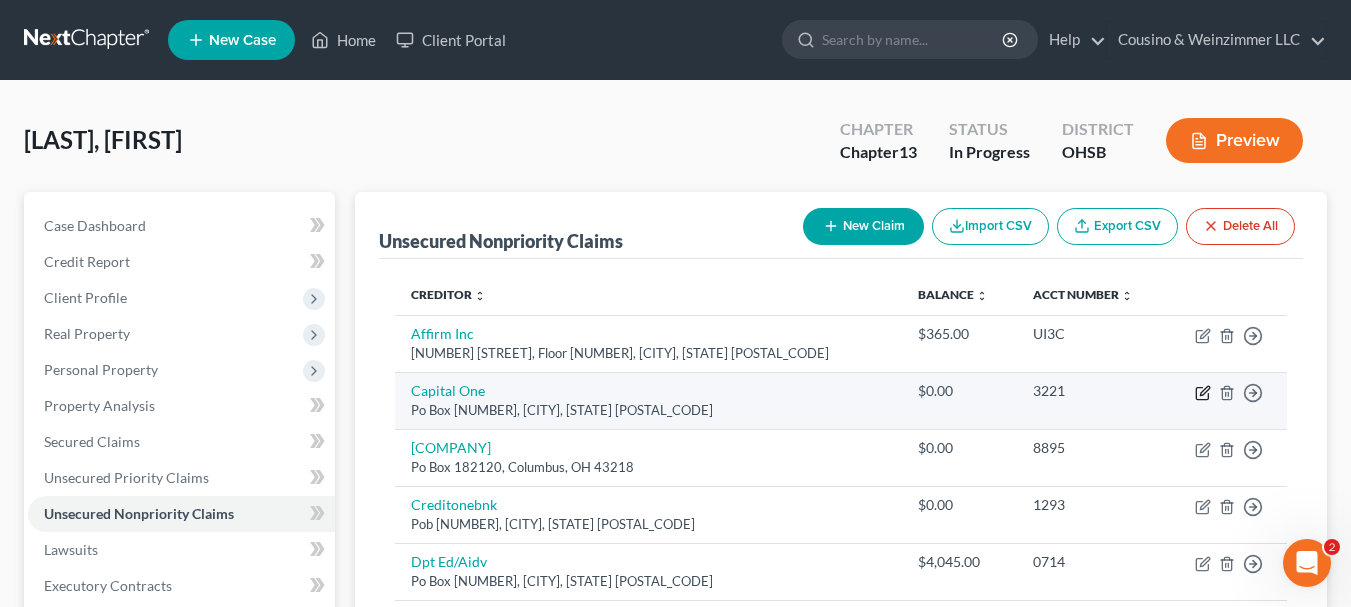 click 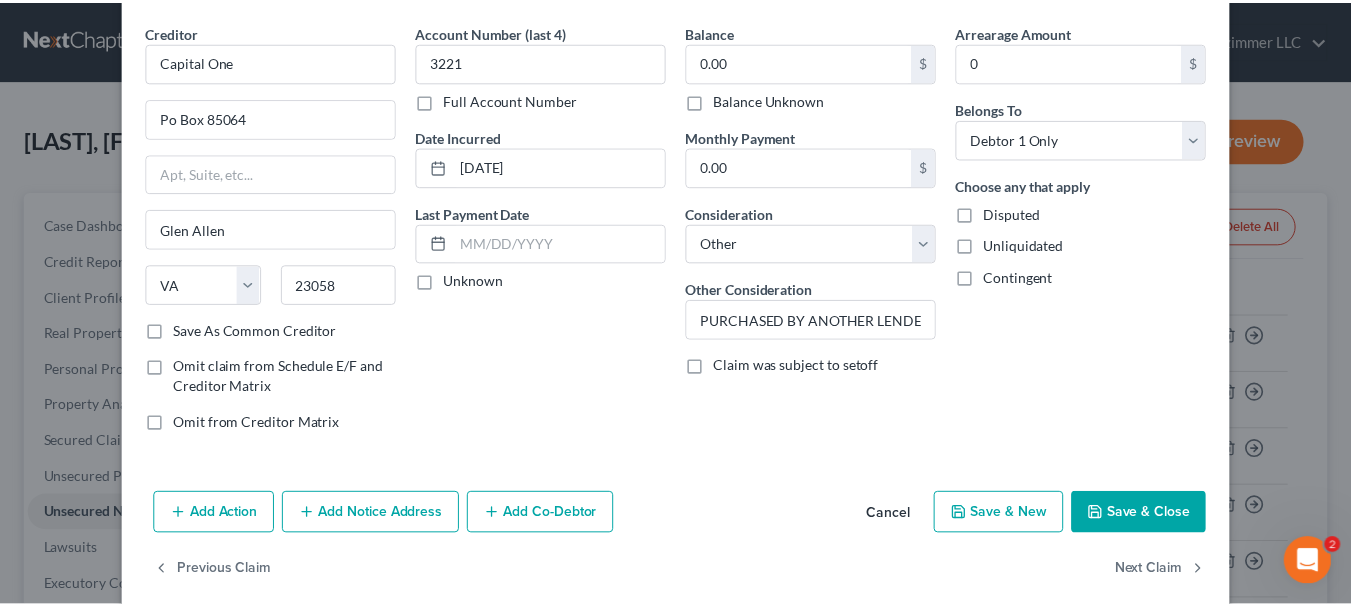 scroll, scrollTop: 96, scrollLeft: 0, axis: vertical 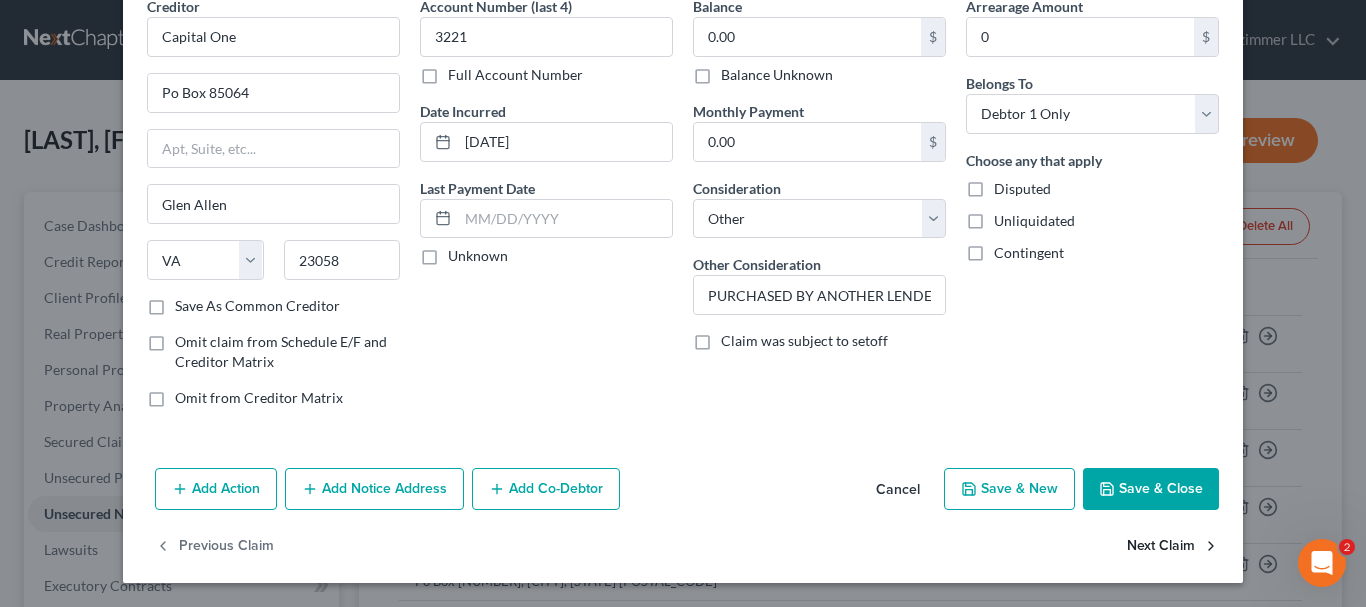 click on "Next Claim" at bounding box center (1173, 547) 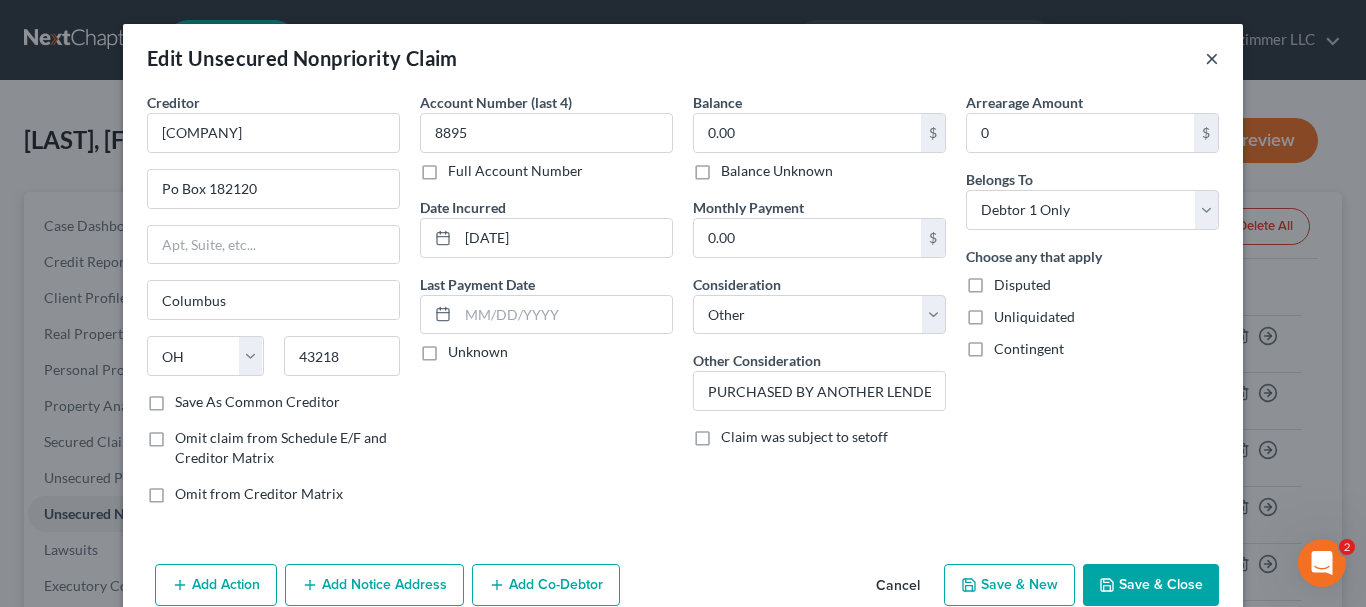 click on "×" at bounding box center [1212, 58] 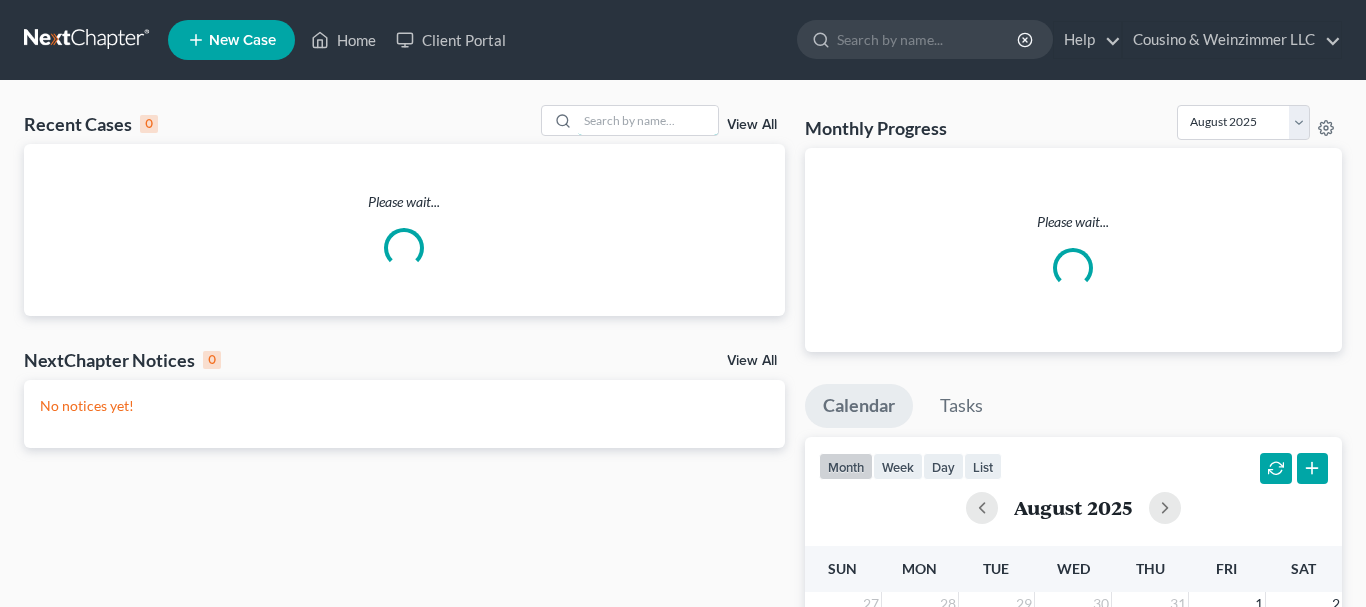 click at bounding box center (648, 120) 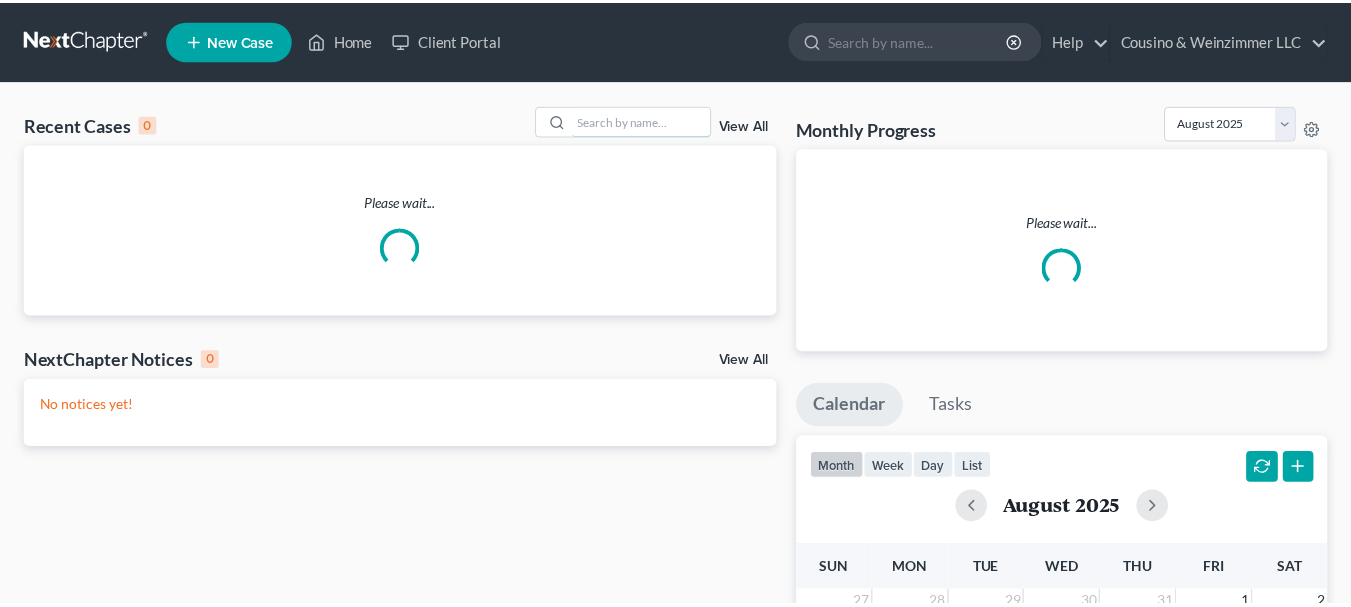 scroll, scrollTop: 0, scrollLeft: 0, axis: both 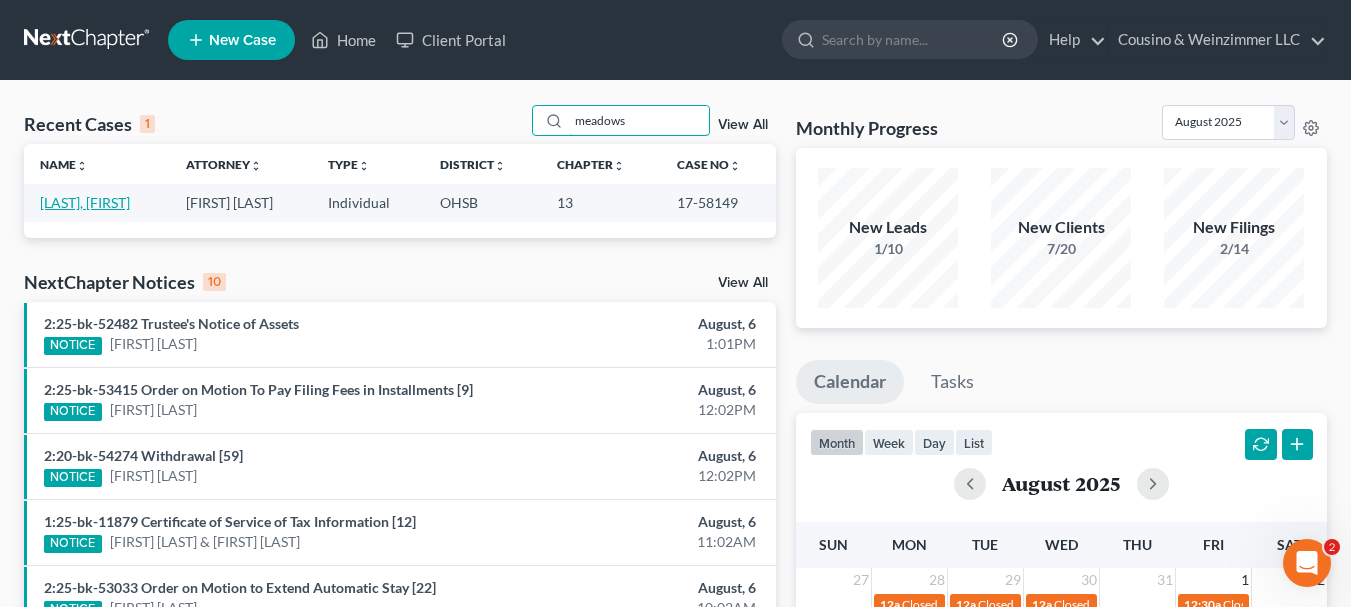 type on "meadows" 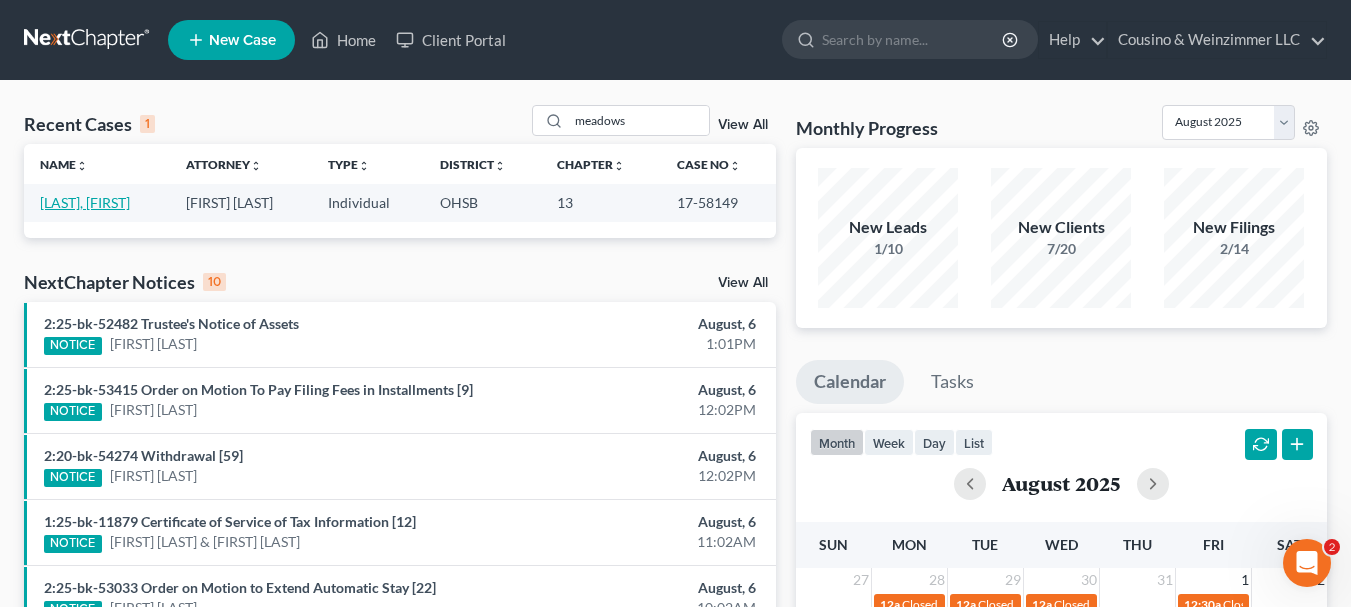 click on "Meadows, Lori" at bounding box center [85, 202] 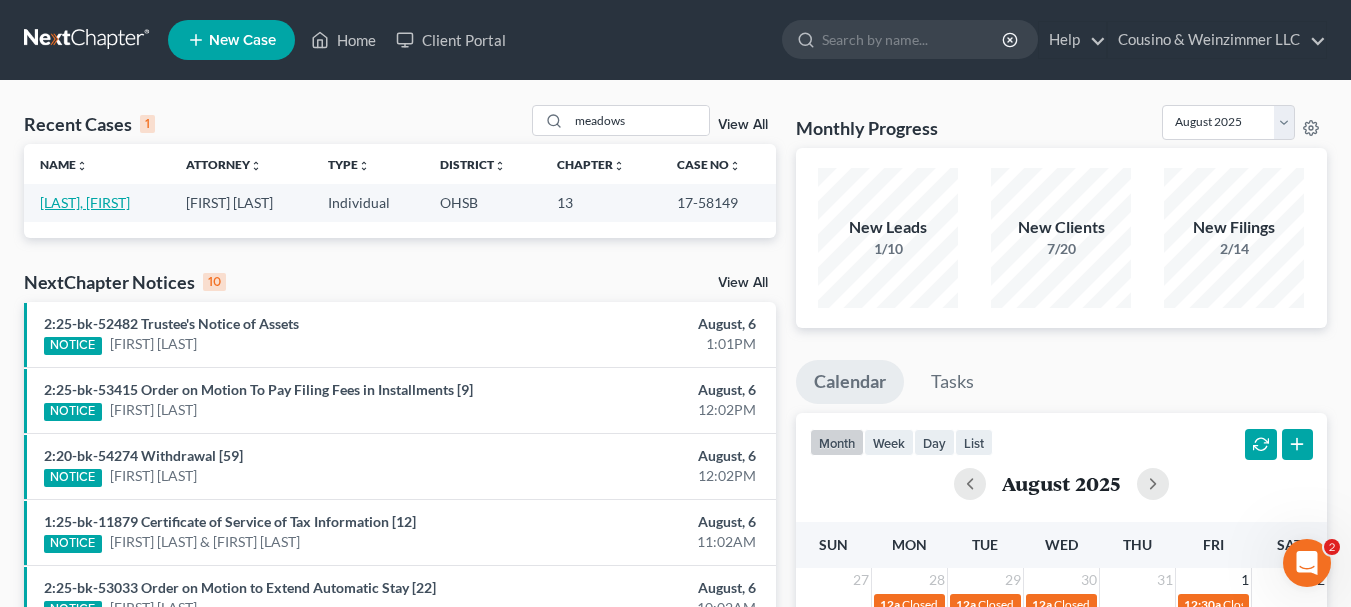 select on "5" 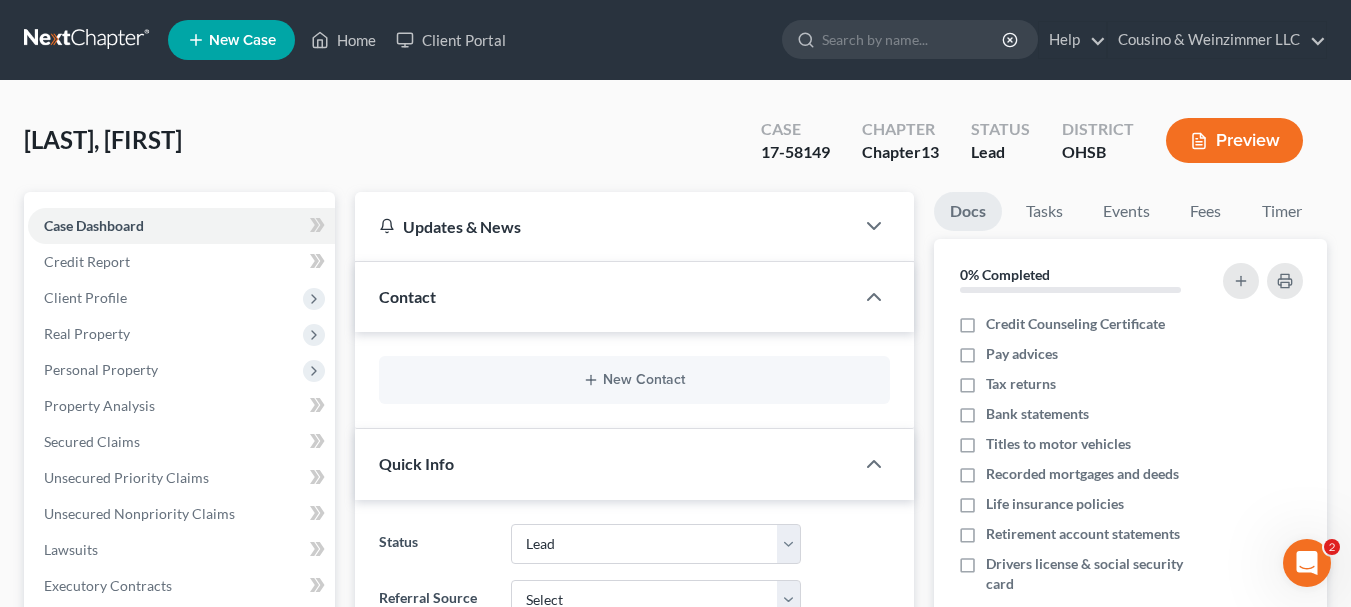 scroll, scrollTop: 500, scrollLeft: 0, axis: vertical 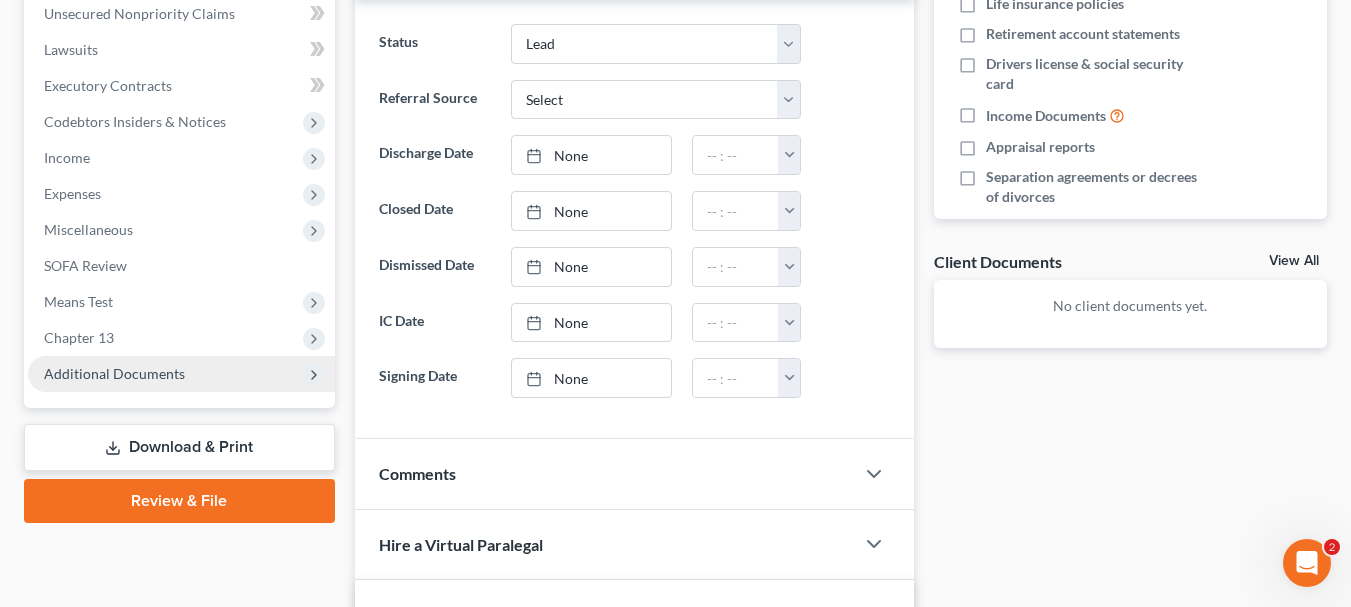 click on "Additional Documents" at bounding box center (114, 373) 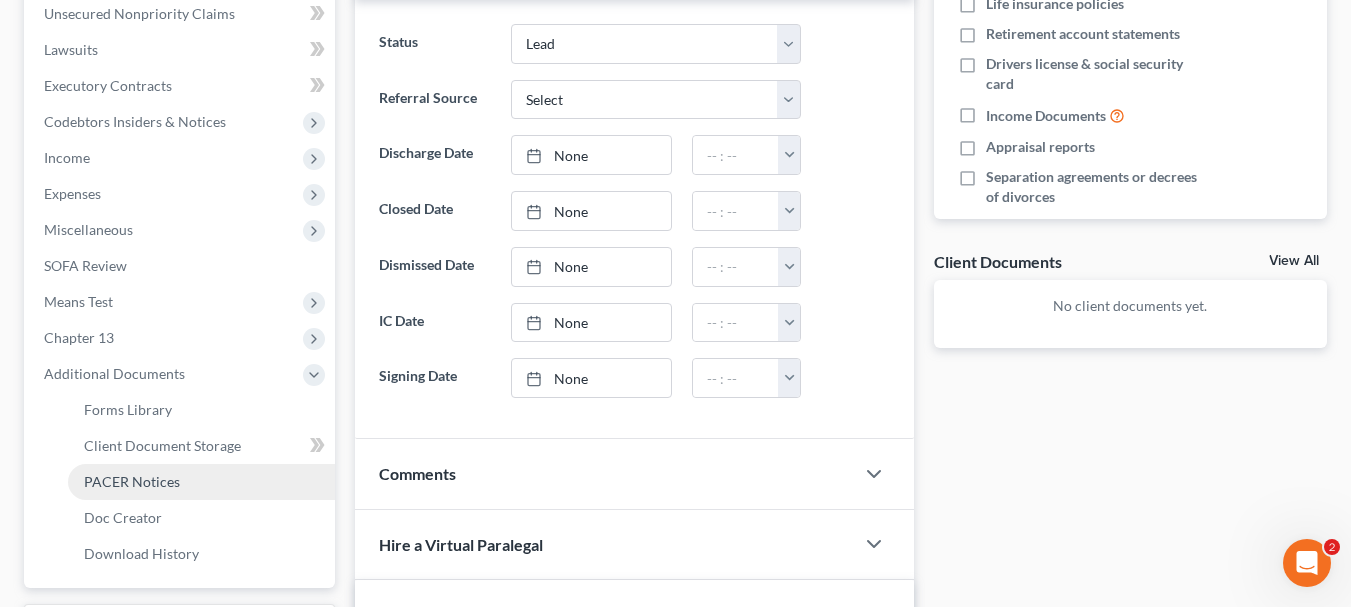 click on "PACER Notices" at bounding box center [132, 481] 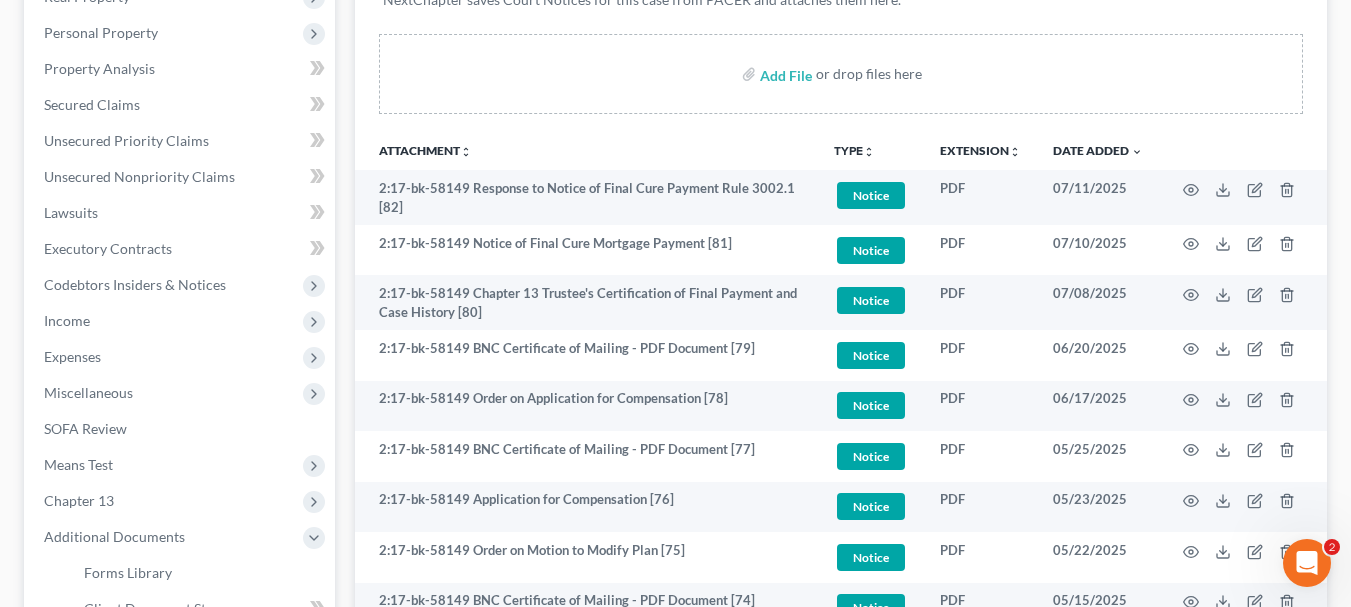scroll, scrollTop: 400, scrollLeft: 0, axis: vertical 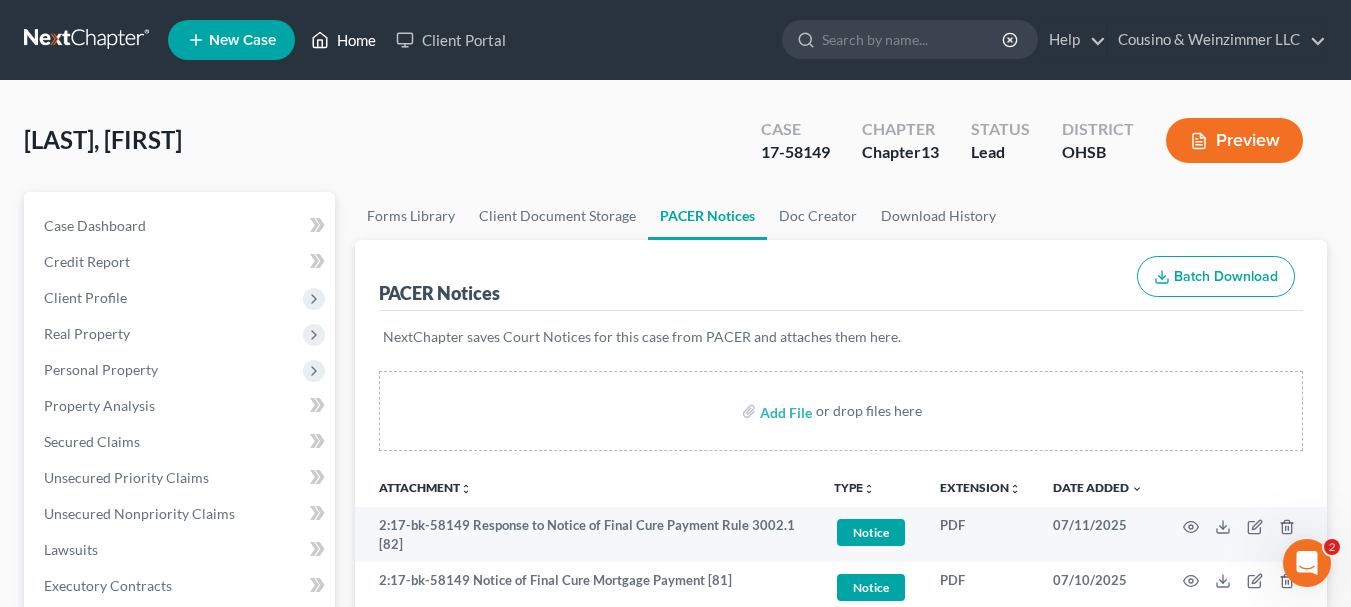 click on "Home" at bounding box center [343, 40] 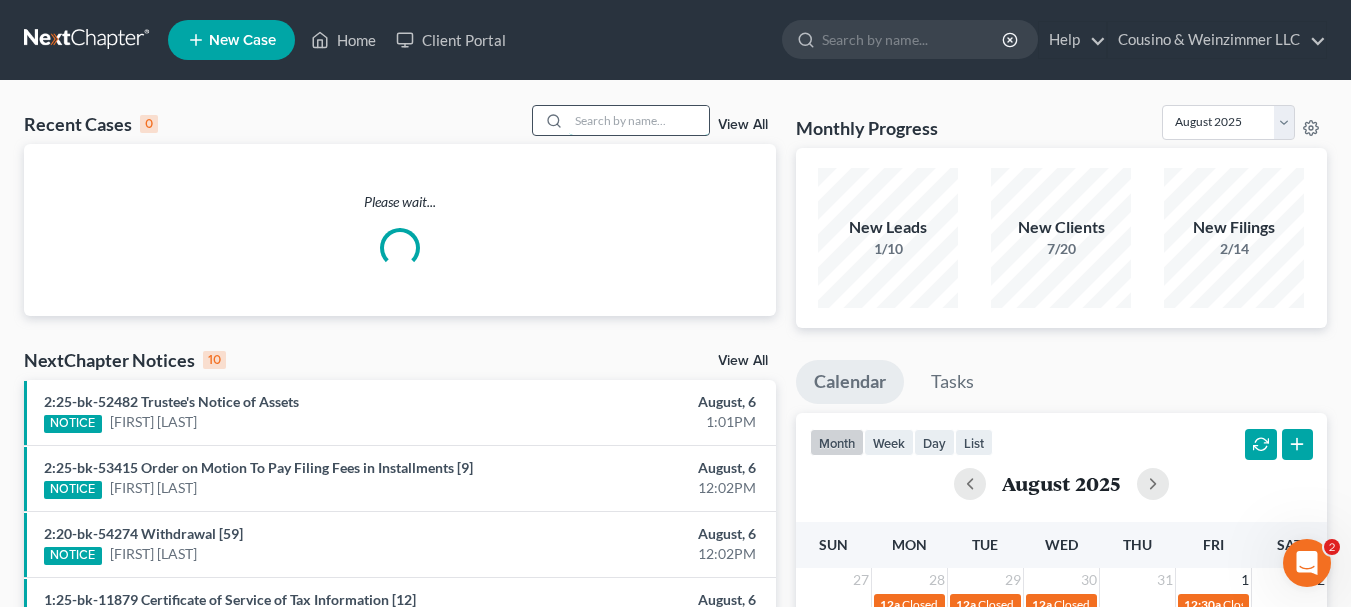 click at bounding box center [639, 120] 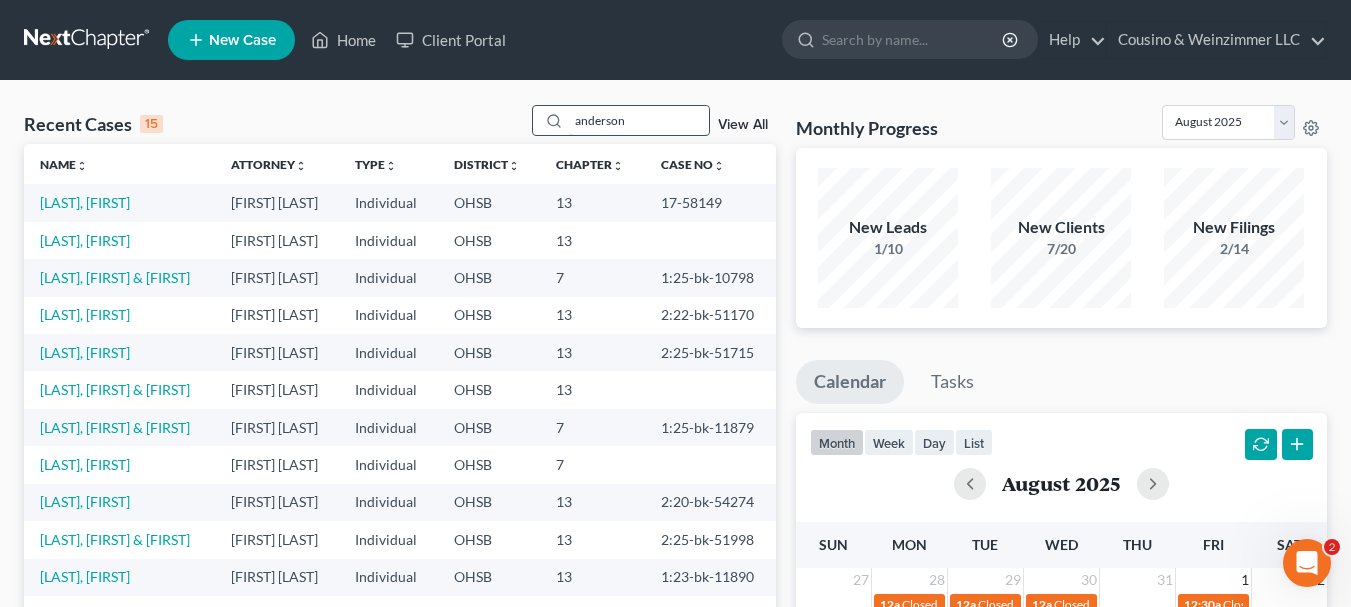 type on "anderson" 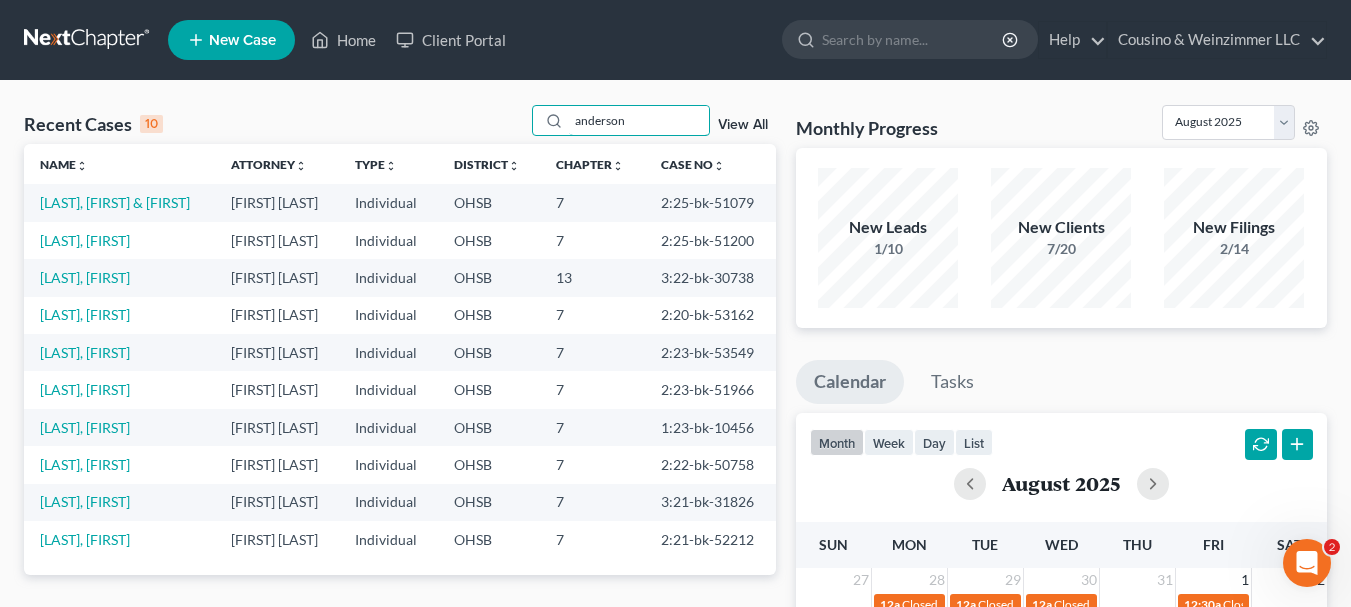 scroll, scrollTop: 150, scrollLeft: 0, axis: vertical 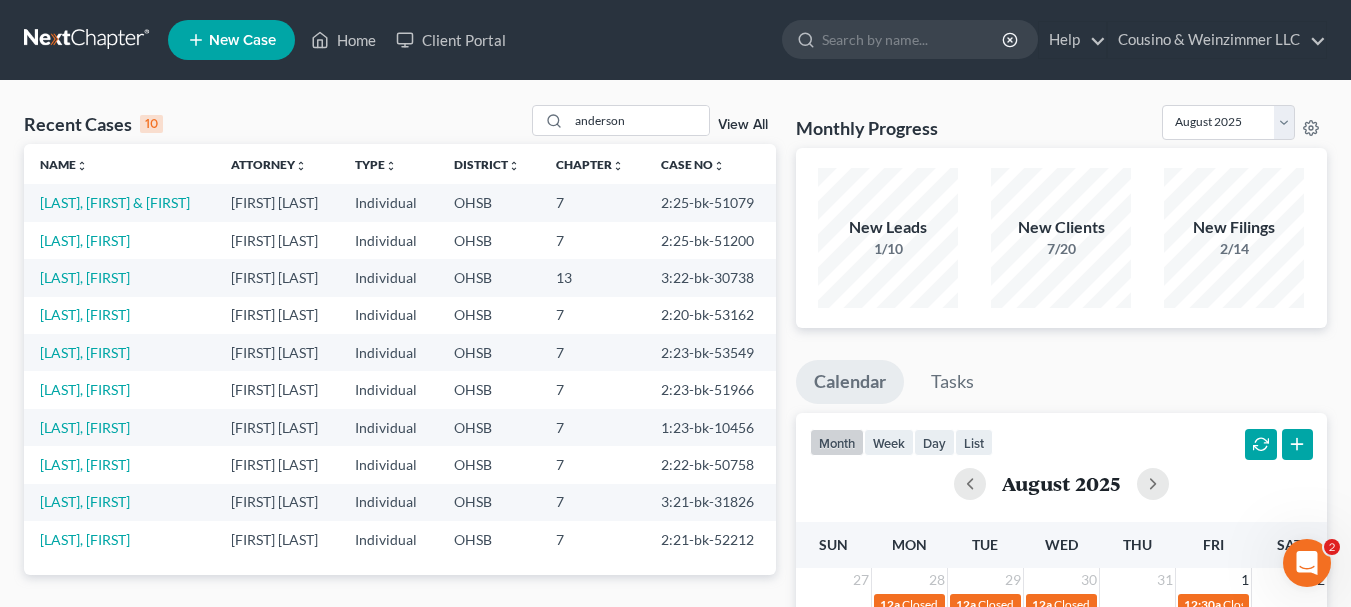 click on "New Case" at bounding box center [242, 40] 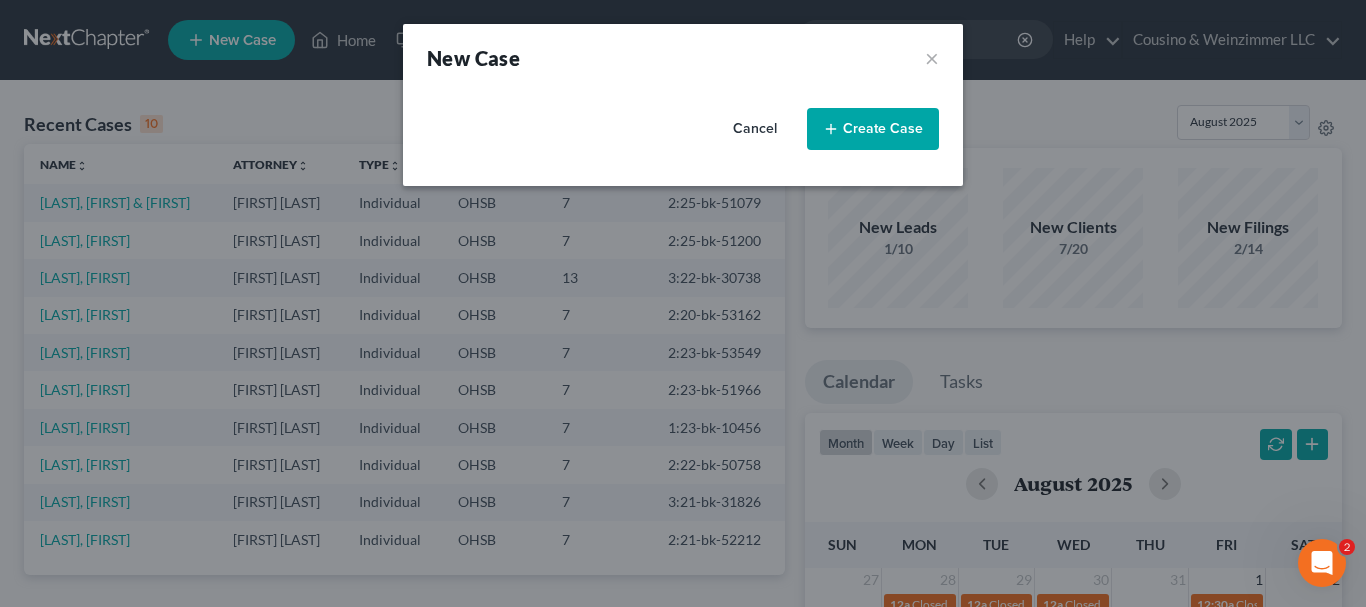 select on "62" 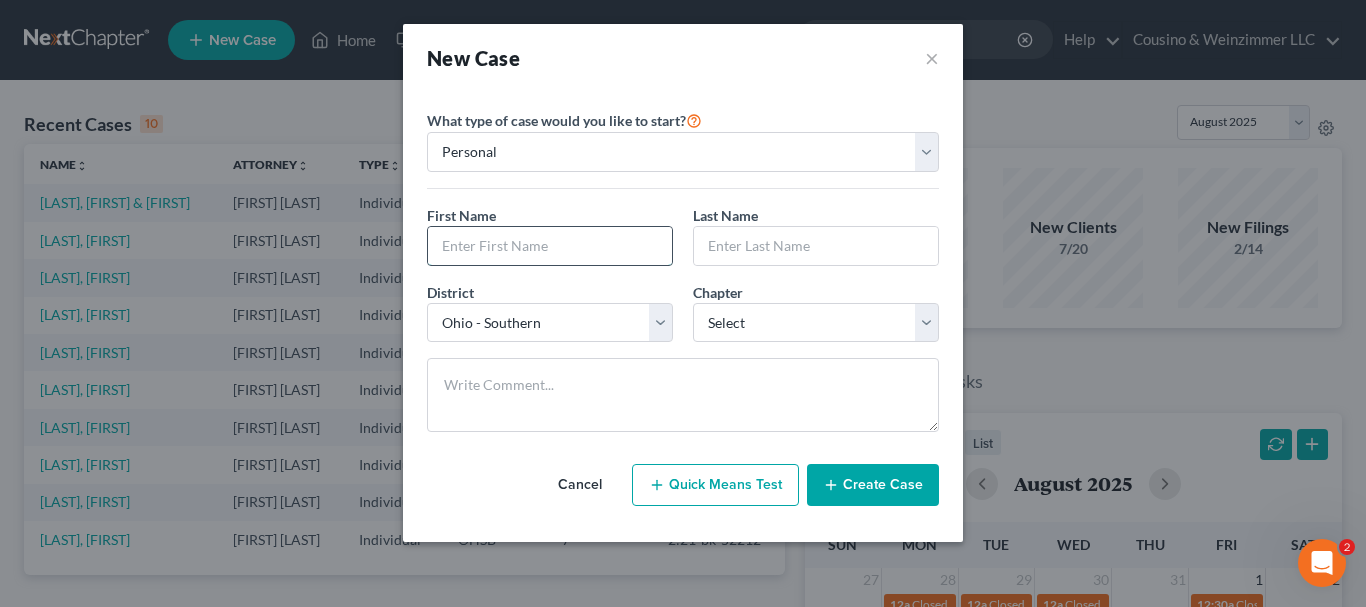click at bounding box center [550, 246] 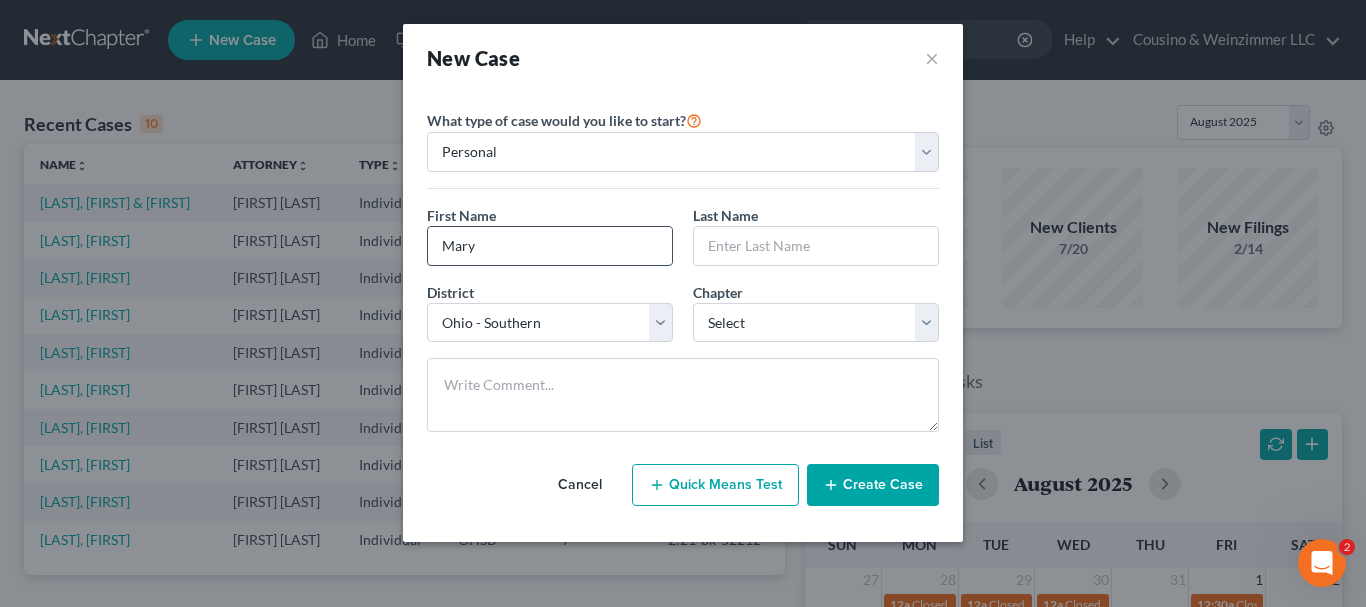 type on "Mary" 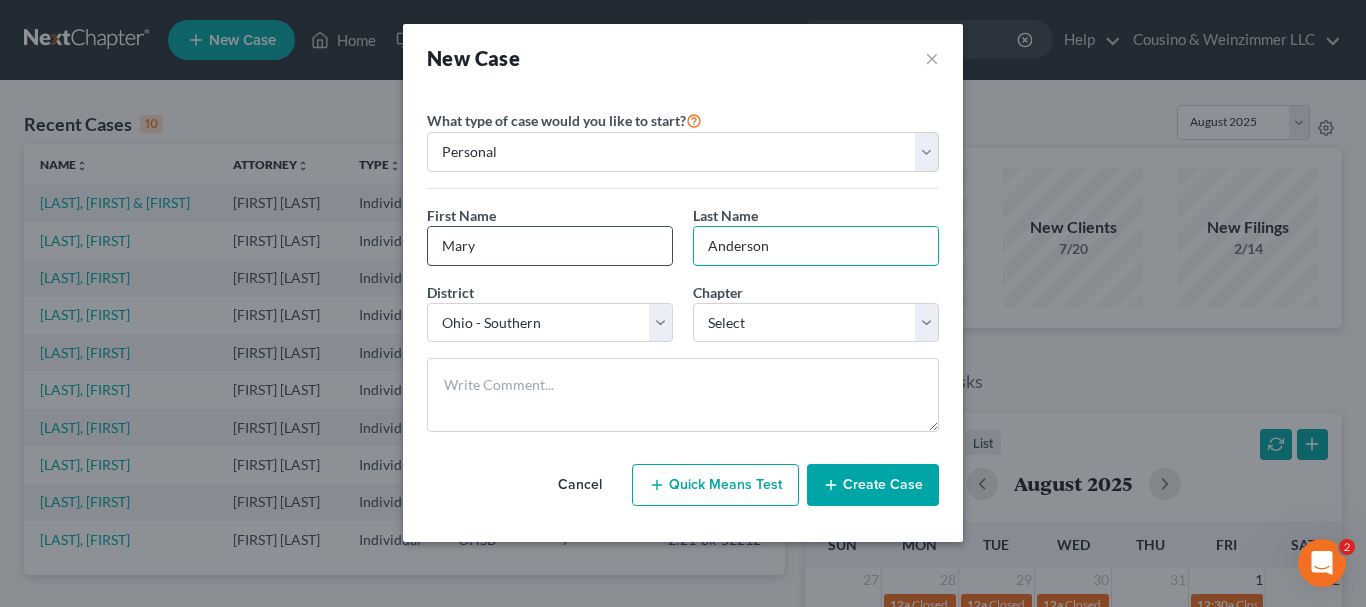 type on "Anderson" 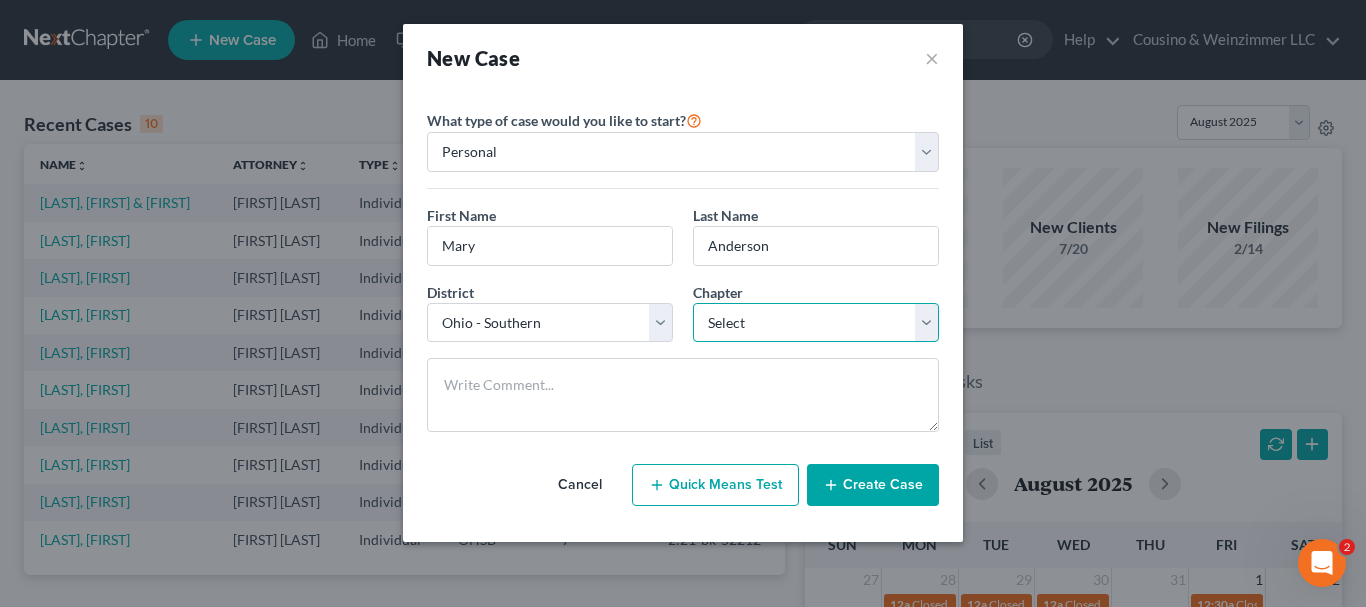 click on "Select 7 11 12 13" at bounding box center (816, 323) 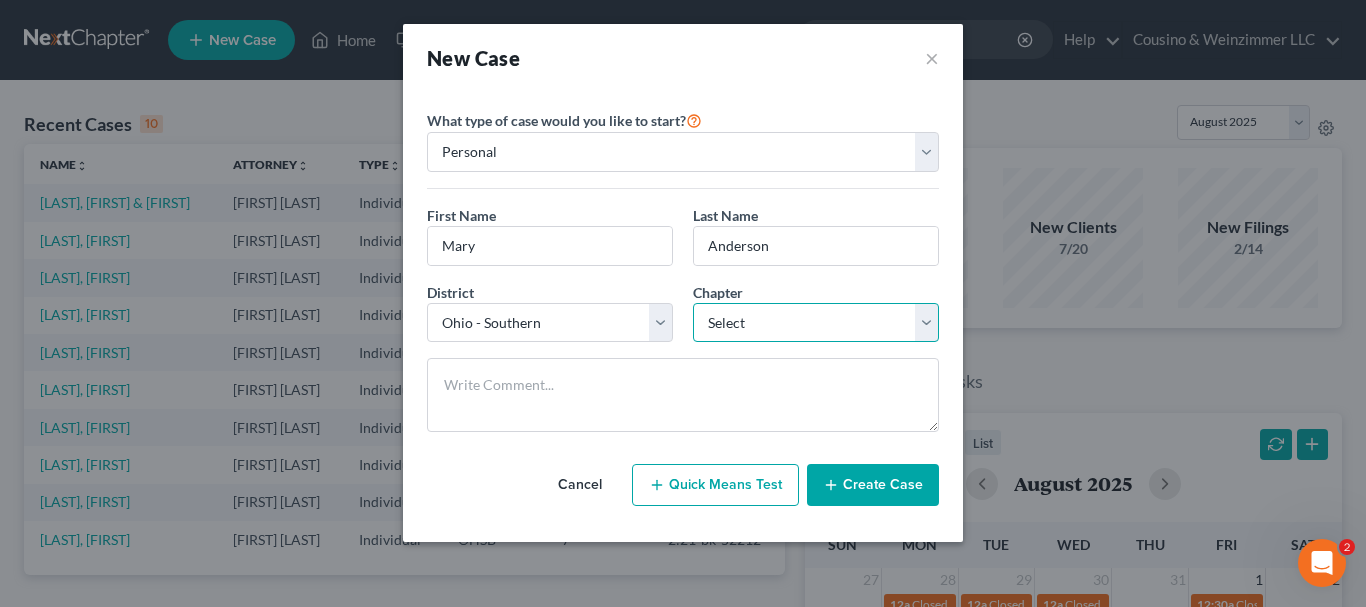 select on "3" 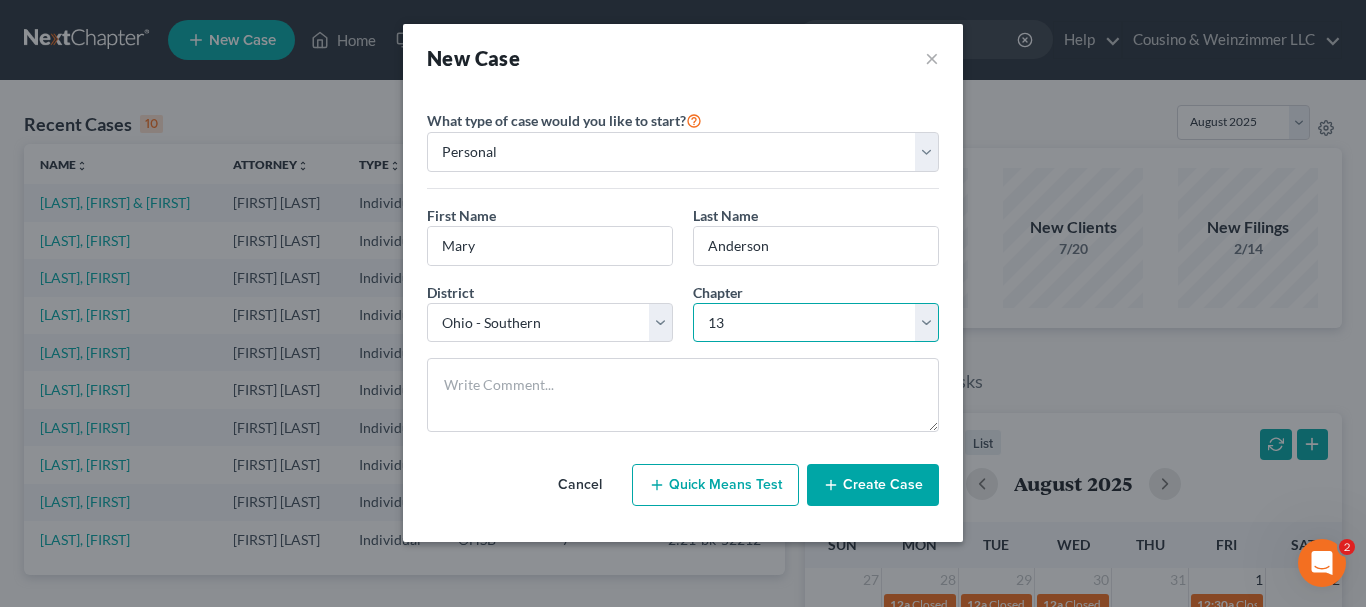 click on "Select 7 11 12 13" at bounding box center [816, 323] 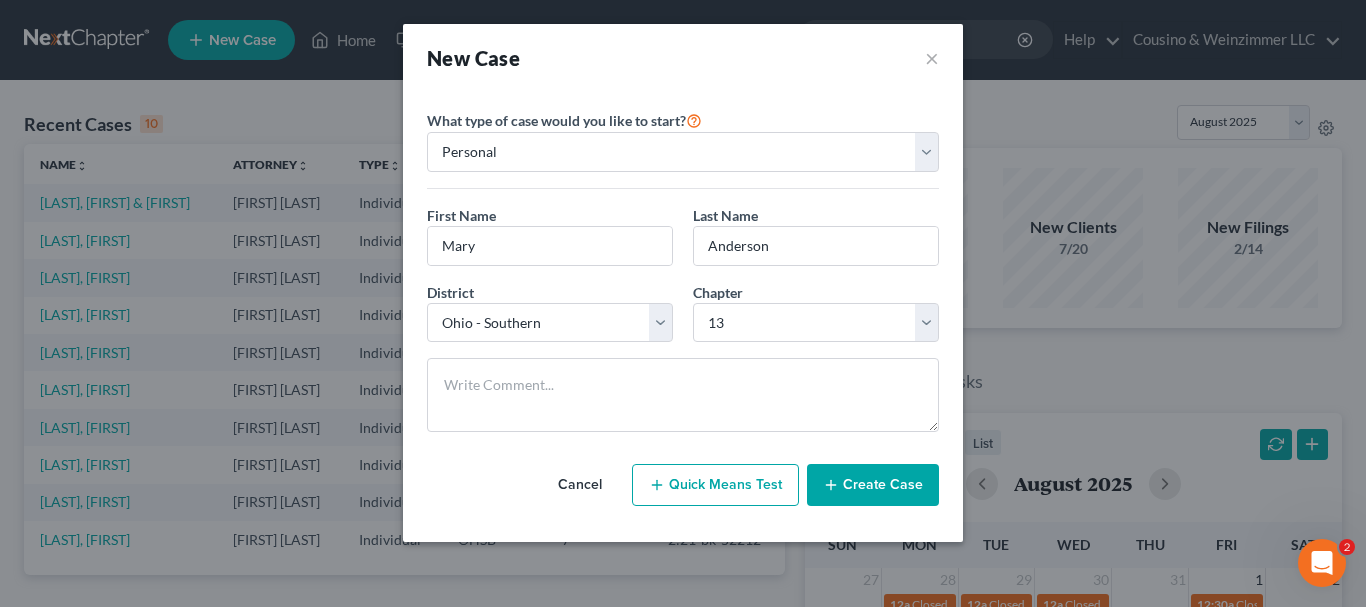 click on "Create Case" at bounding box center (873, 485) 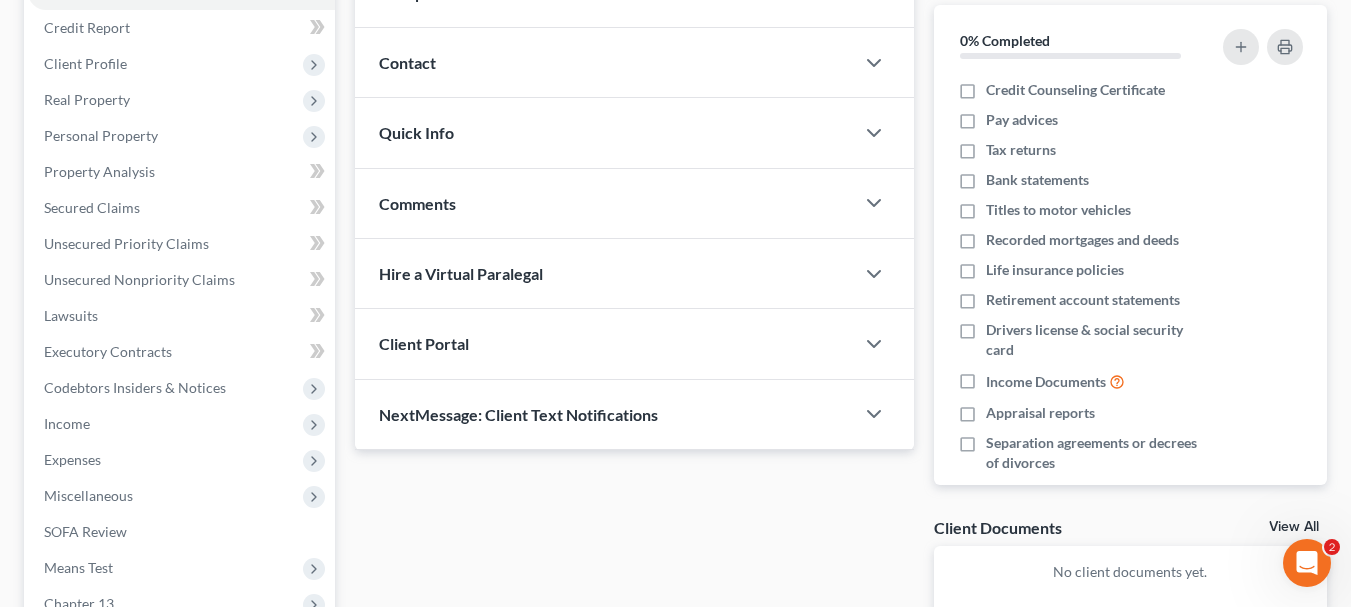 scroll, scrollTop: 100, scrollLeft: 0, axis: vertical 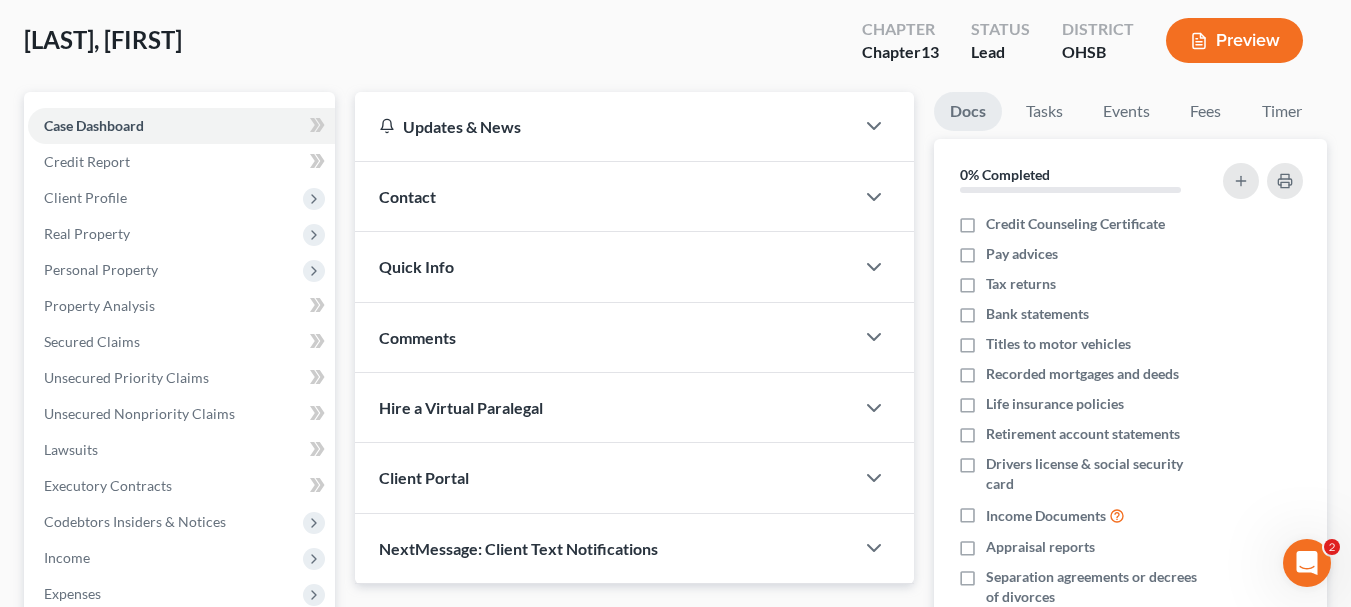 click on "Quick Info" at bounding box center (416, 266) 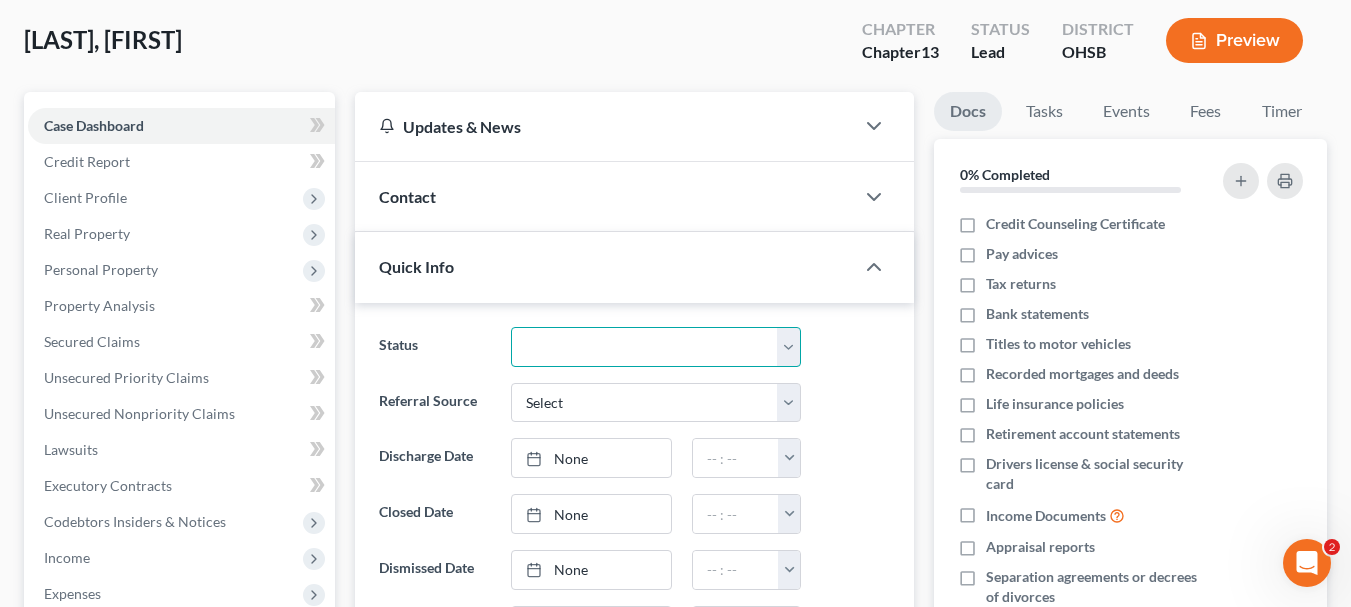 click on "Closed Discharged Dismissed Filed In Progress Lead Lost Lead Ready to File Retained To Review" at bounding box center (656, 347) 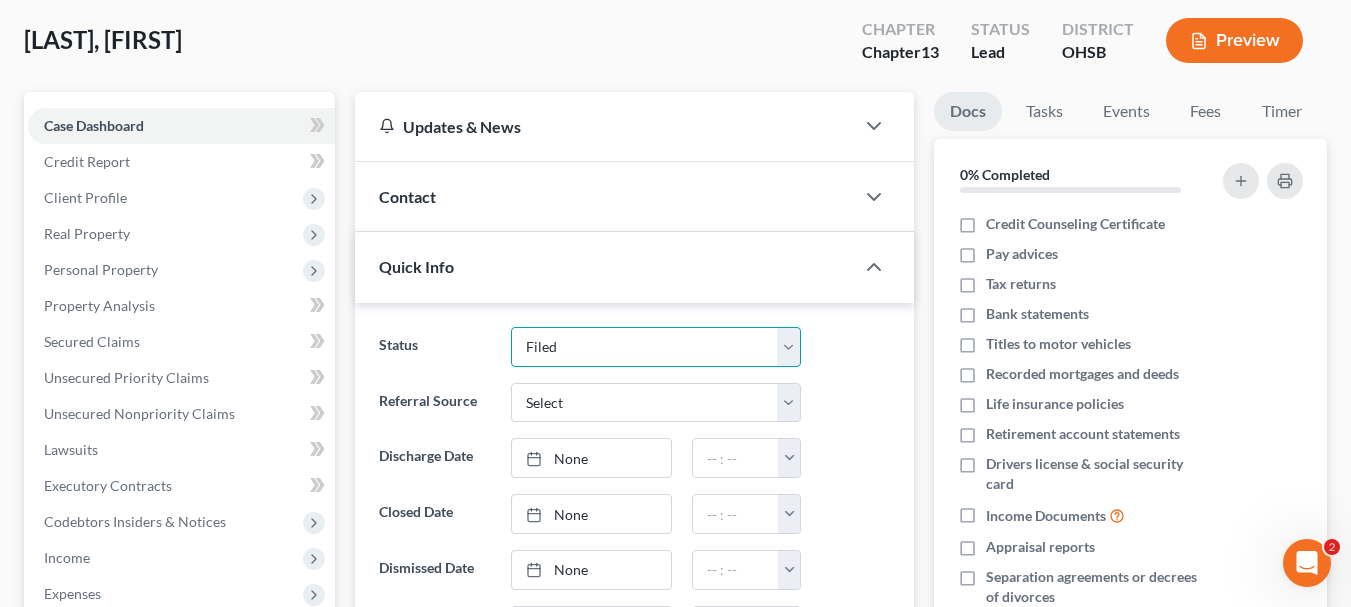 click on "Closed Discharged Dismissed Filed In Progress Lead Lost Lead Ready to File Retained To Review" at bounding box center (656, 347) 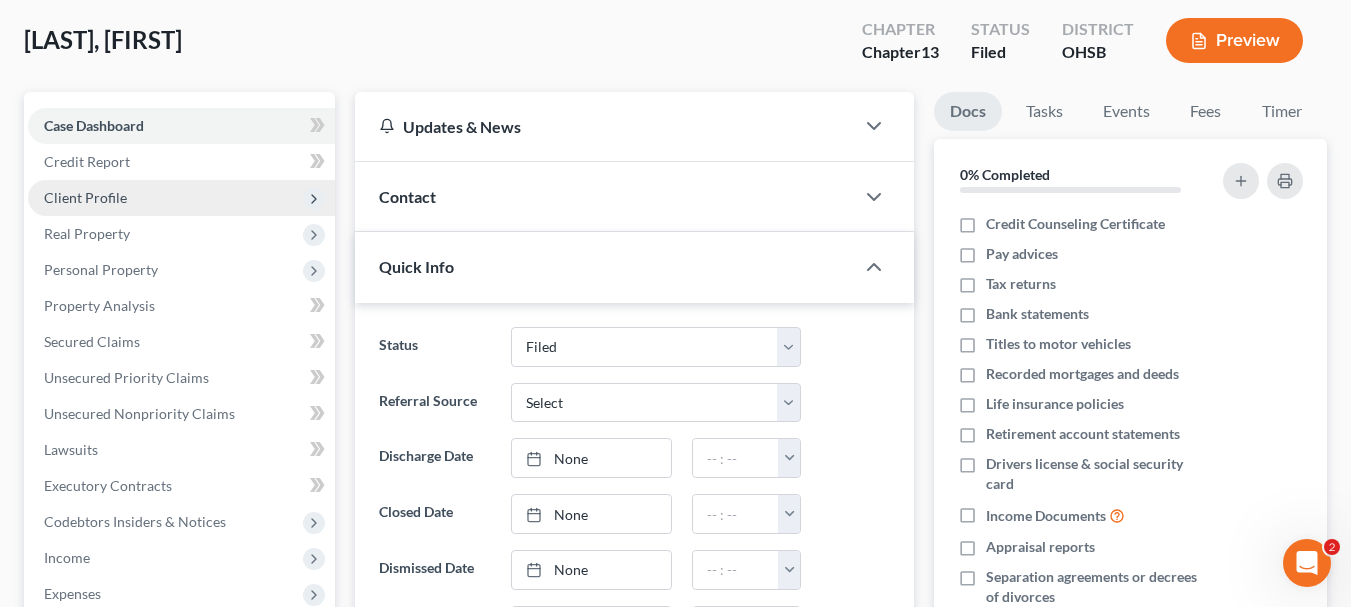 click on "Client Profile" at bounding box center (85, 197) 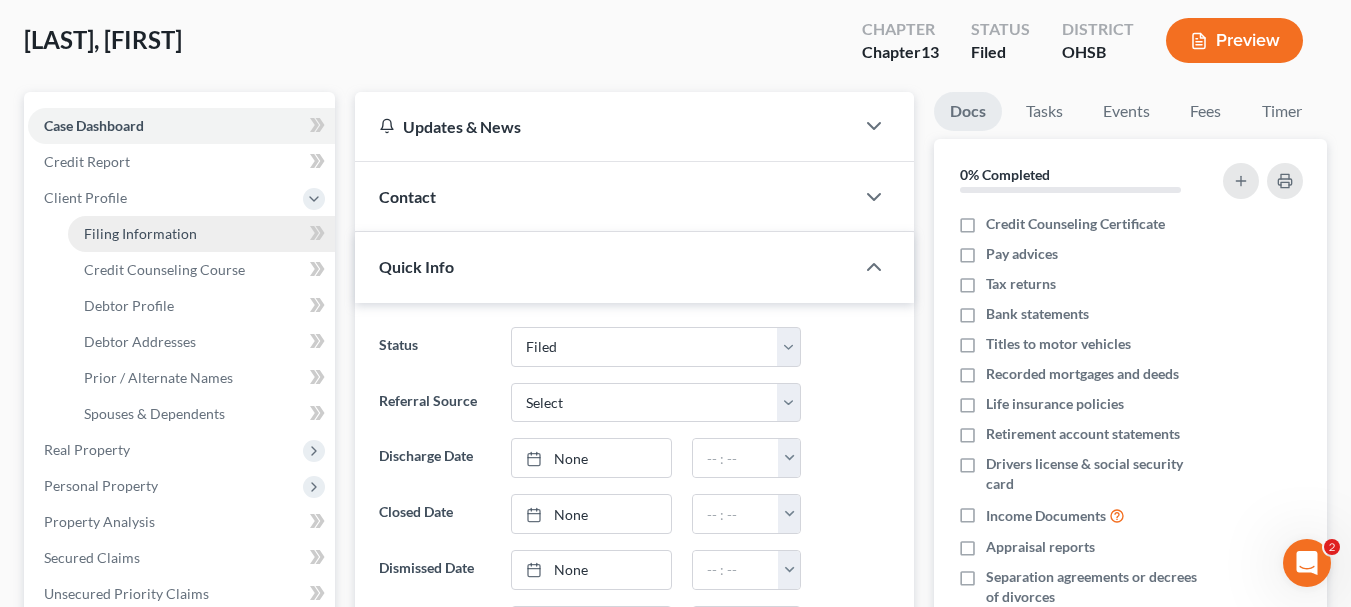 click on "Filing Information" at bounding box center (140, 233) 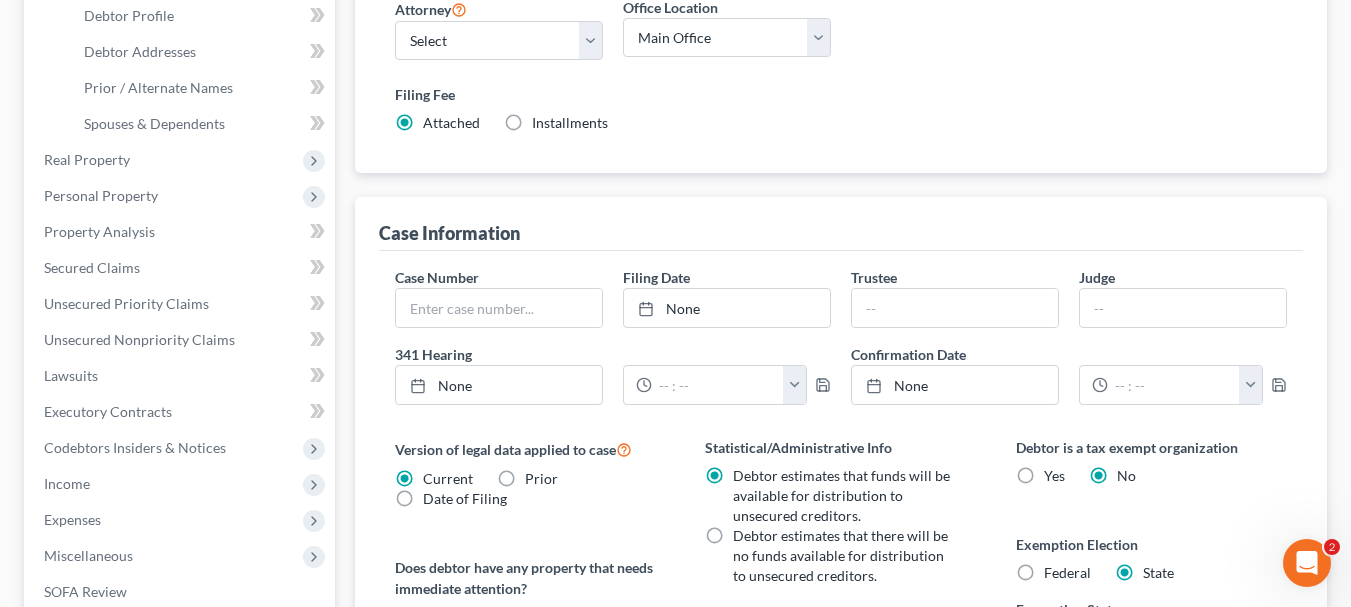 scroll, scrollTop: 400, scrollLeft: 0, axis: vertical 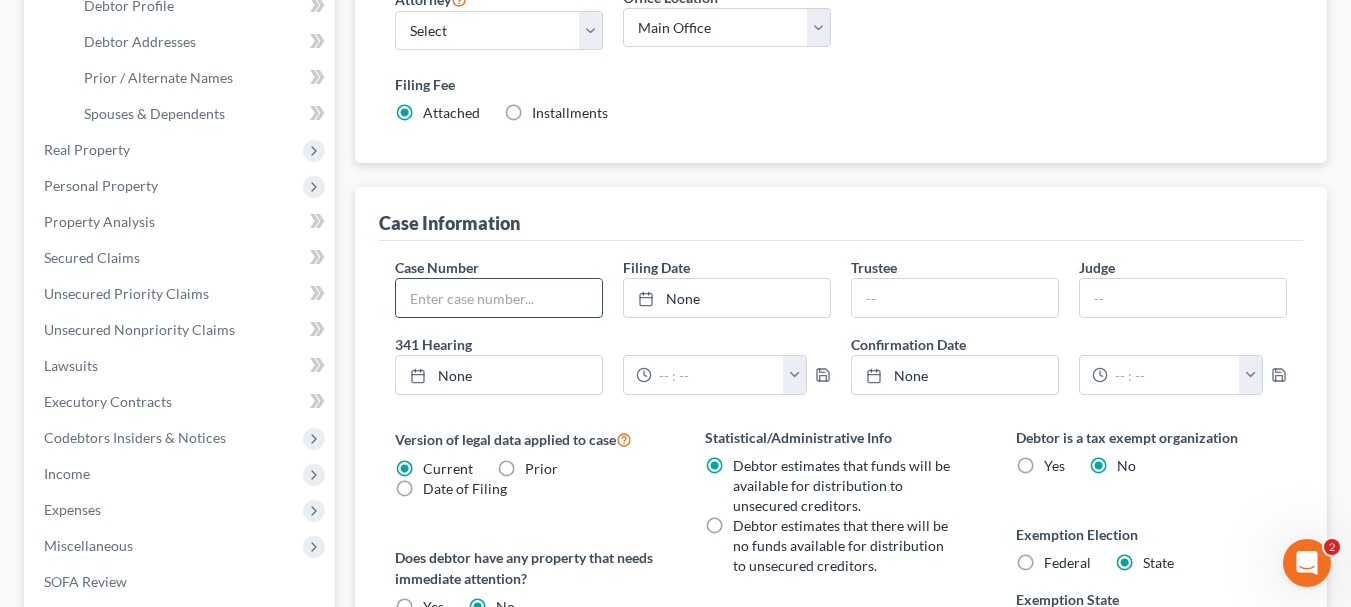 click at bounding box center (499, 298) 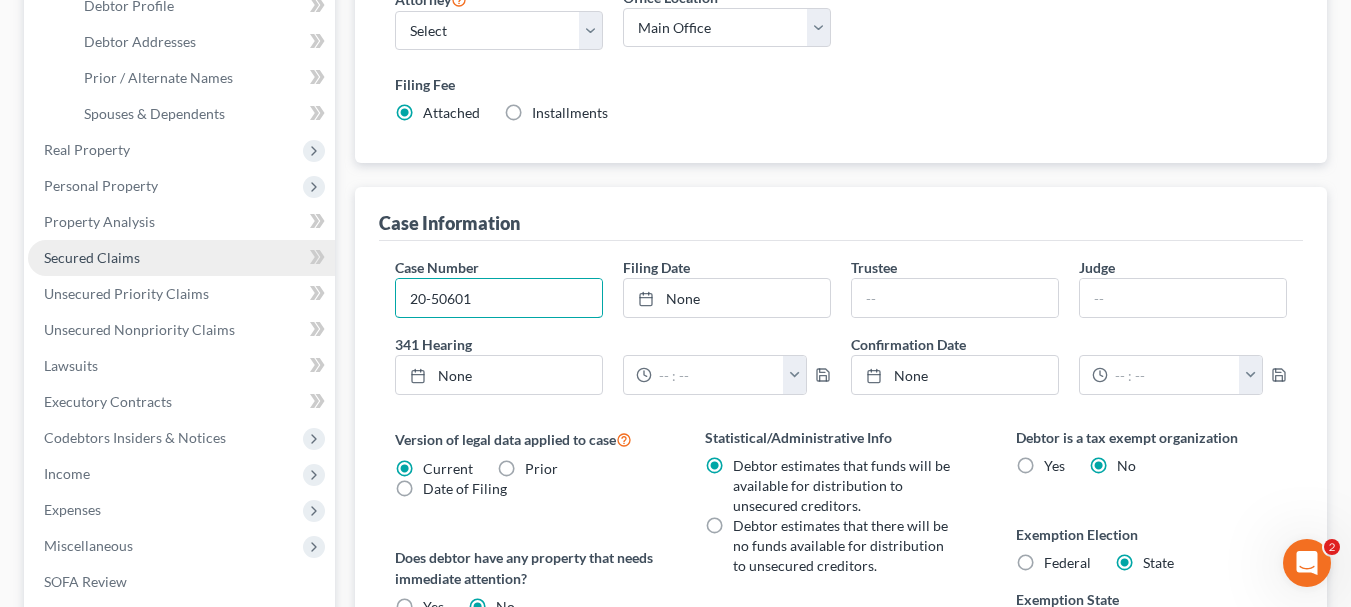 scroll, scrollTop: 500, scrollLeft: 0, axis: vertical 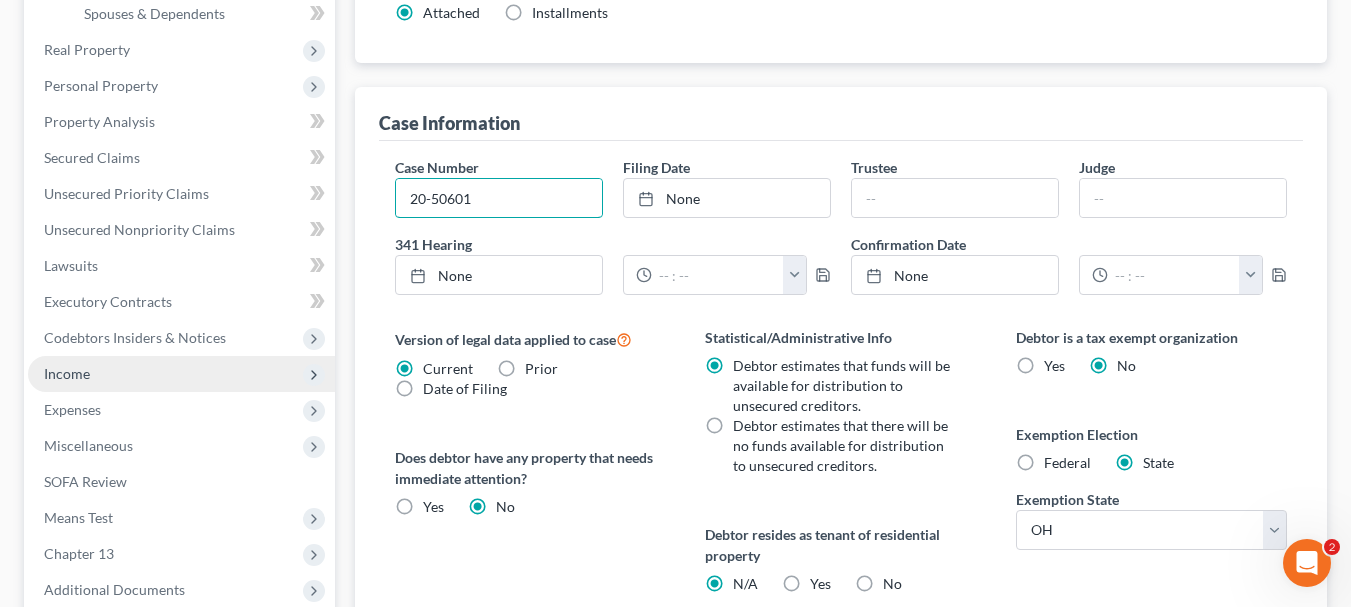 type on "20-50601" 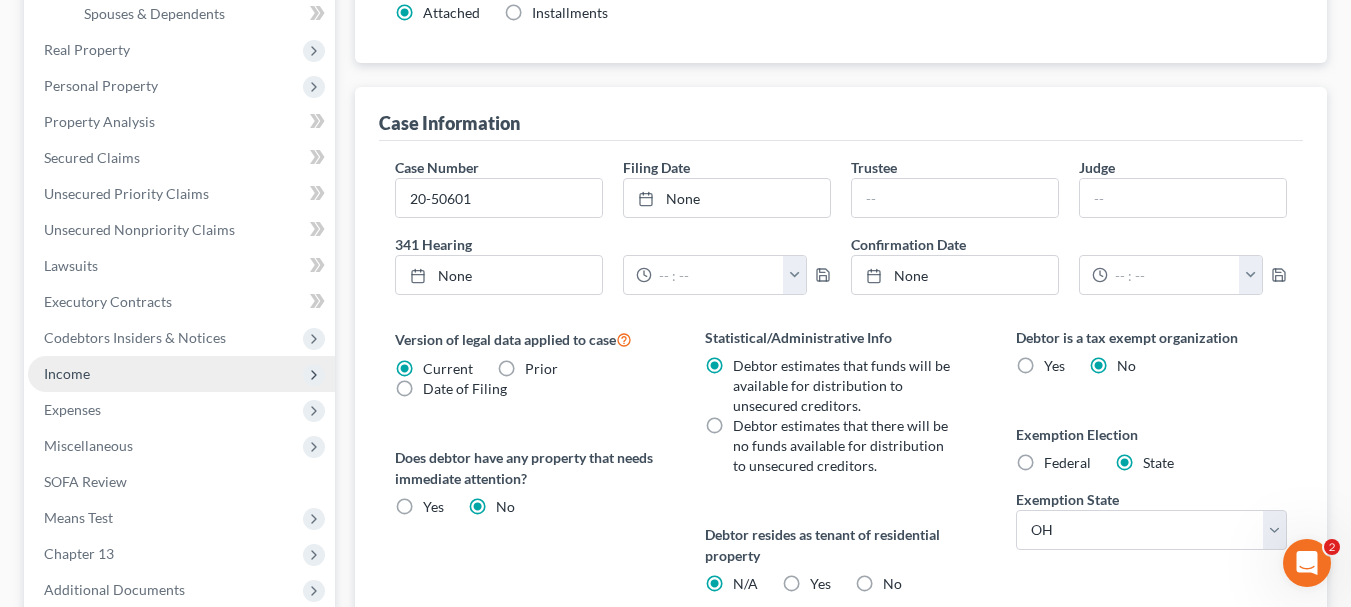 click on "Income" at bounding box center [181, 374] 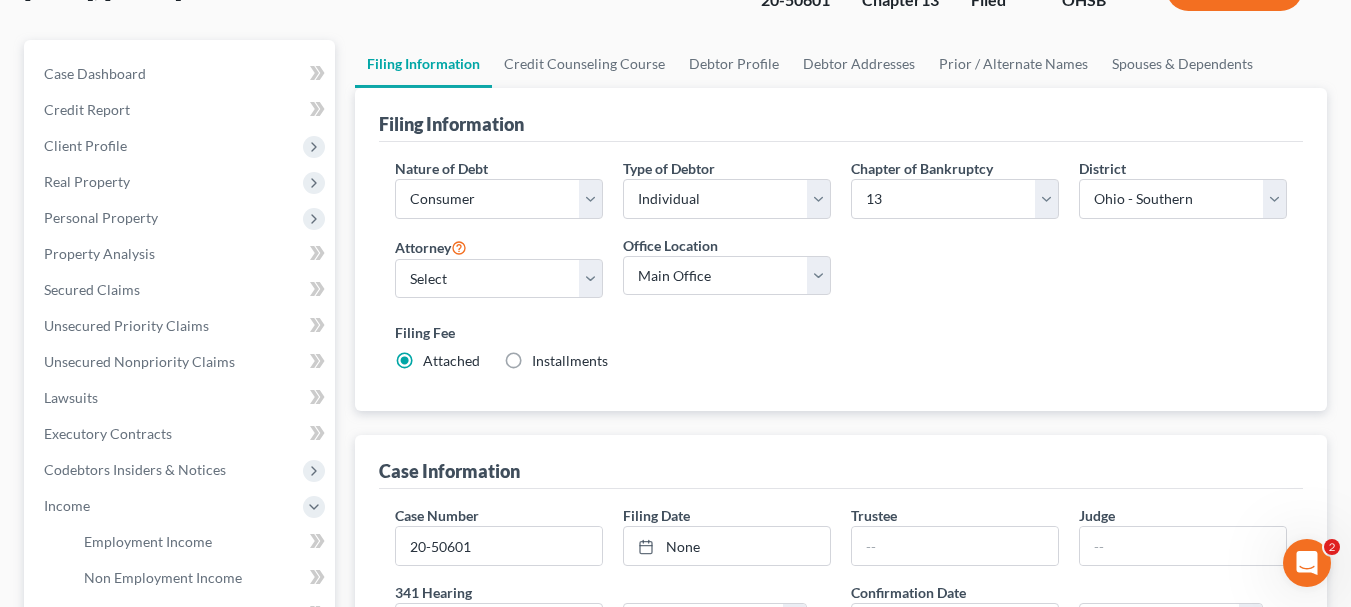scroll, scrollTop: 0, scrollLeft: 0, axis: both 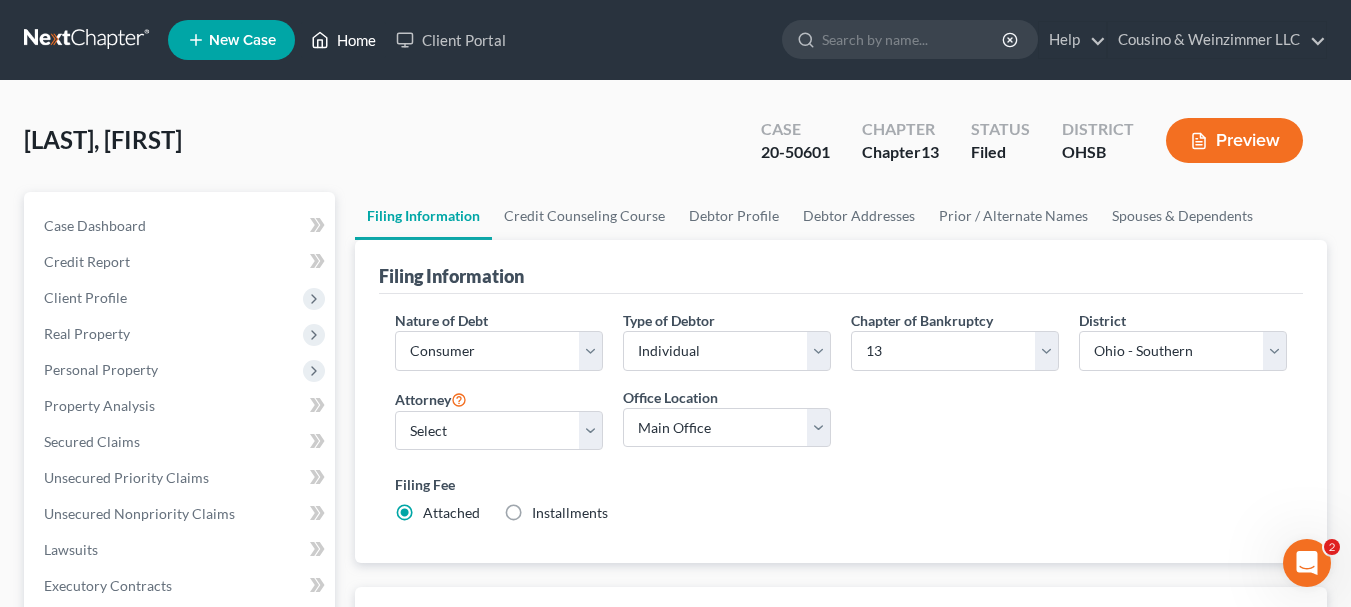 click on "Home" at bounding box center (343, 40) 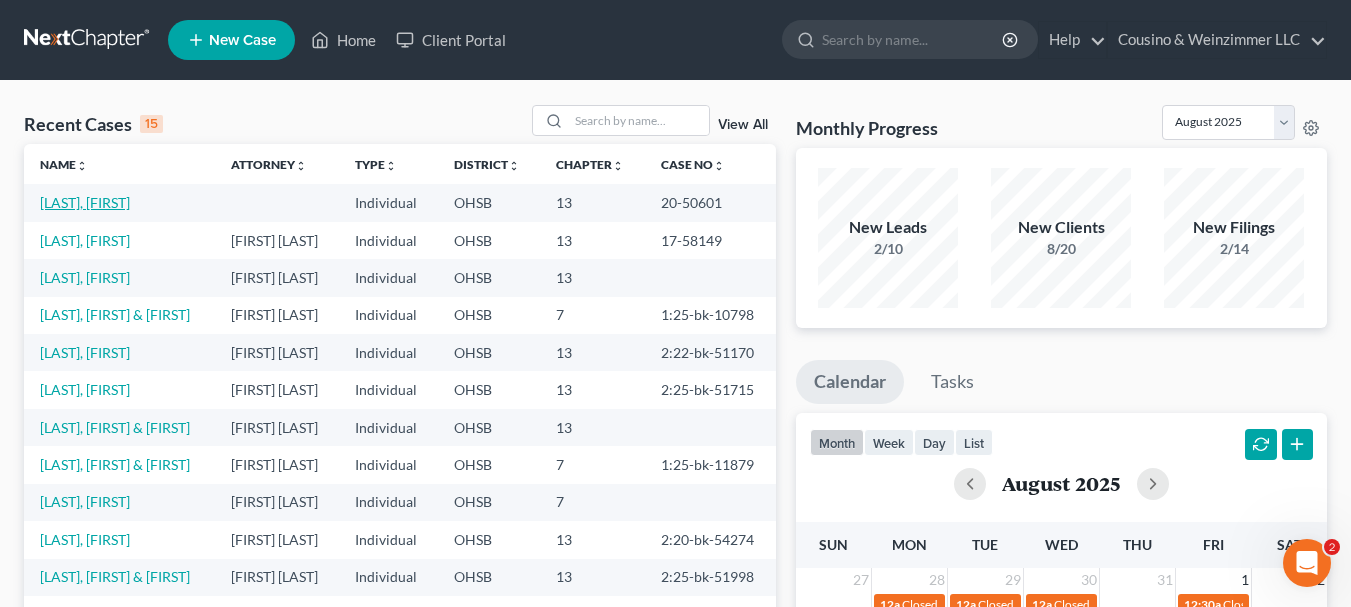 click on "Anderson, Mary" at bounding box center [85, 202] 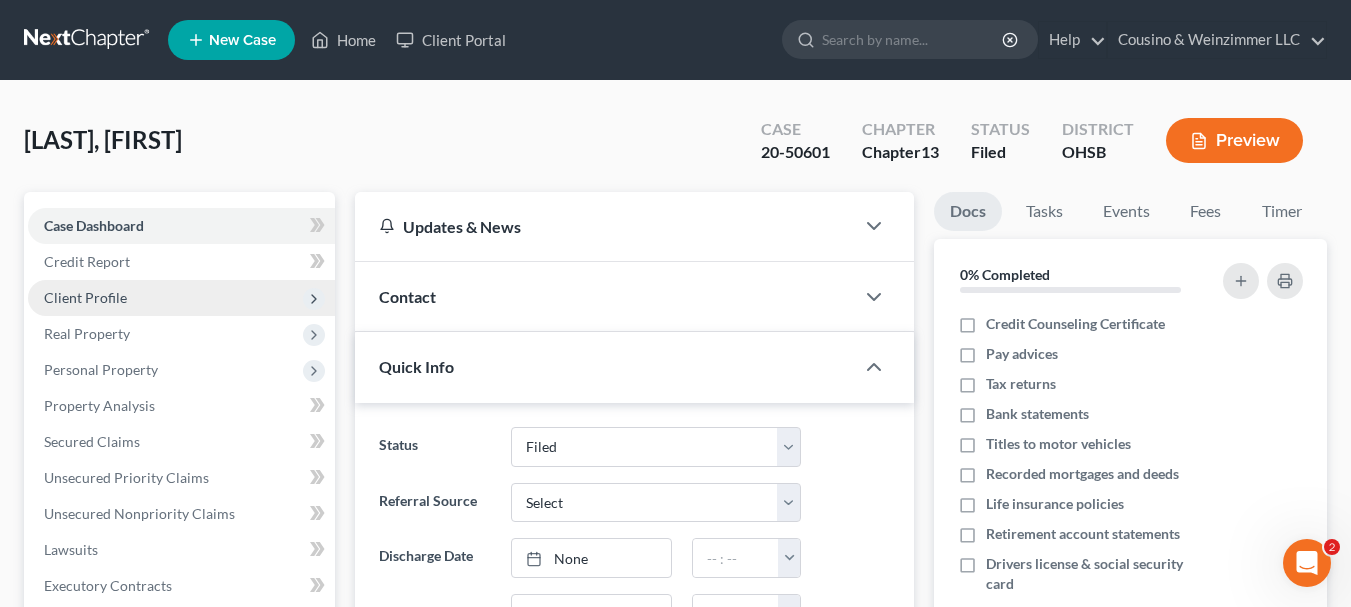click on "Client Profile" at bounding box center [181, 298] 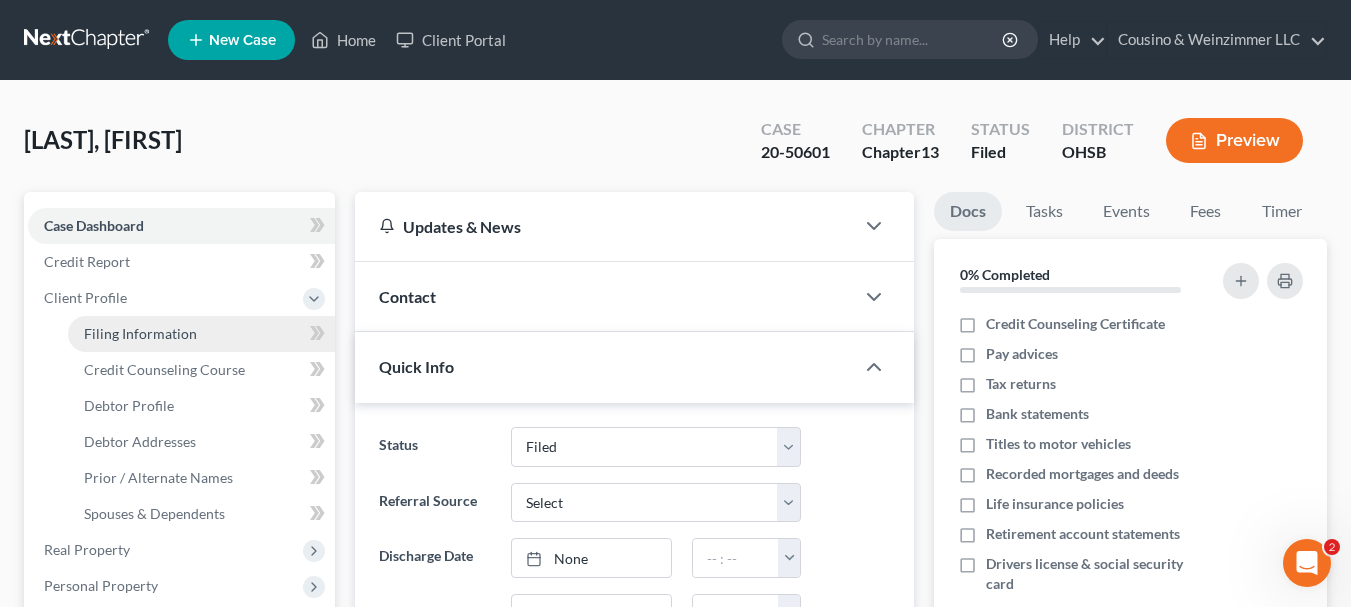 click on "Filing Information" at bounding box center [201, 334] 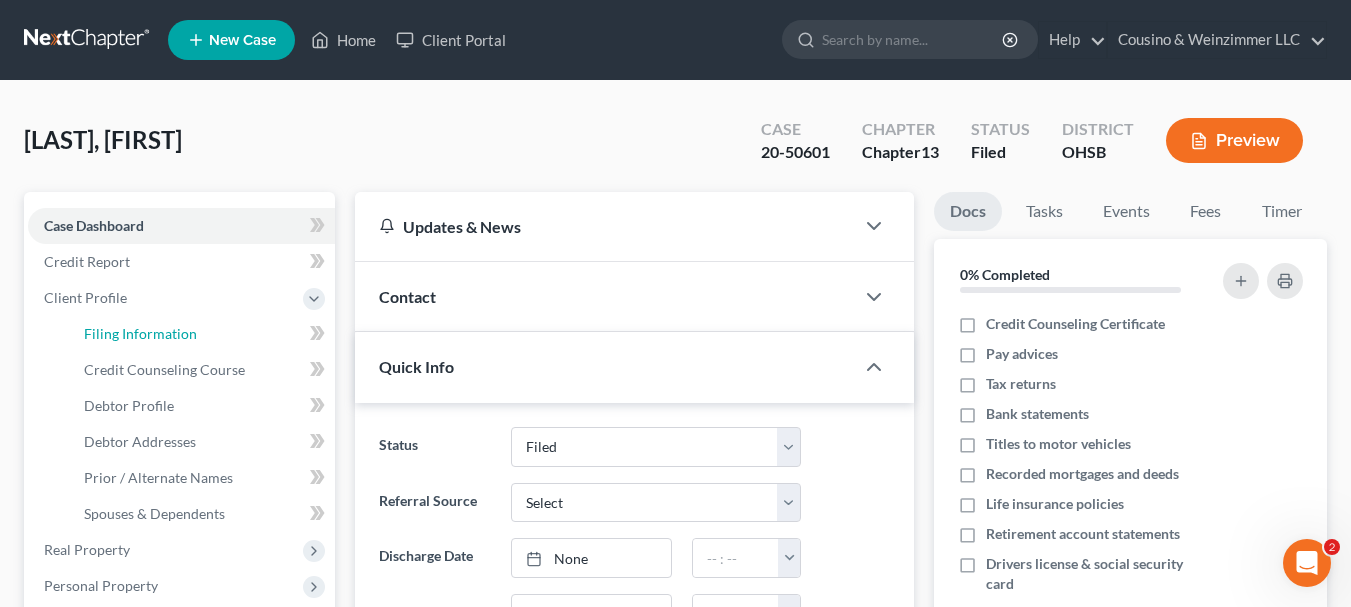 select on "1" 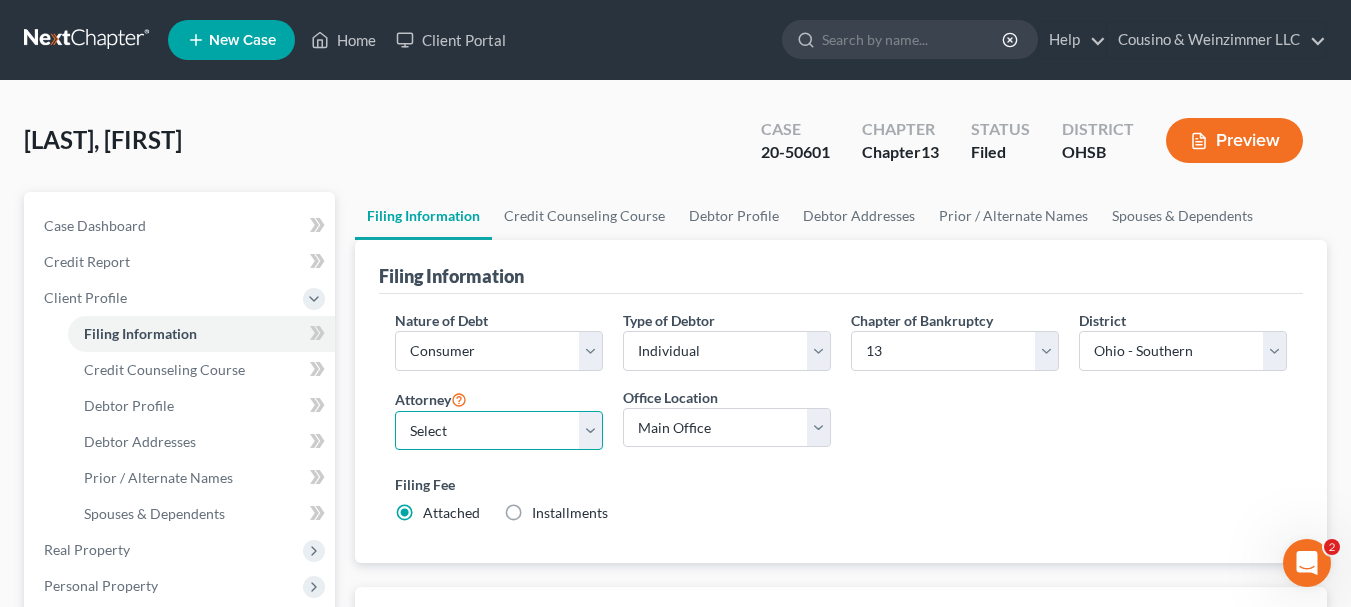 click on "Select Courtney Cousino - OHSB Courtney Cousino - OHNB Danielle Weinzimmer - OHSB Danielle Weinzimmer - OHNB" at bounding box center [499, 431] 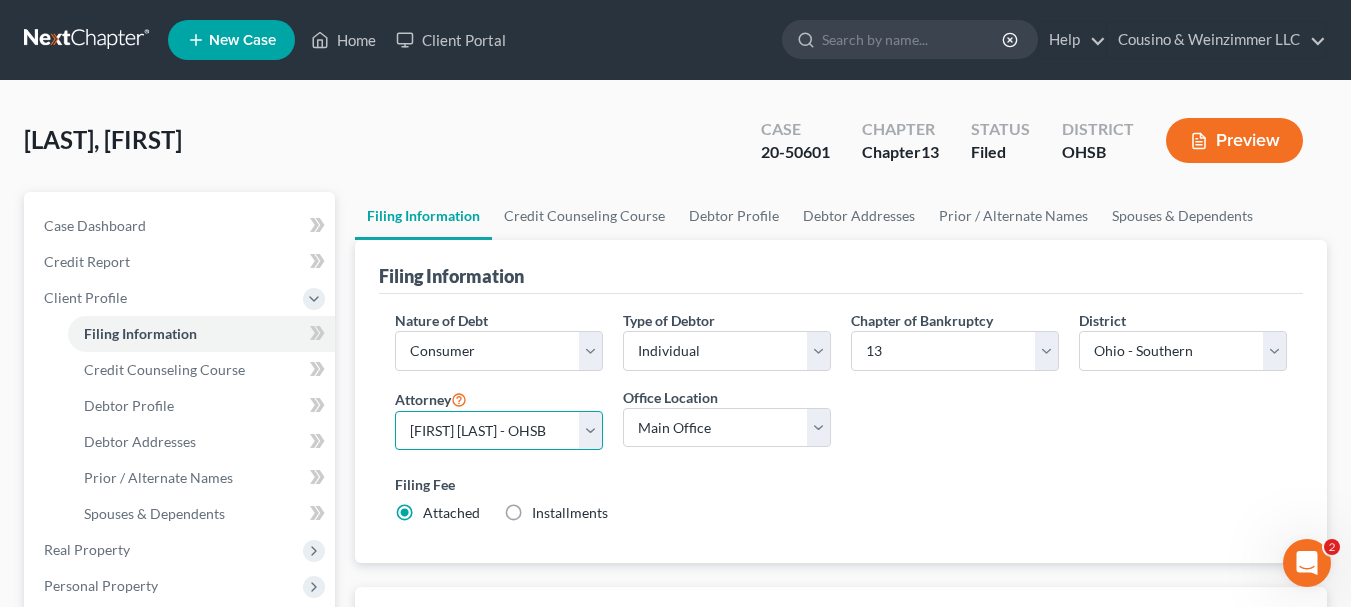 click on "Select Courtney Cousino - OHSB Courtney Cousino - OHNB Danielle Weinzimmer - OHSB Danielle Weinzimmer - OHNB" at bounding box center [499, 431] 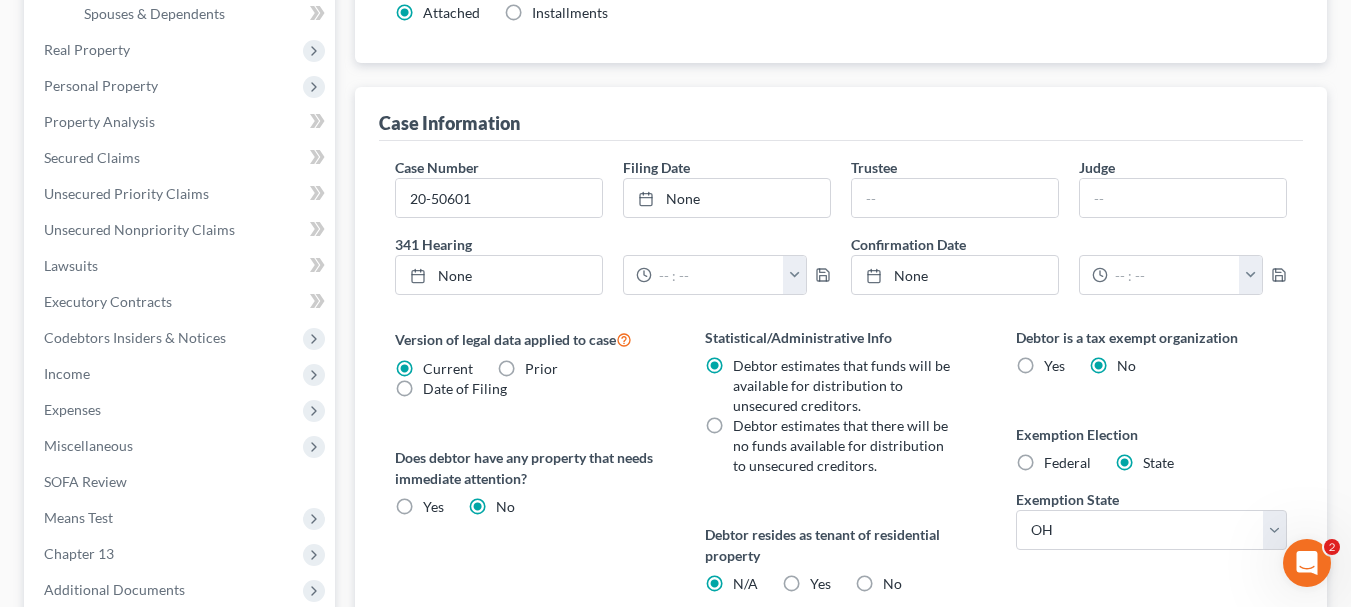 scroll, scrollTop: 0, scrollLeft: 0, axis: both 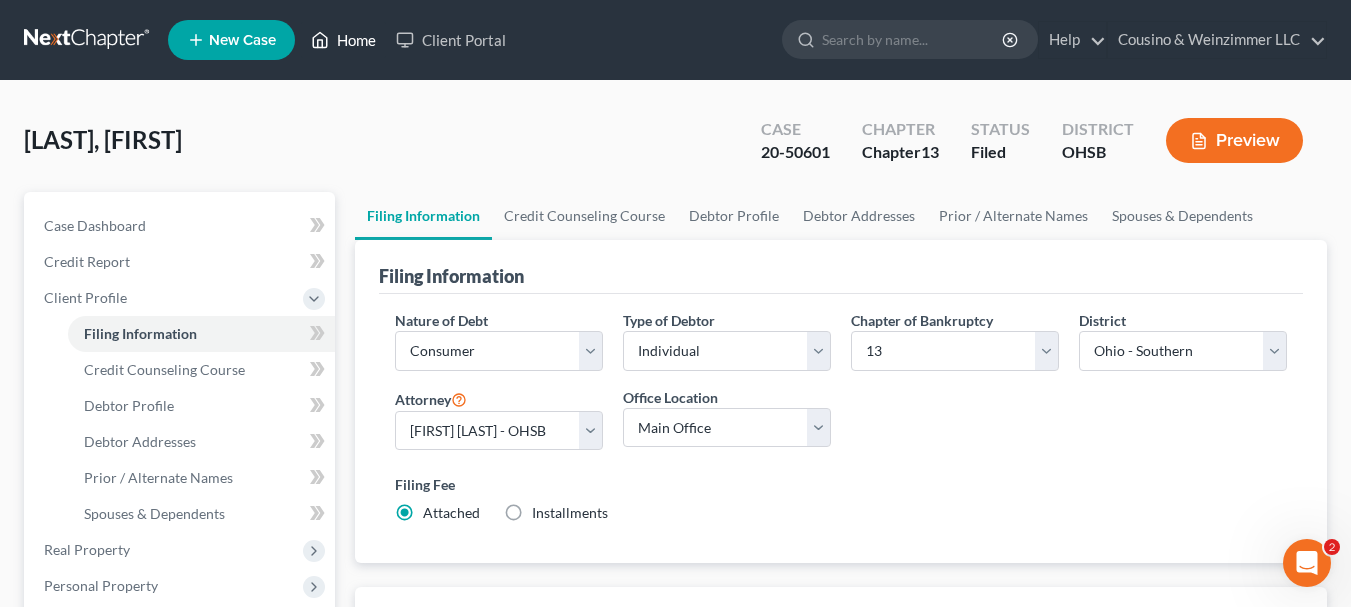 click on "Home" at bounding box center (343, 40) 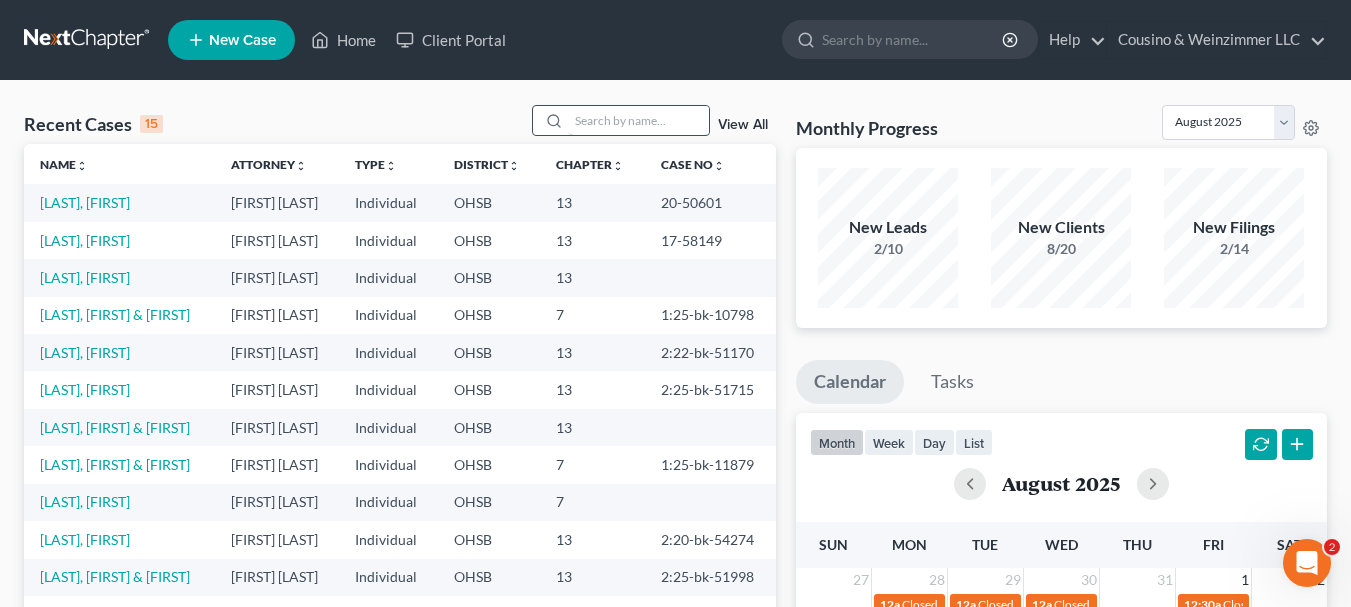 click at bounding box center [639, 120] 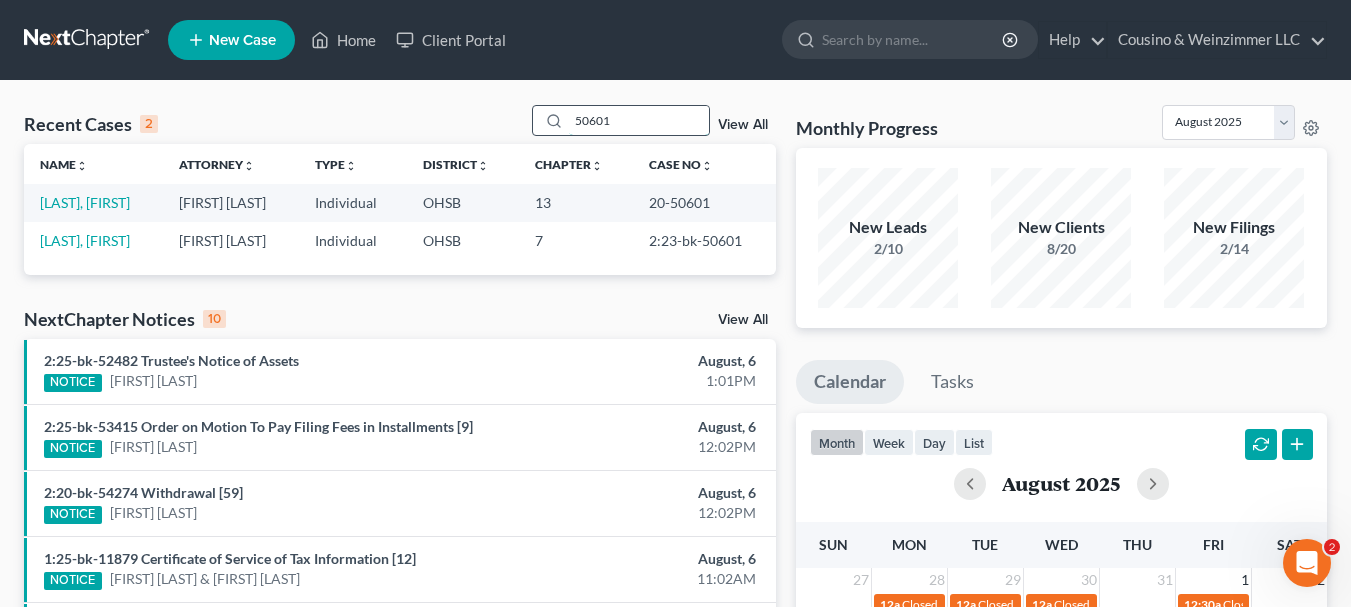 drag, startPoint x: 642, startPoint y: 126, endPoint x: 543, endPoint y: 121, distance: 99.12618 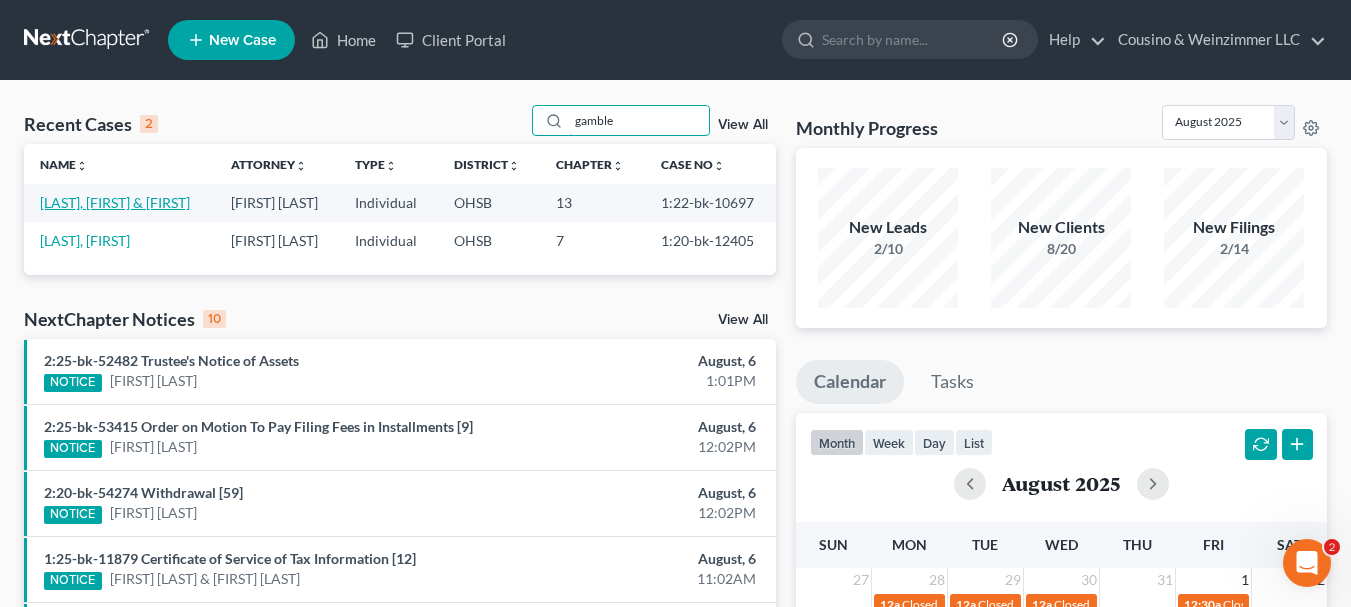 type on "gamble" 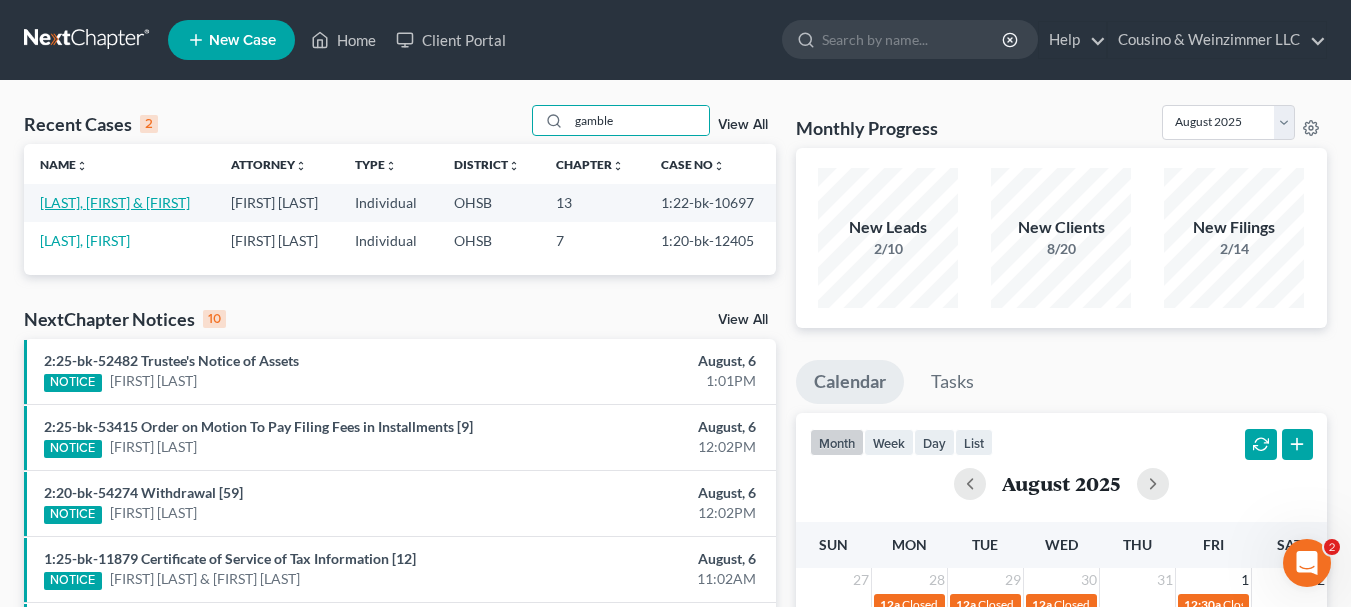 click on "Gamble, Anthony & Raynetta" at bounding box center [115, 202] 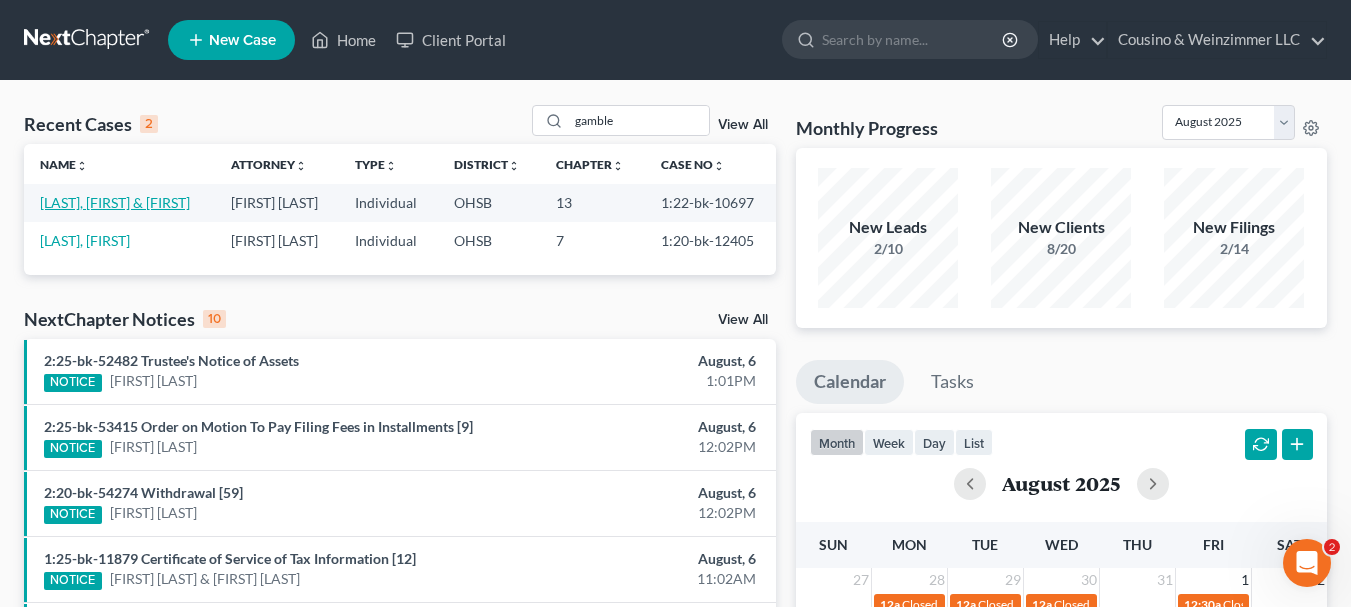 select on "3" 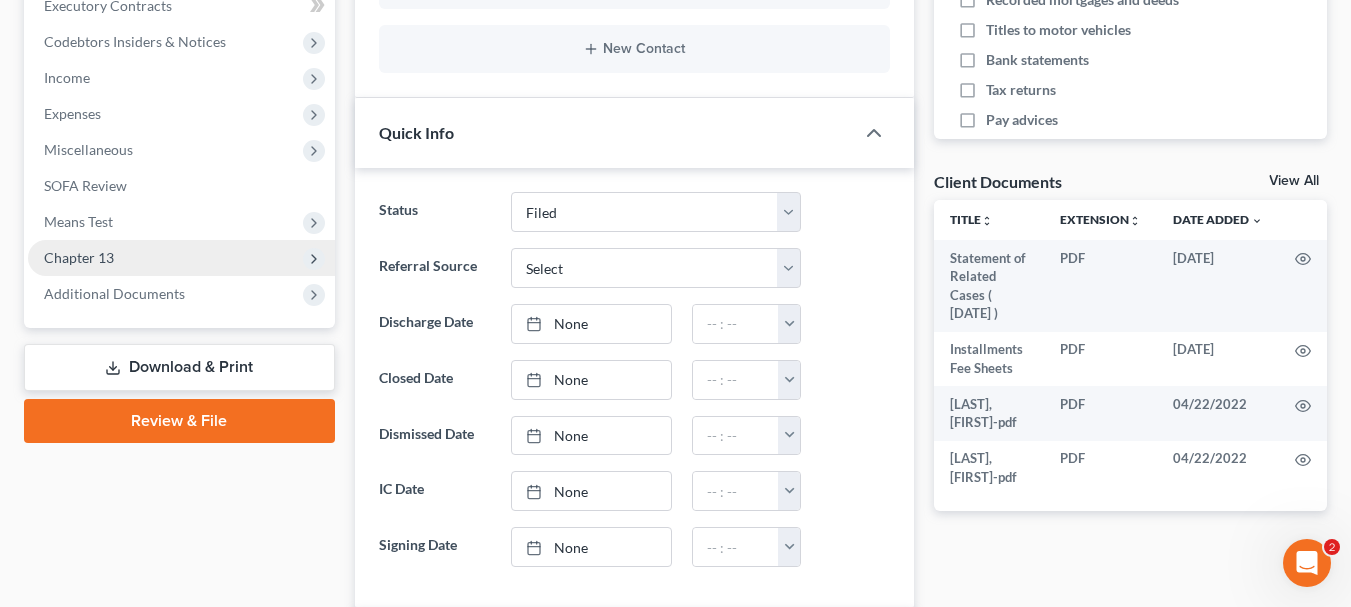scroll, scrollTop: 600, scrollLeft: 0, axis: vertical 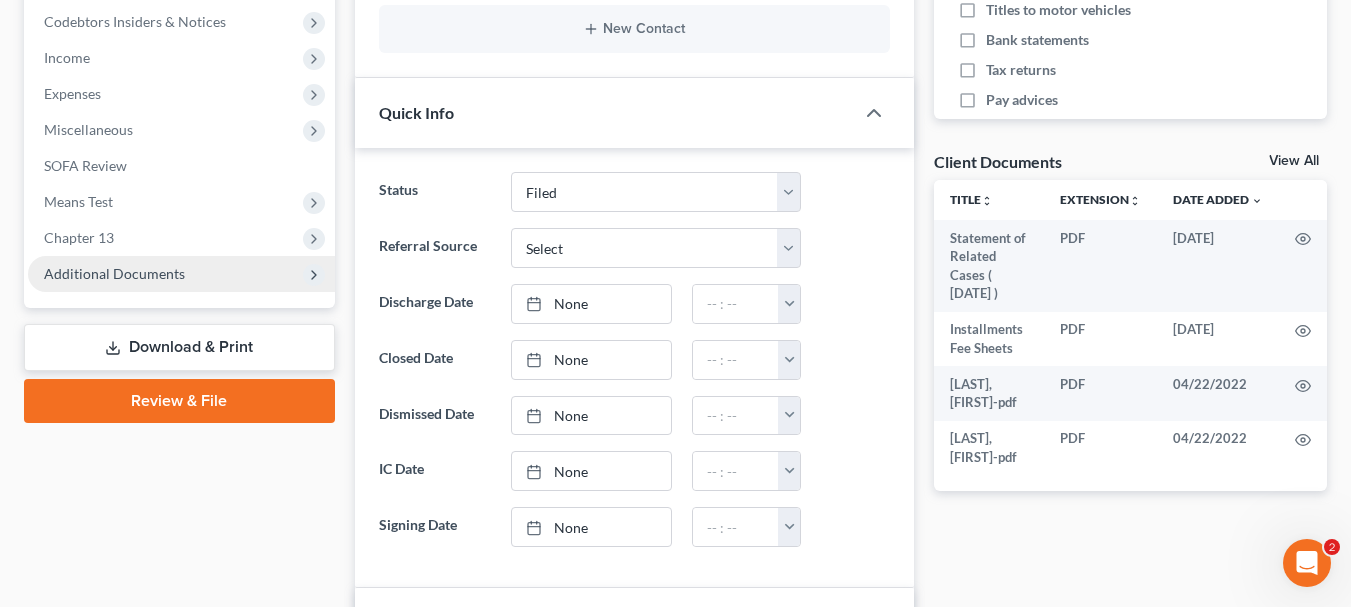click on "Additional Documents" at bounding box center (114, 273) 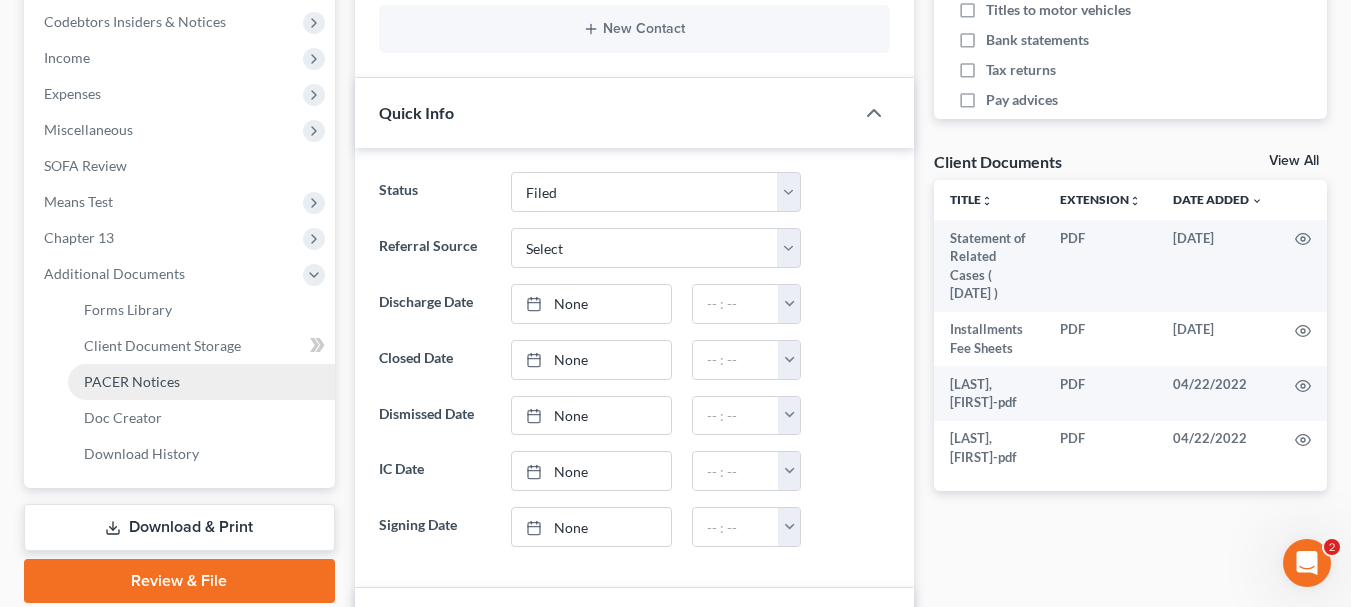 click on "PACER Notices" at bounding box center [132, 381] 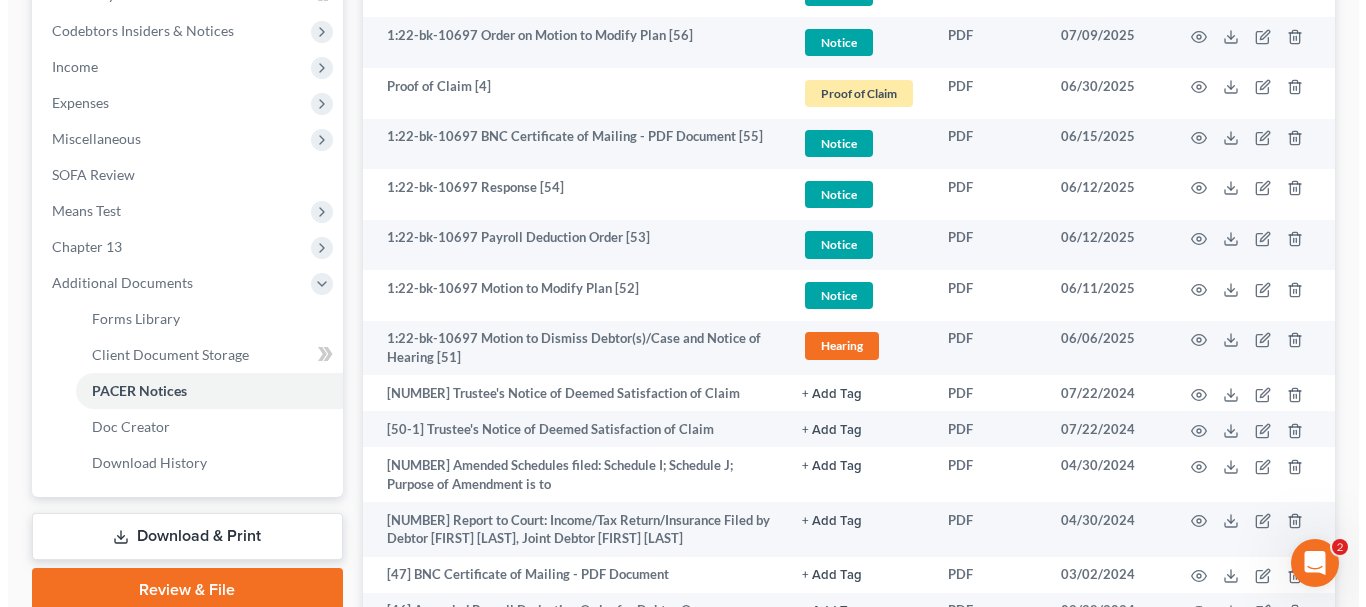 scroll, scrollTop: 600, scrollLeft: 0, axis: vertical 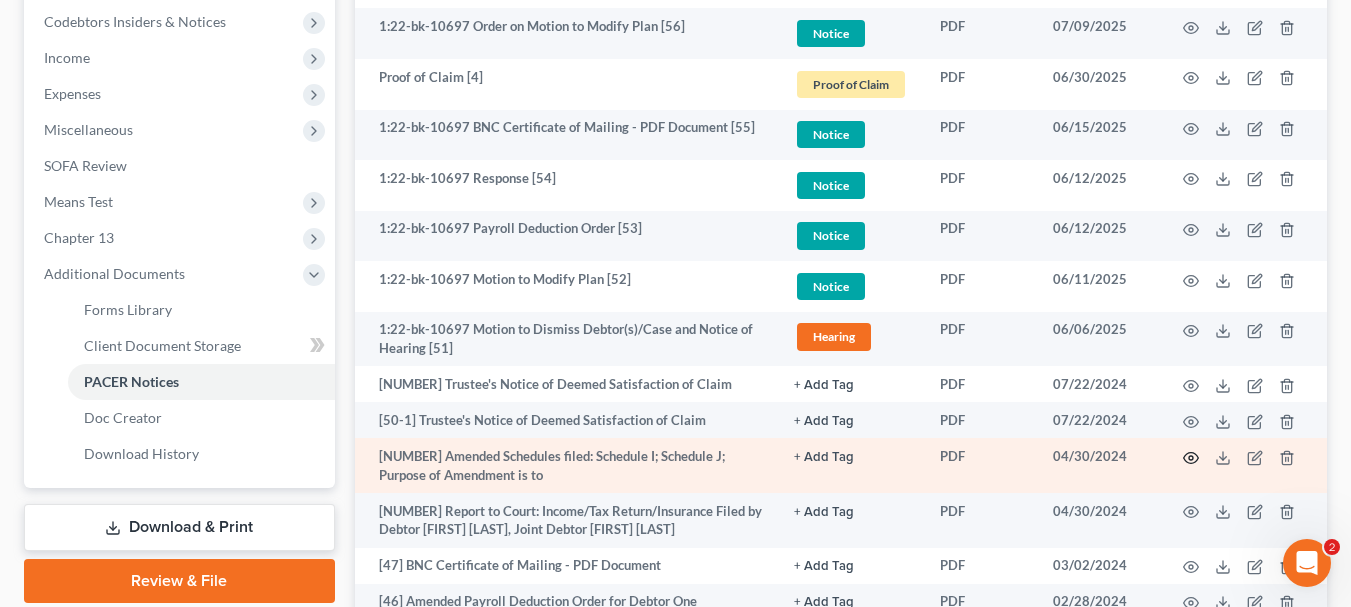 click 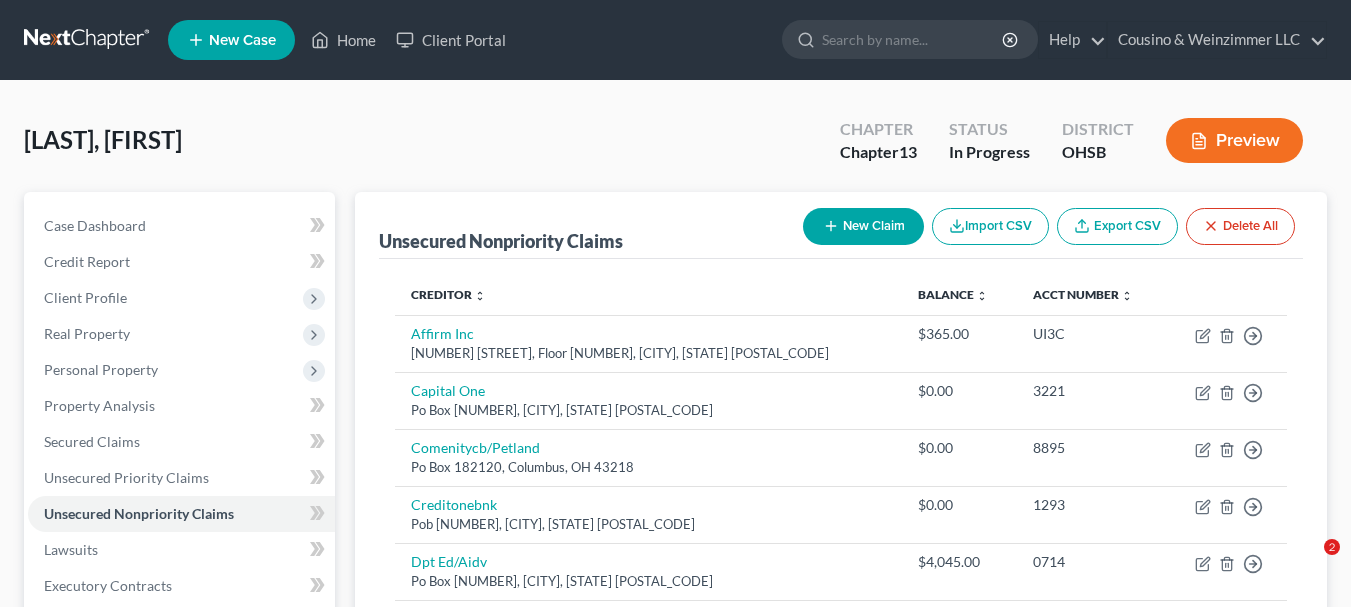 scroll, scrollTop: 0, scrollLeft: 0, axis: both 